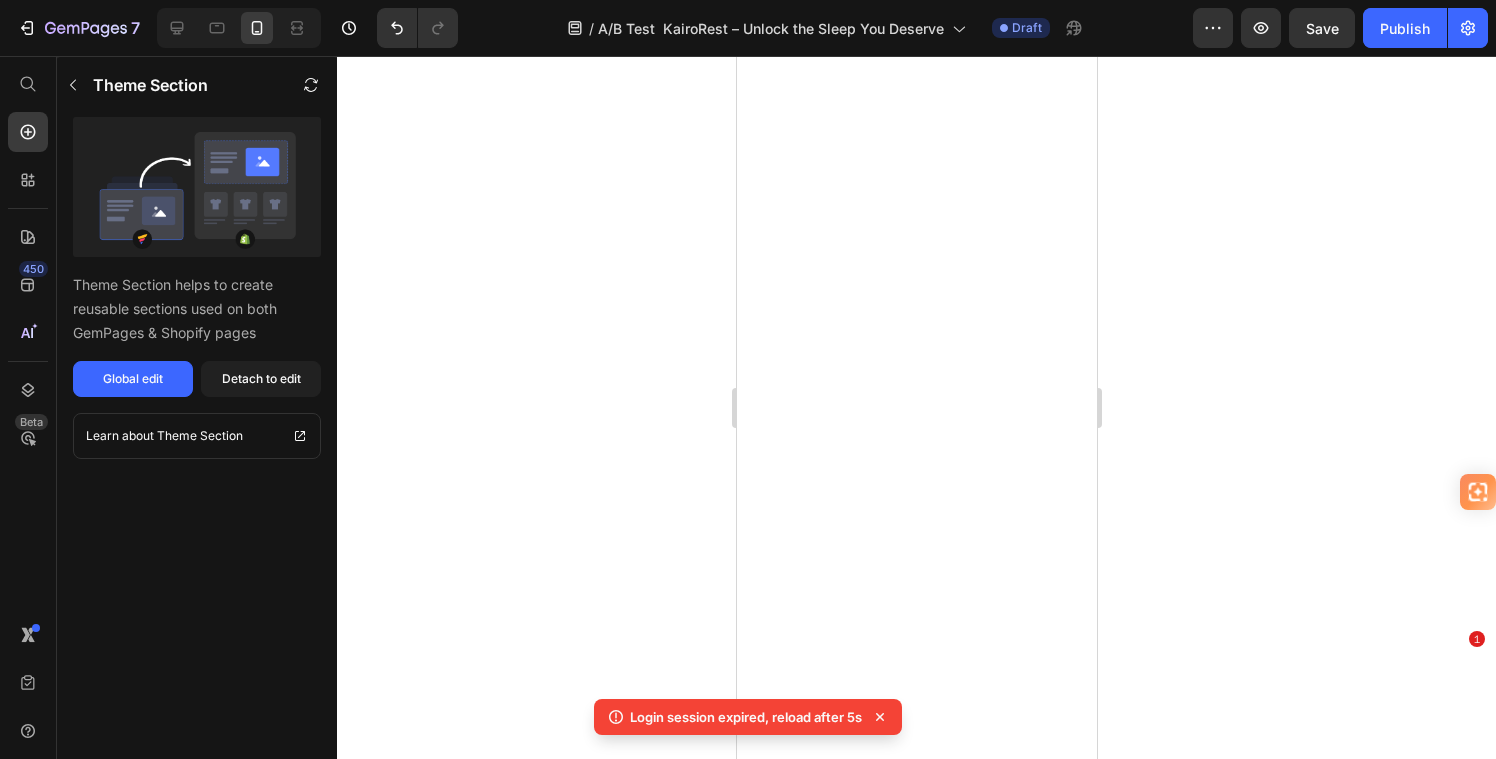 scroll, scrollTop: 0, scrollLeft: 0, axis: both 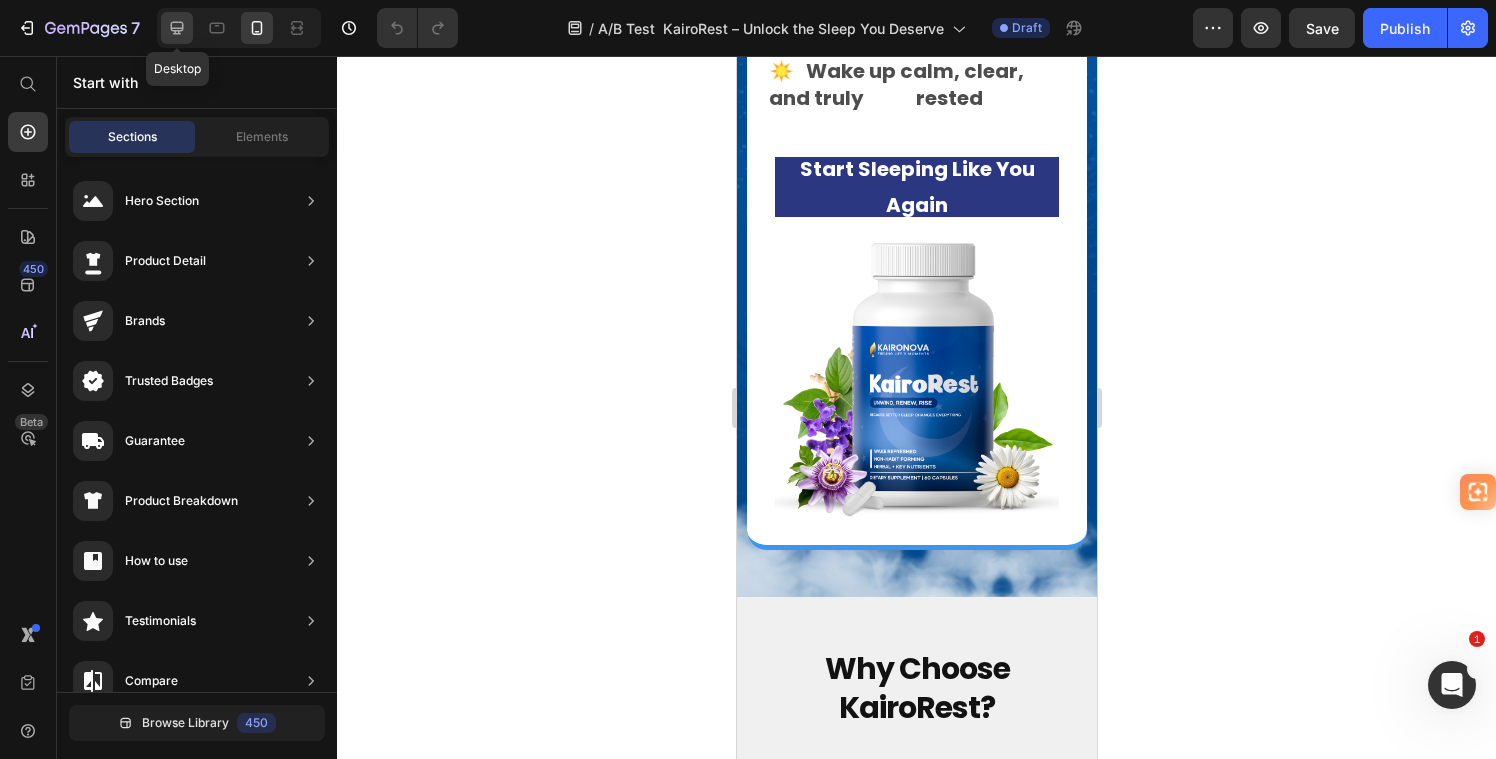 click 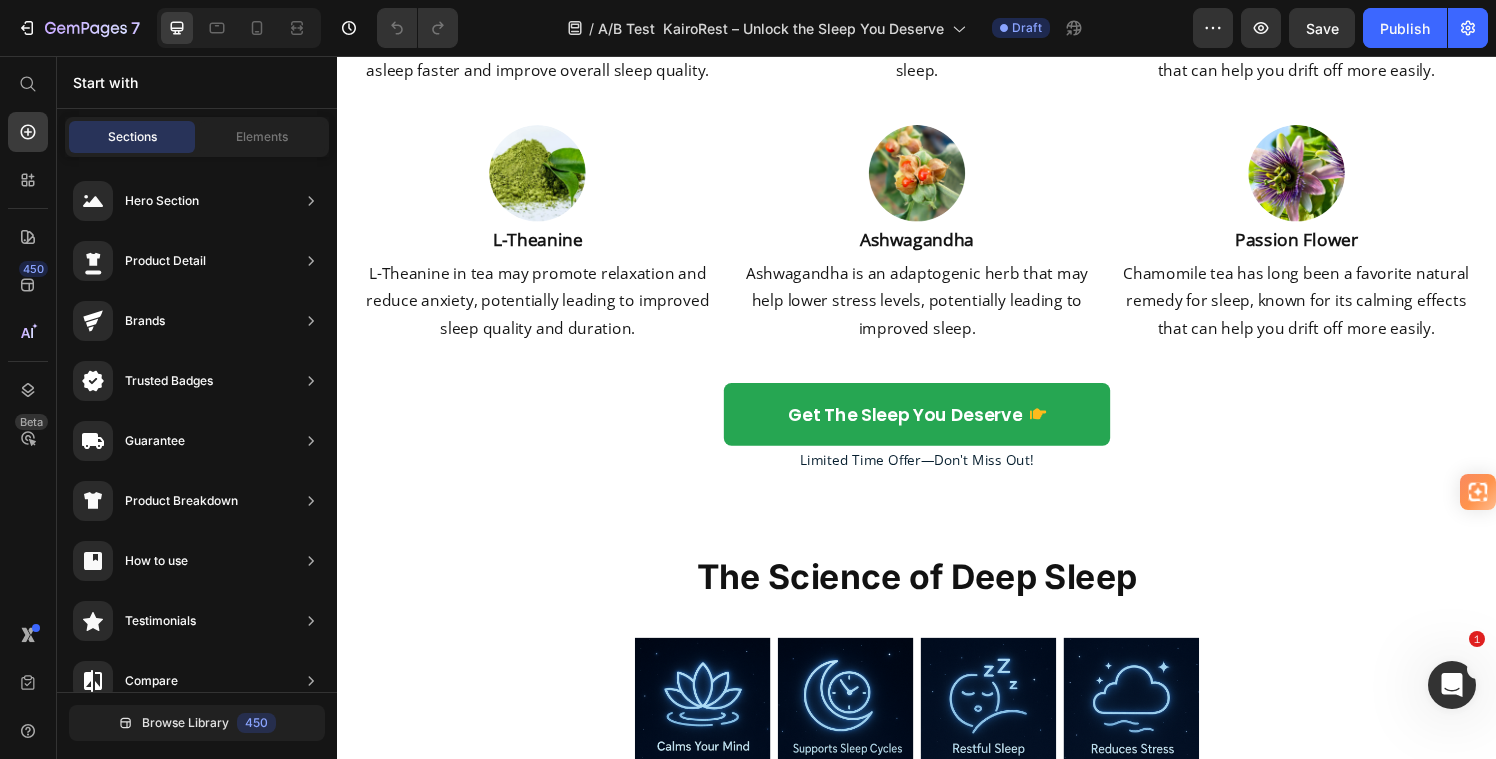 scroll, scrollTop: 3123, scrollLeft: 0, axis: vertical 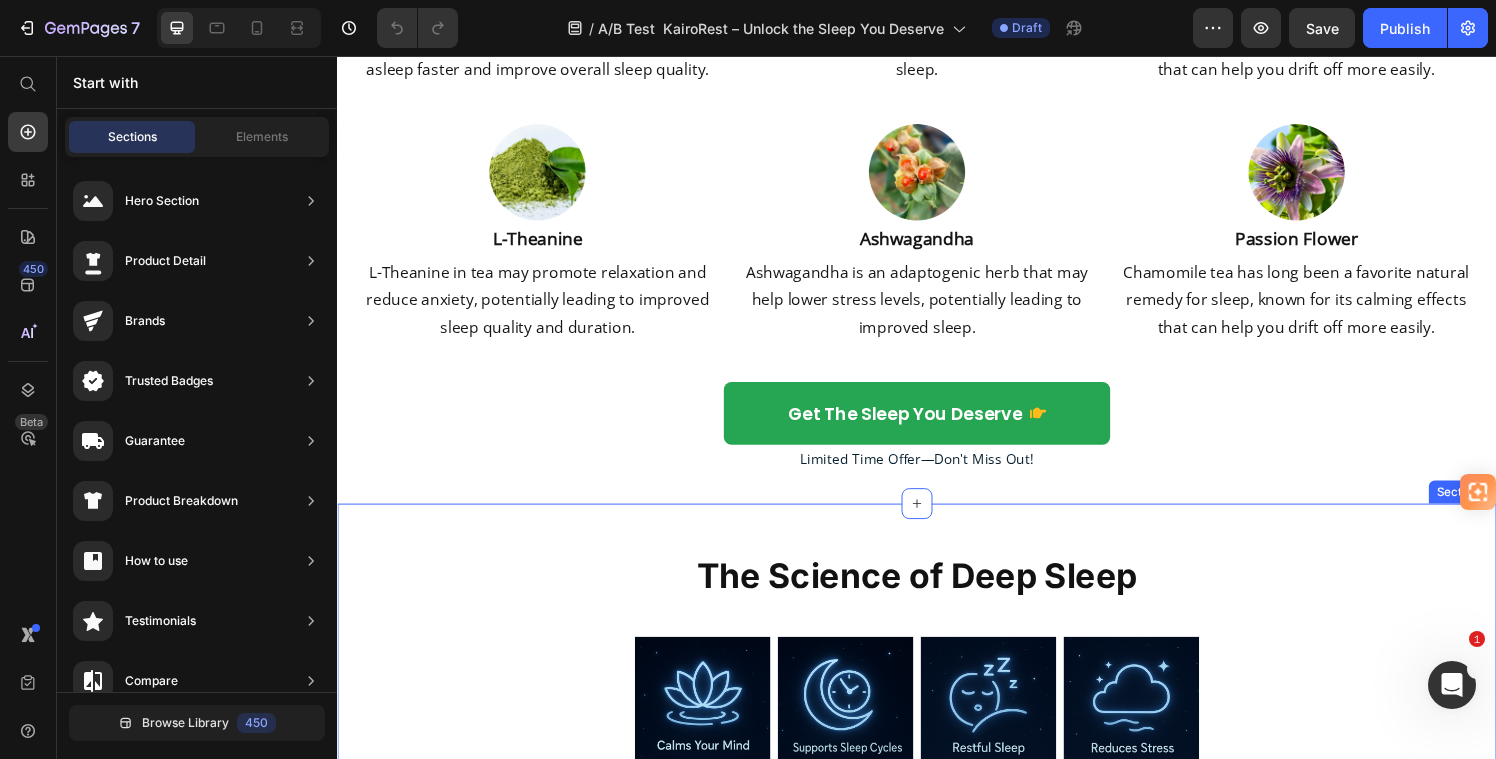 click on "The Science of Deep Sleep Heading Row Image Calms Your Mind Heading GABA and L-Theanine  help quiet racing thoughts. Text Block Image Supports Sleep Cycles Heading Melatonin and 5-HTP  regulate your body’s natural rhythms. Text Block Image Promotes Restful Sleep Heading Ingredients like  Chamomile and Passion Flower  soothe your nervous system for deeper sleep. Text Block Image Reduces Stress Heading Adaptogens like Ashwagandha  help you unwind and let go of the day. Text Block Row Section 6" at bounding box center (937, 831) 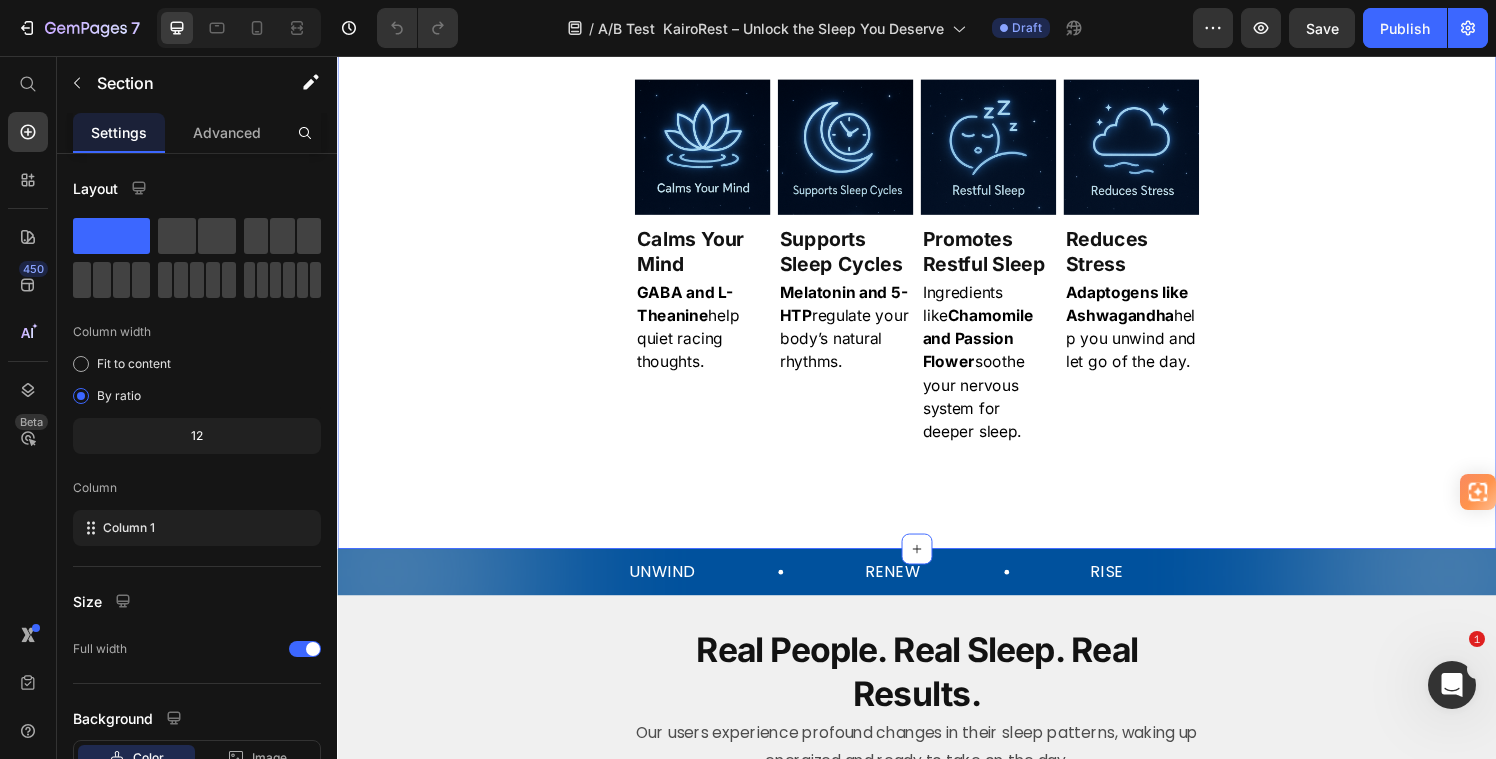 scroll, scrollTop: 3699, scrollLeft: 0, axis: vertical 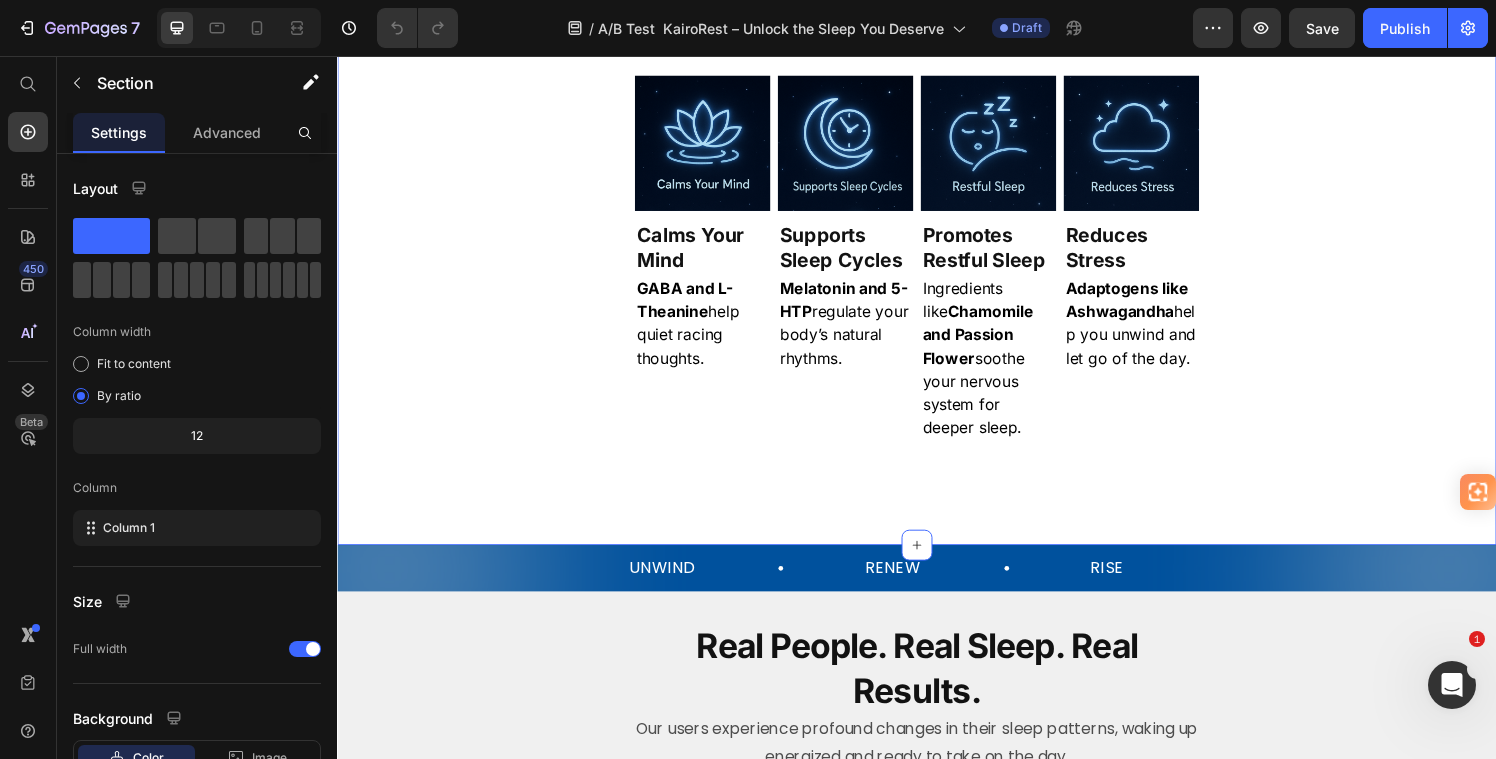 click on "Real People. Real Sleep. Real Results. Heading Our users experience profound changes in their sleep patterns, waking up energized and ready to take on the day. Text Block Icon Icon Icon Icon
Icon Icon List "I used to wake up multiple times a night, but with KairoRest, I sleep straight through until morning!"   — Sarah H Text Block Row Icon Icon Icon Icon
Icon Icon List "I’ve tried so many sleep aids, and this is the only one that helps without leaving me feeling groggy."   — Mark L. Text Block Row Icon Icon Icon Icon
Icon Icon List "Finally getting restful sleep again—I feel like myself!"  — Jenny M. Text Block Row Row Row
Drop element here Row   “This is what finally worked for me. I started sleeping through the night and actually woke up refreshed.” —  Rory M., Mom of Two Text Block See What Helped Me Sleep Again  → Button Row
Drop element here Row Section 8" at bounding box center (937, 1220) 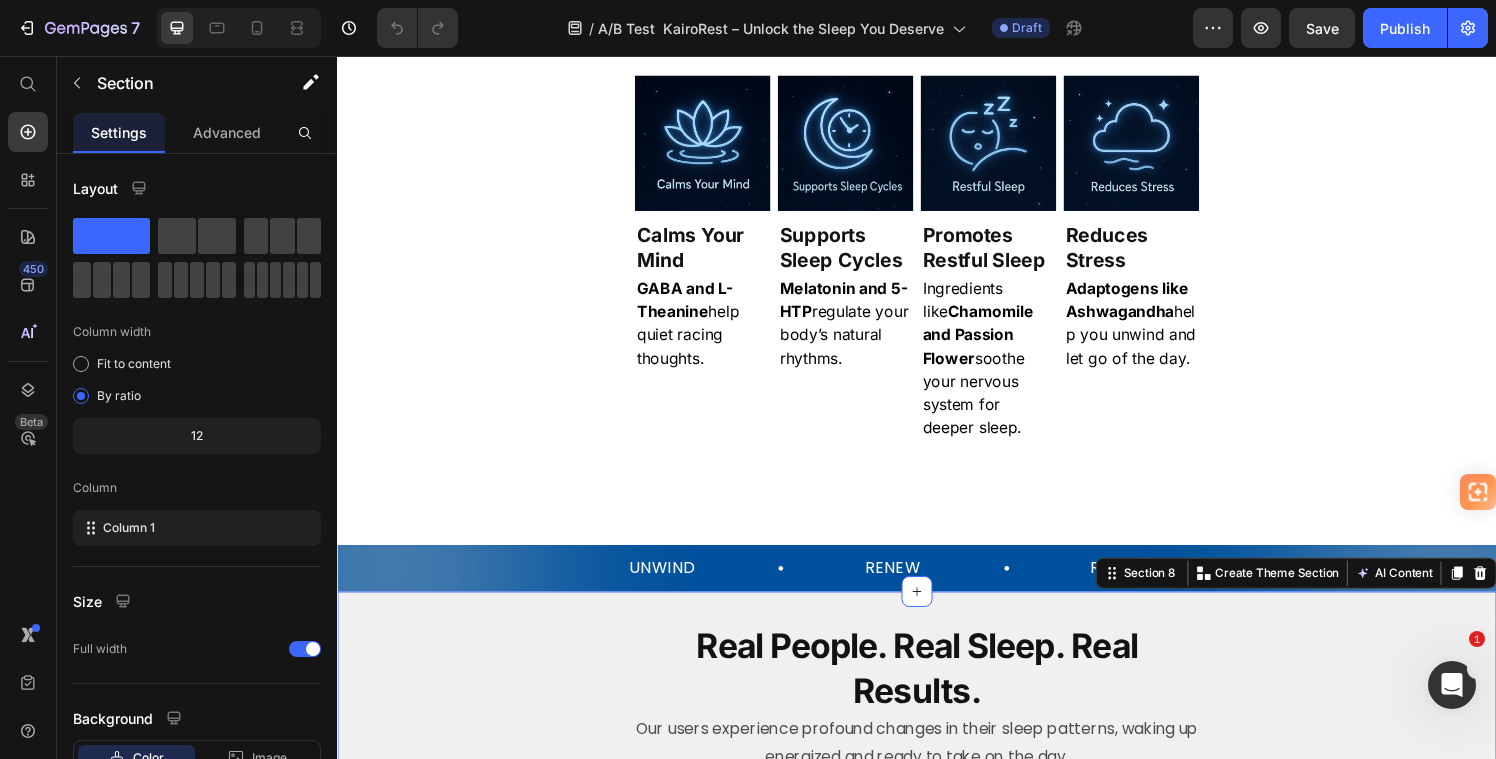click on "Real People. Real Sleep. Real Results. Heading Our users experience profound changes in their sleep patterns, waking up energized and ready to take on the day. Text Block Icon Icon Icon Icon
Icon Icon List "I used to wake up multiple times a night, but with KairoRest, I sleep straight through until morning!"   — Sarah H Text Block Row Icon Icon Icon Icon
Icon Icon List "I’ve tried so many sleep aids, and this is the only one that helps without leaving me feeling groggy."   — Mark L. Text Block Row Icon Icon Icon Icon
Icon Icon List "Finally getting restful sleep again—I feel like myself!"  — Jenny M. Text Block Row Row Row
Drop element here Row   “This is what finally worked for me. I started sleeping through the night and actually woke up refreshed.” —  Rory M., Mom of Two Text Block See What Helped Me Sleep Again  → Button Row
Drop element here Row Section 8   Create Theme Section AI Content Persuasive" at bounding box center [937, 1220] 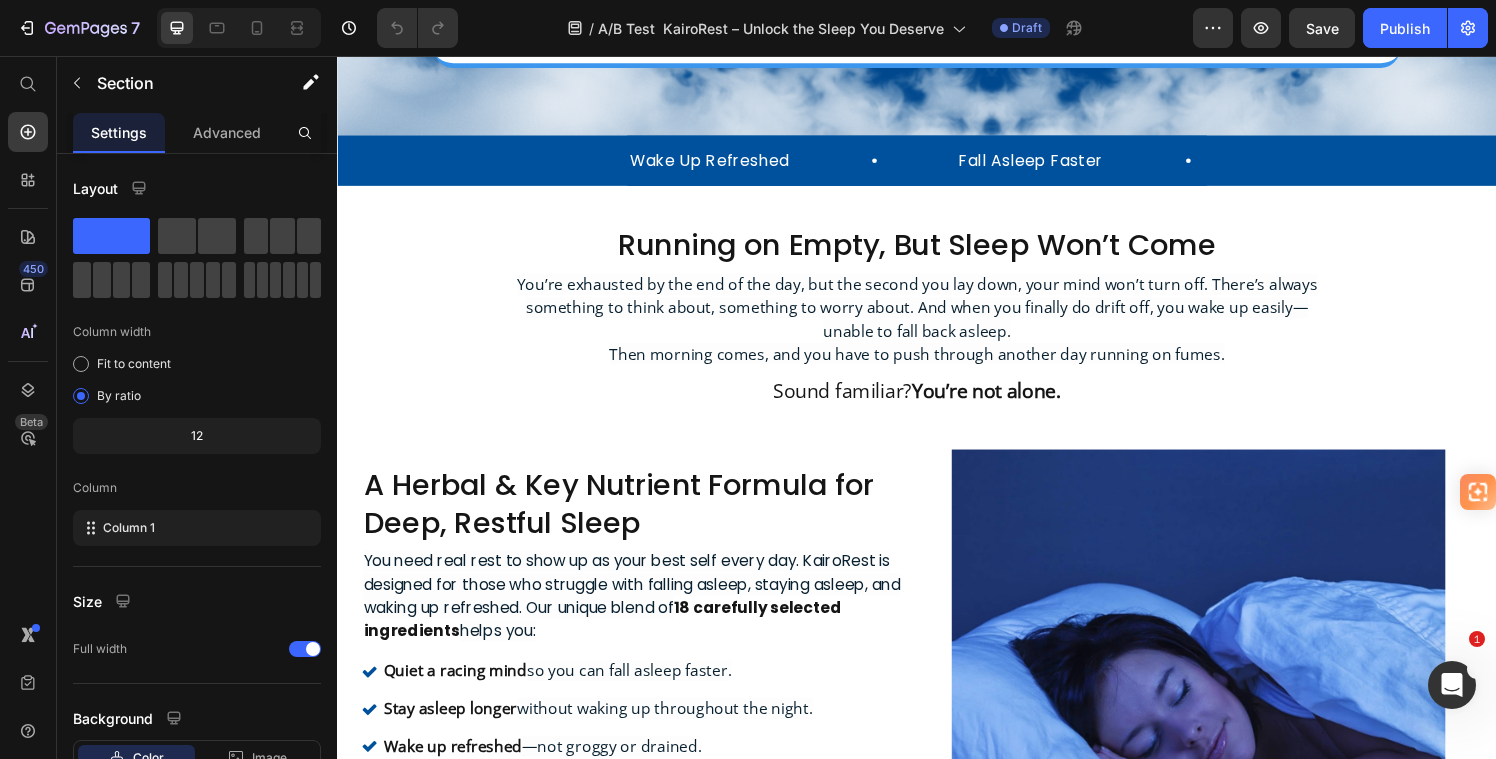 scroll, scrollTop: 1048, scrollLeft: 0, axis: vertical 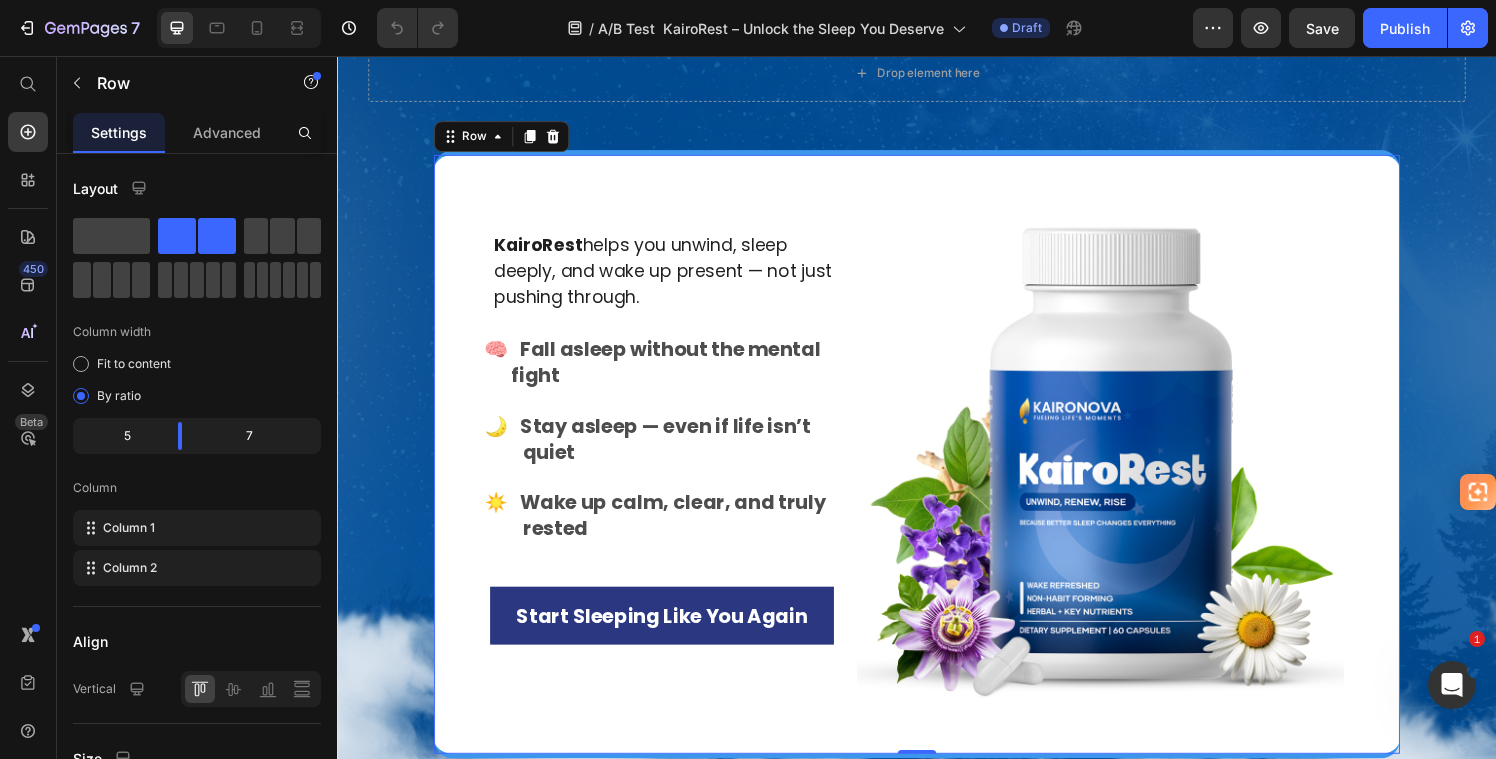 click on "[BRAND] helps you unwind, sleep deeply, and wake up present — not just pushing through. Text Block 🧠   Fall asleep without the mental            fight   🌙   Stay asleep — even if life isn’t                 quiet ☀️   Wake up calm, clear, and truly             rested Text Block Row Start Sleeping Like You Again Button Row" at bounding box center [673, 468] 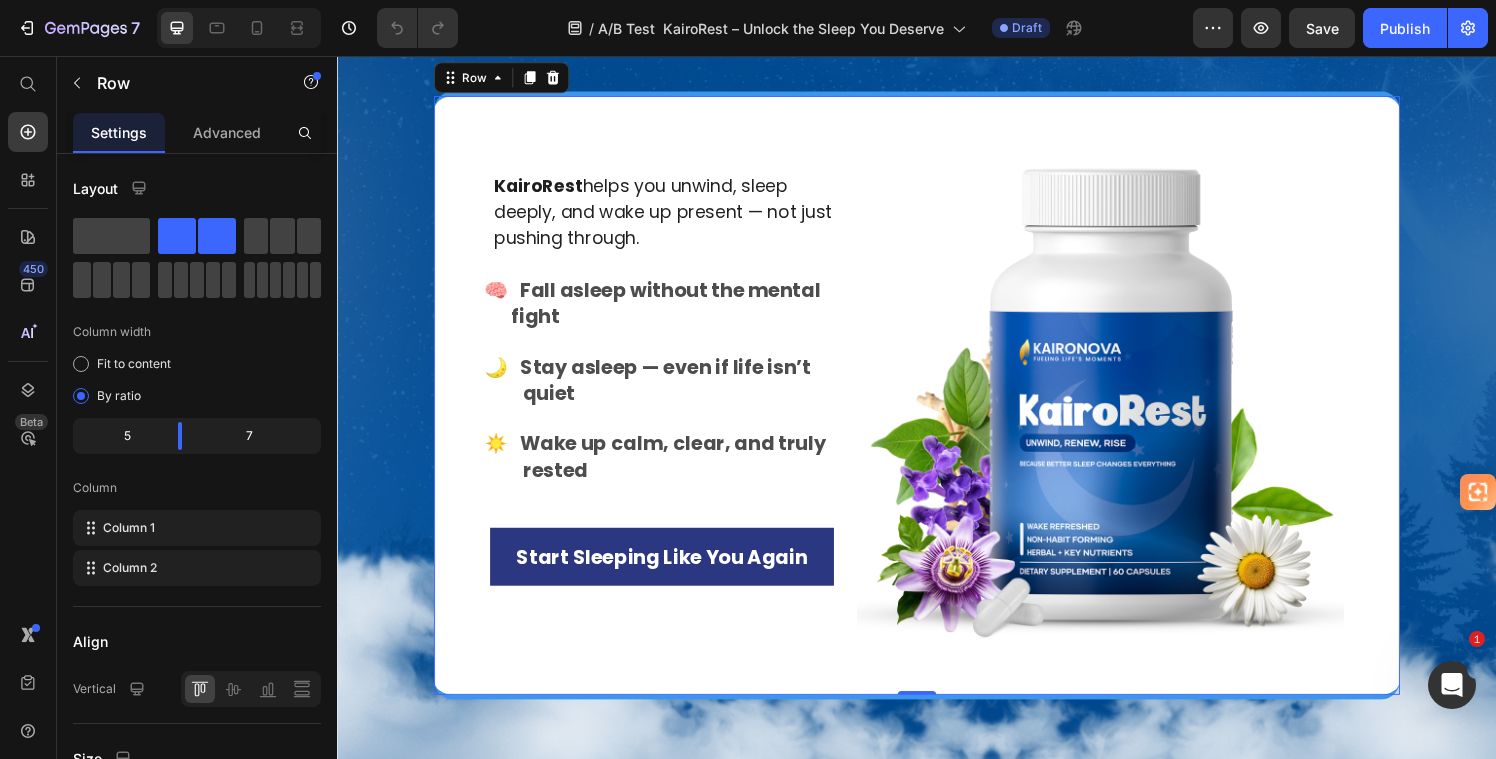 scroll, scrollTop: 403, scrollLeft: 0, axis: vertical 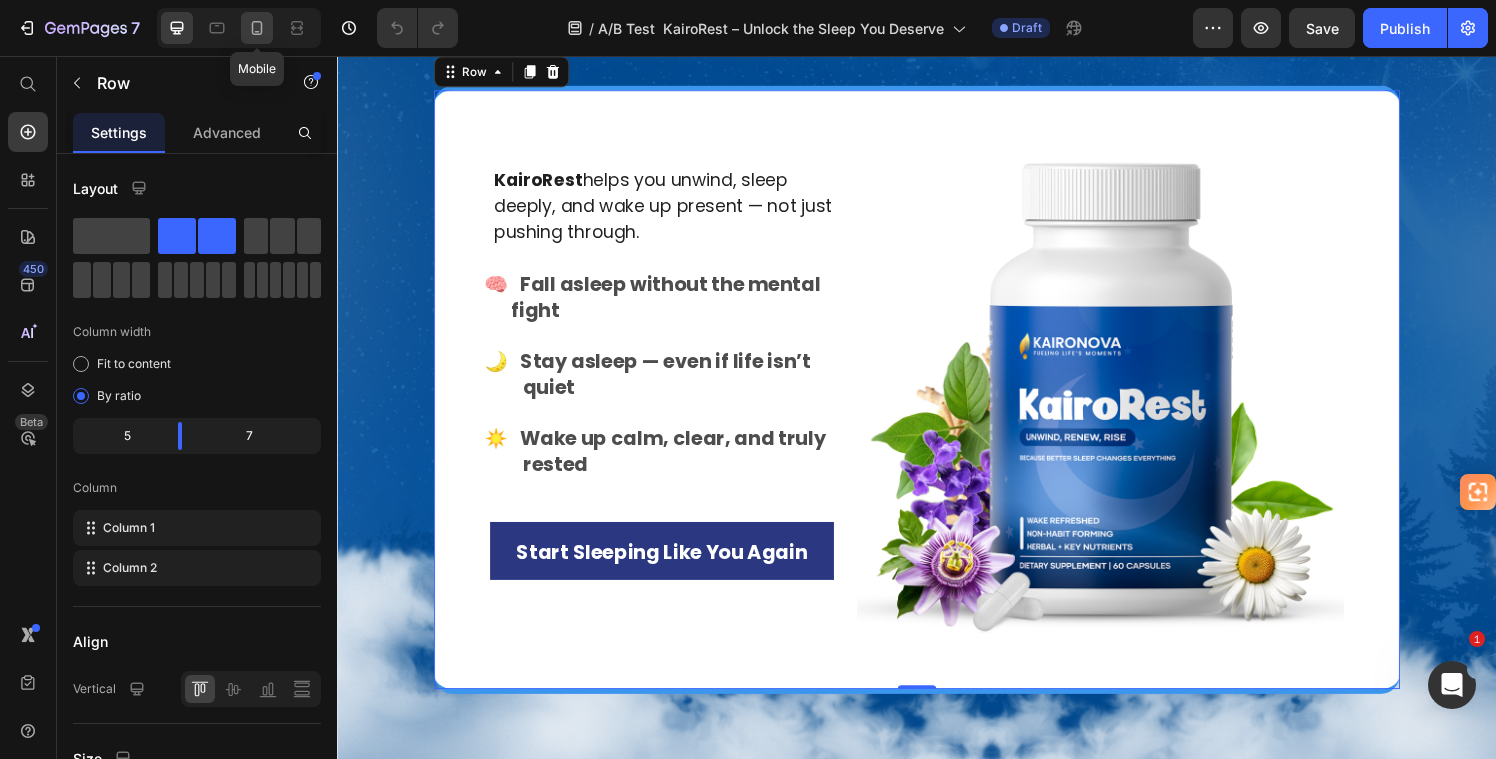 click 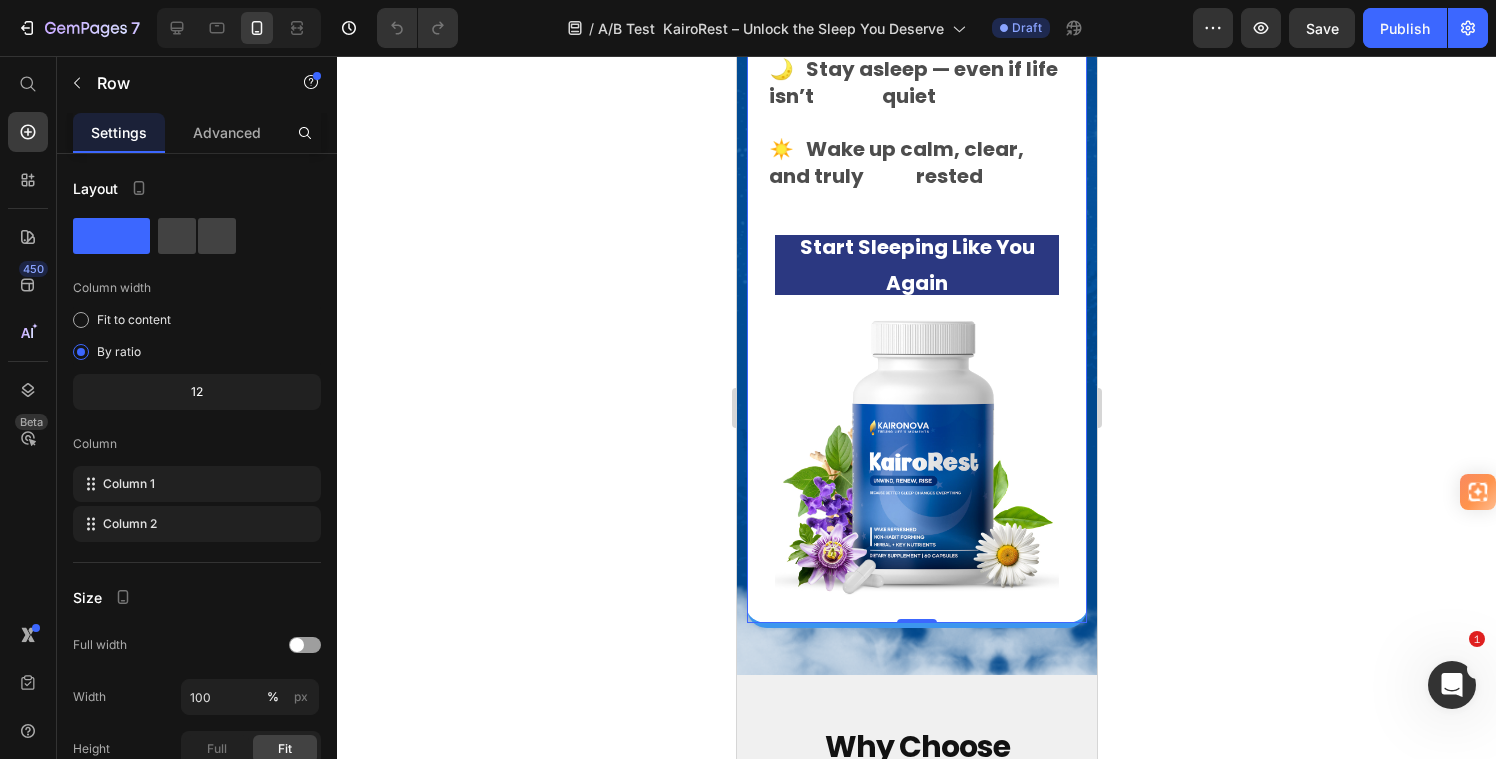 scroll, scrollTop: 518, scrollLeft: 0, axis: vertical 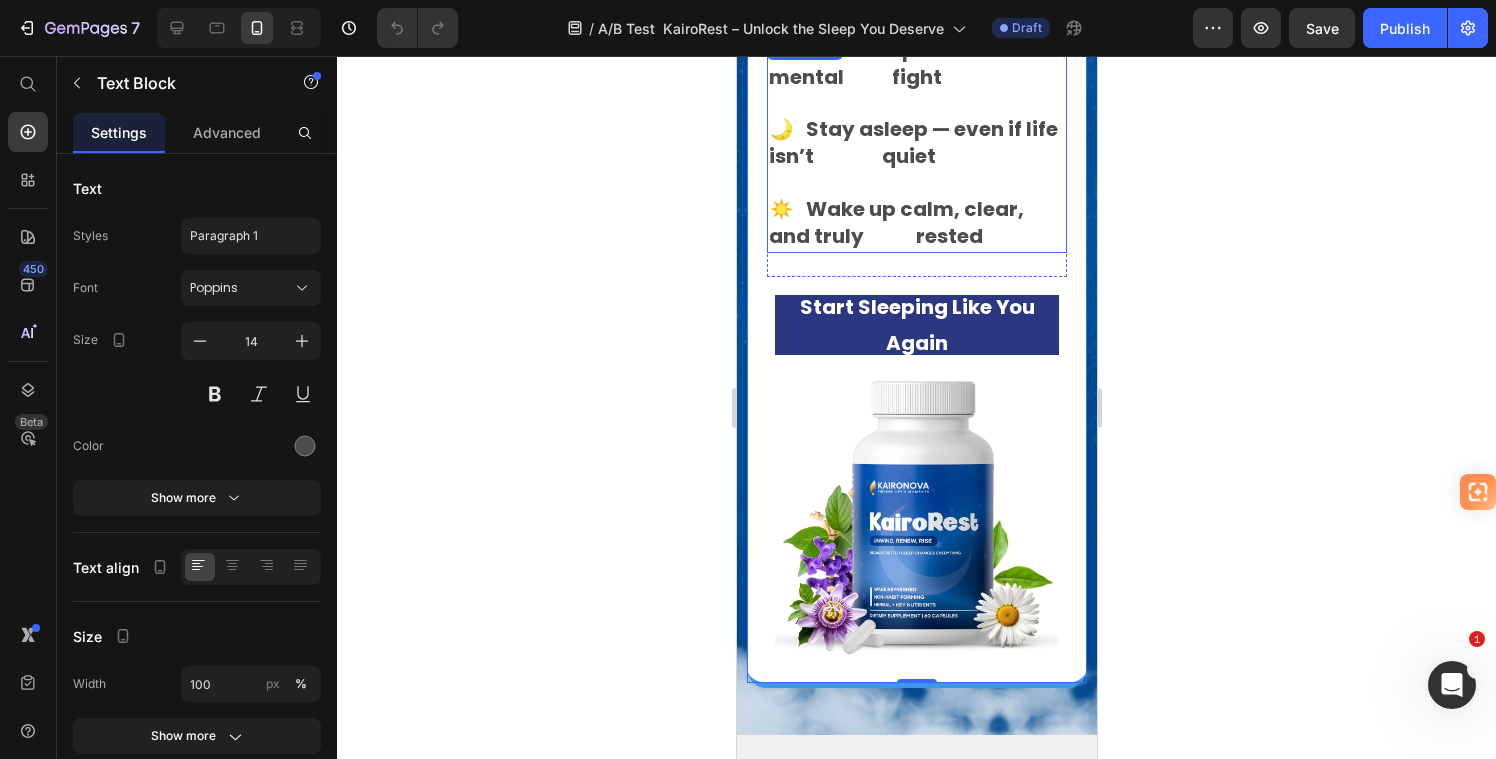 click on "☀️   Wake up calm, clear, and truly             rested" at bounding box center [895, 222] 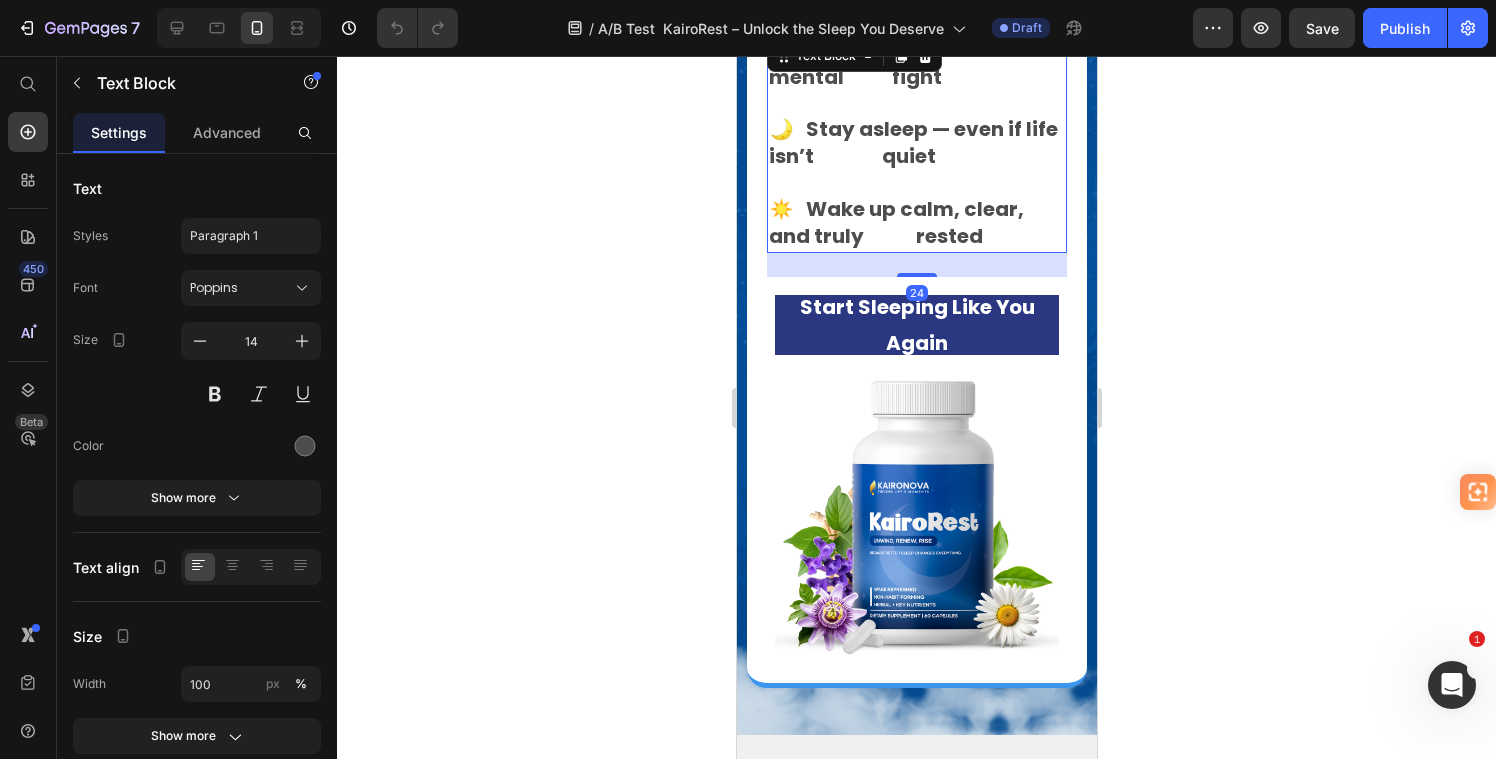 click on "☀️   Wake up calm, clear, and truly             rested" at bounding box center (895, 222) 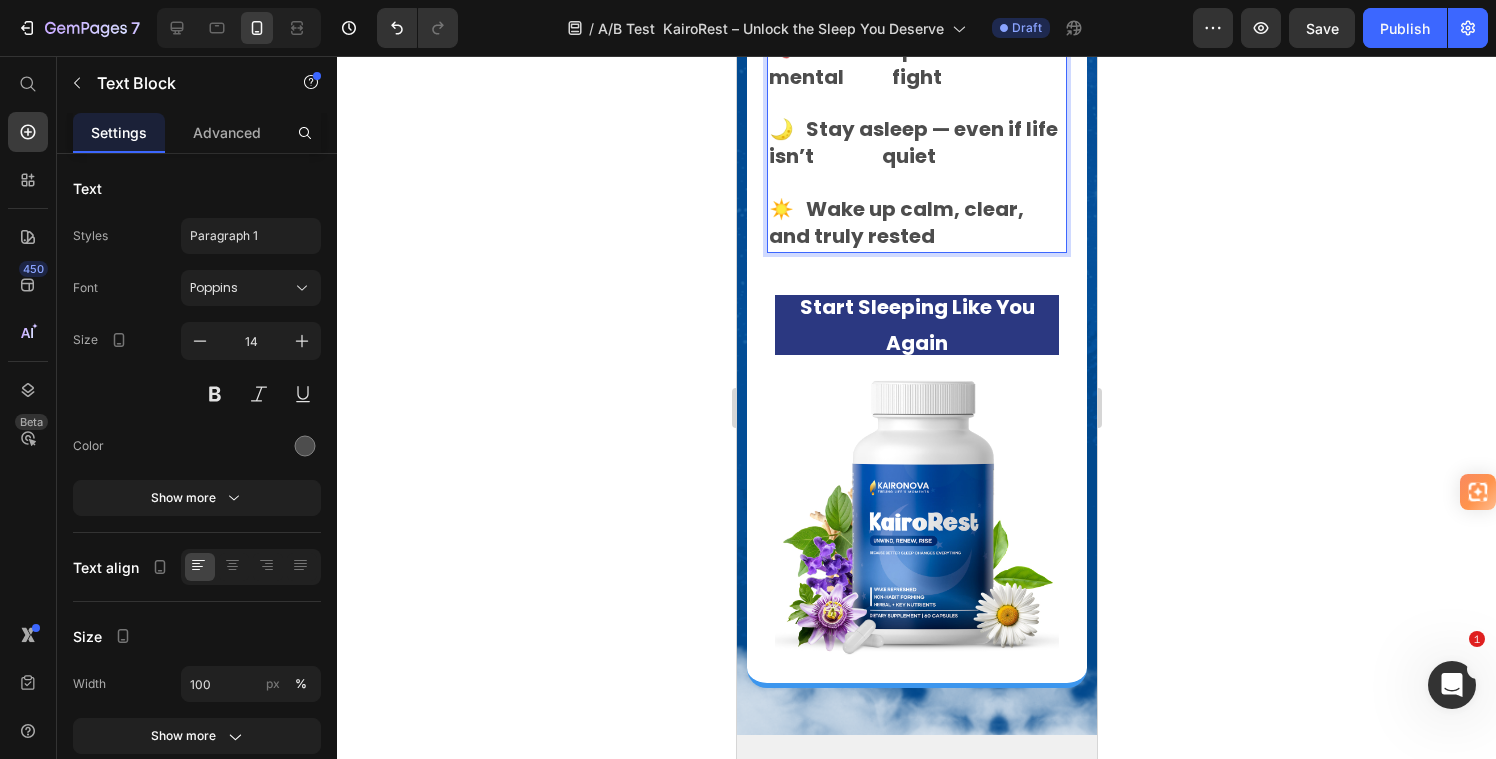 click on "🌙   Stay asleep — even if life isn’t                 quiet" at bounding box center [912, 142] 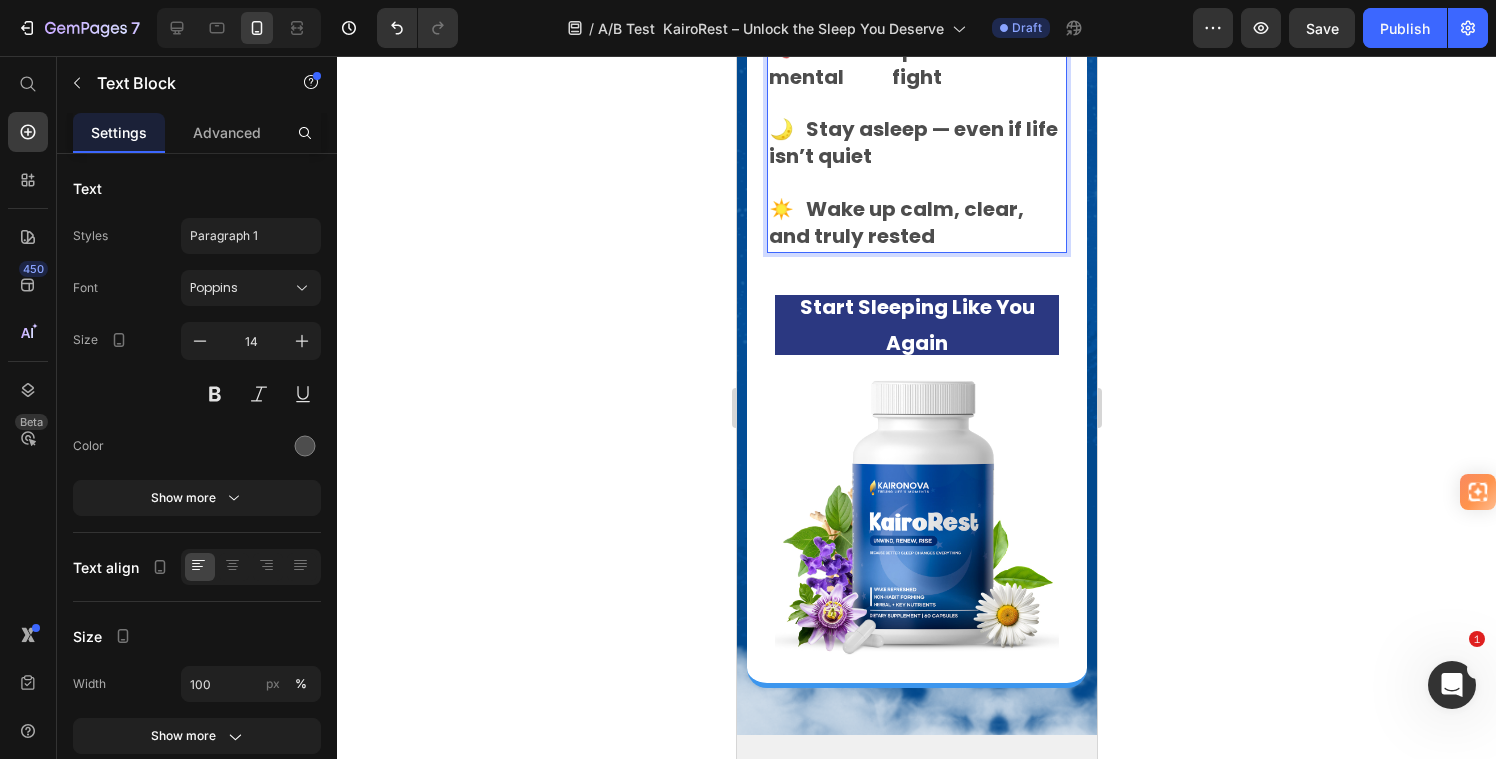 click on "🧠   Fall asleep without the mental            fight" at bounding box center [902, 63] 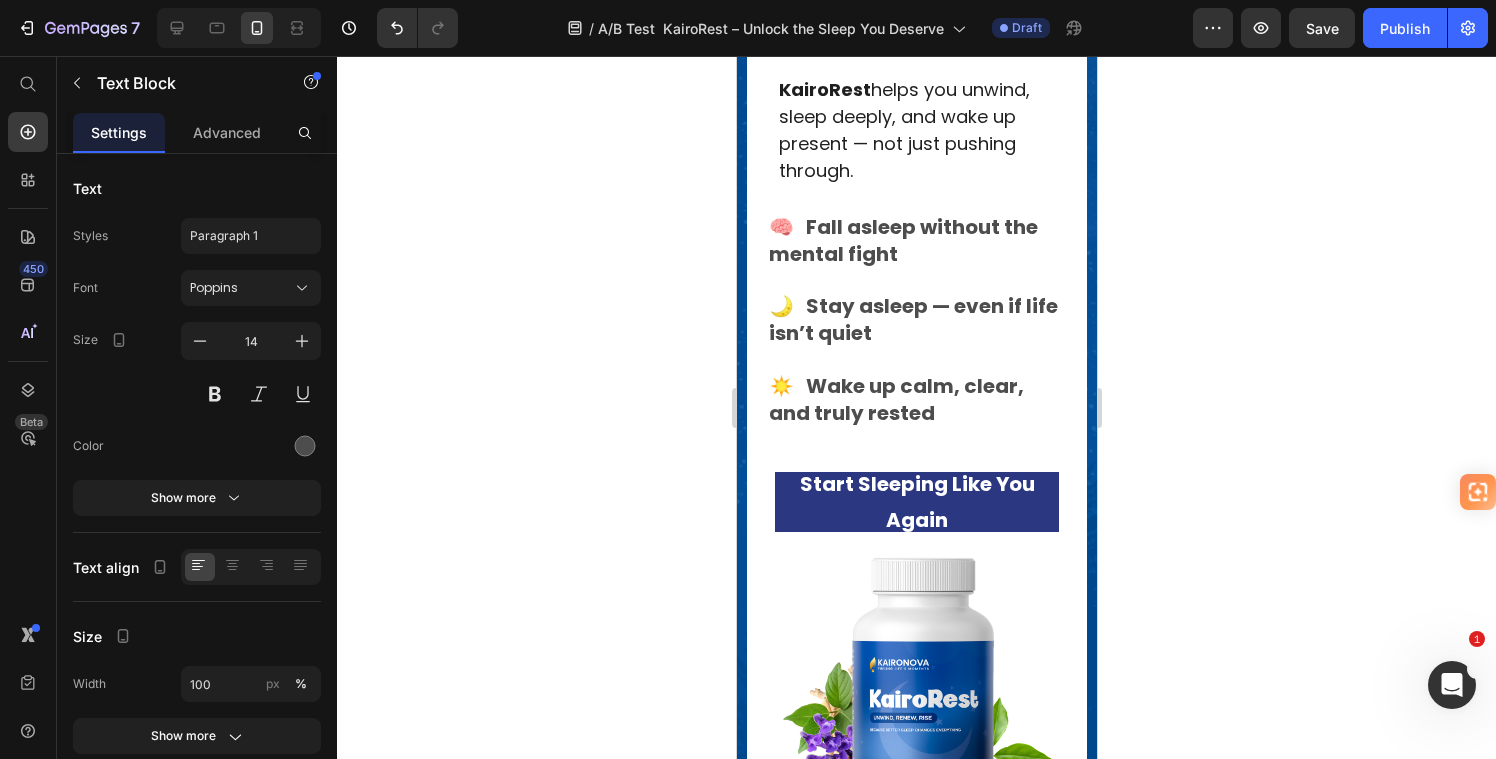 scroll, scrollTop: 0, scrollLeft: 0, axis: both 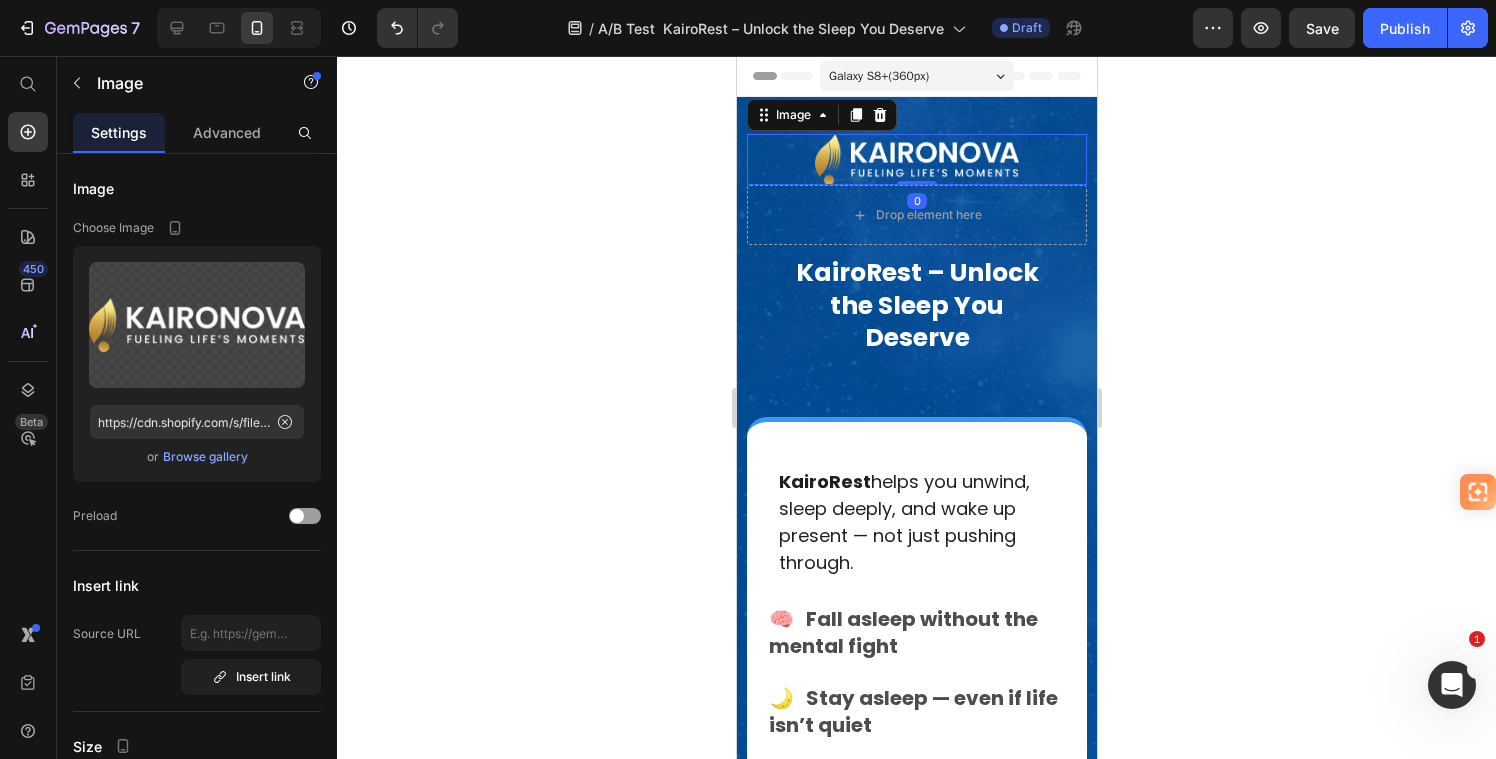 click at bounding box center (916, 159) 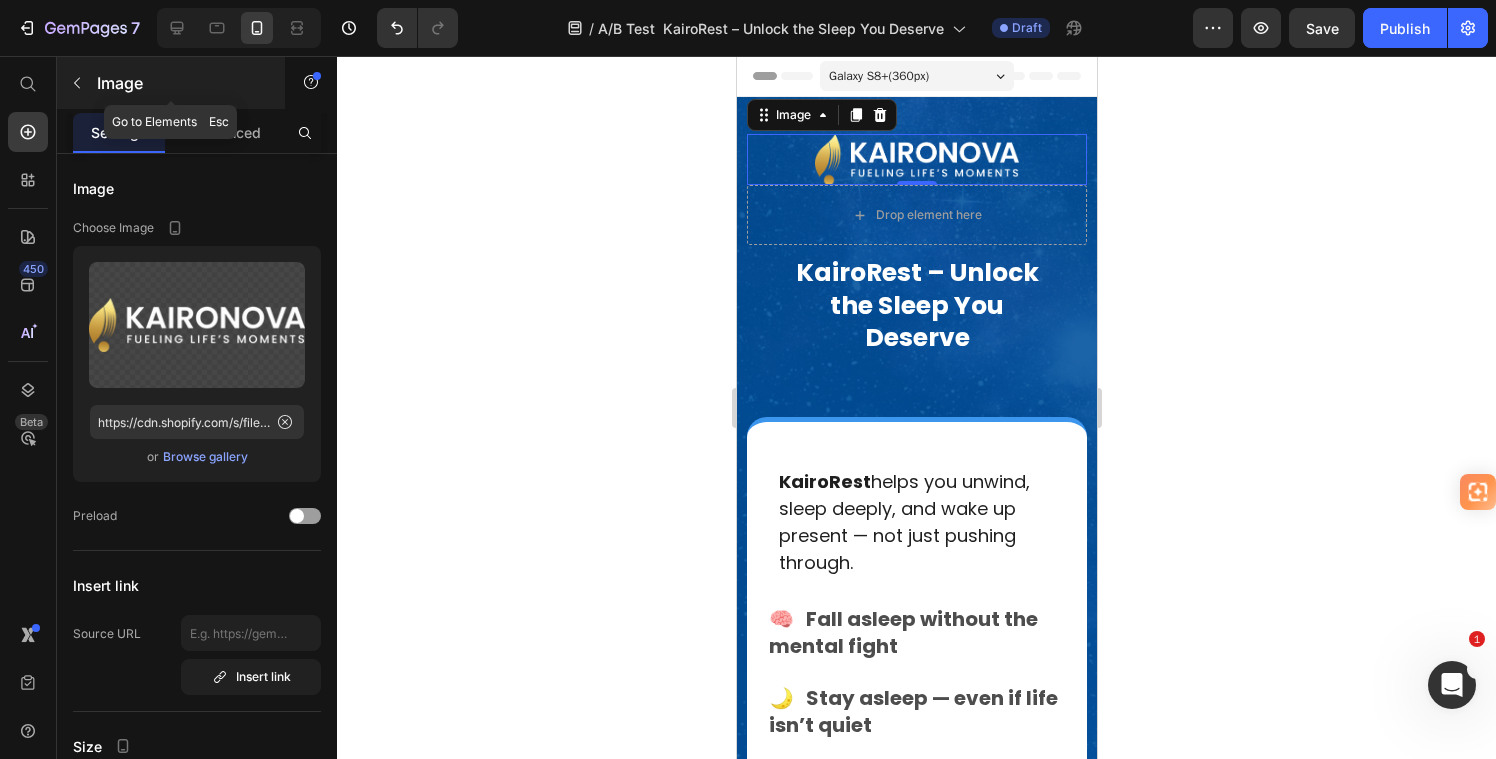 click on "Image" at bounding box center (182, 83) 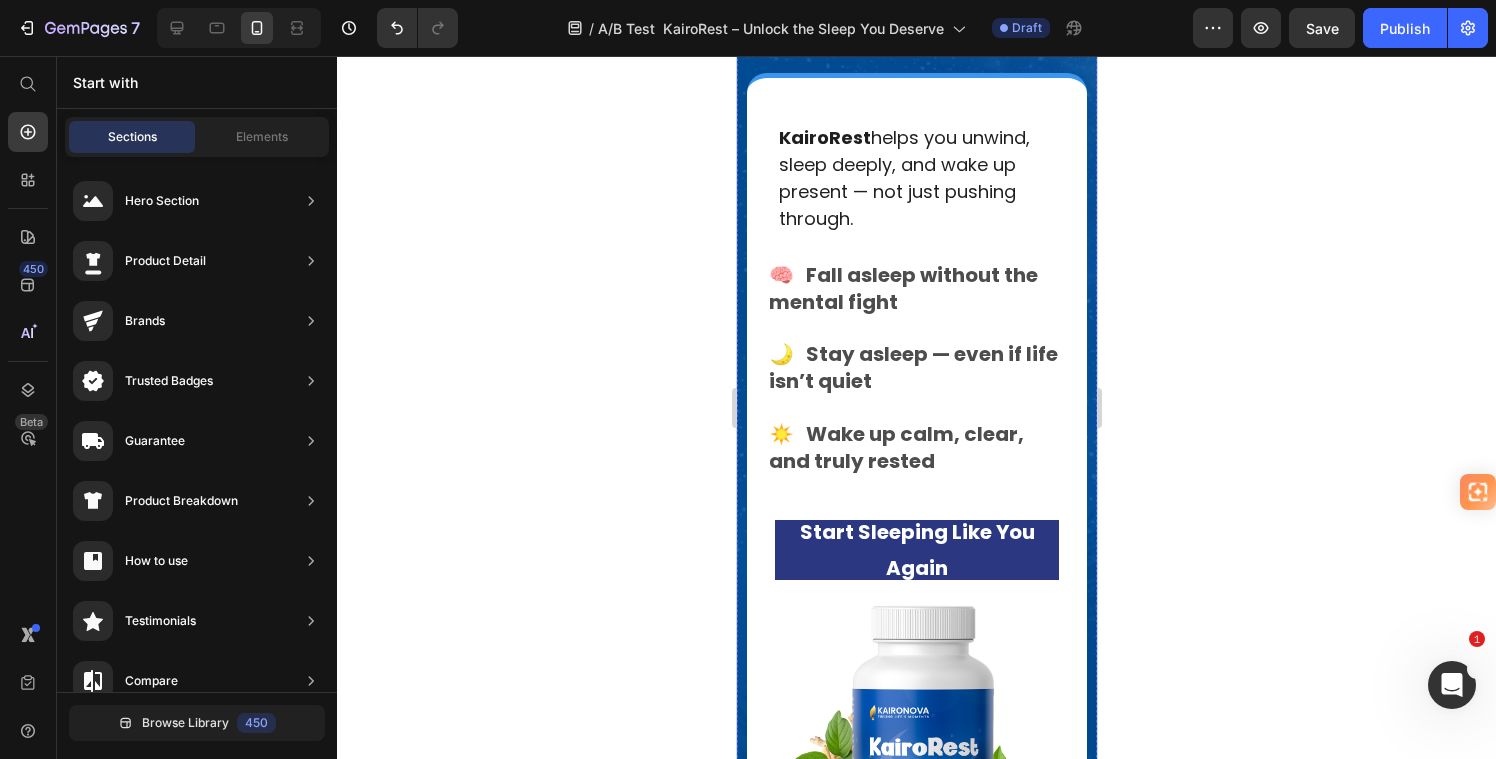 scroll, scrollTop: 0, scrollLeft: 0, axis: both 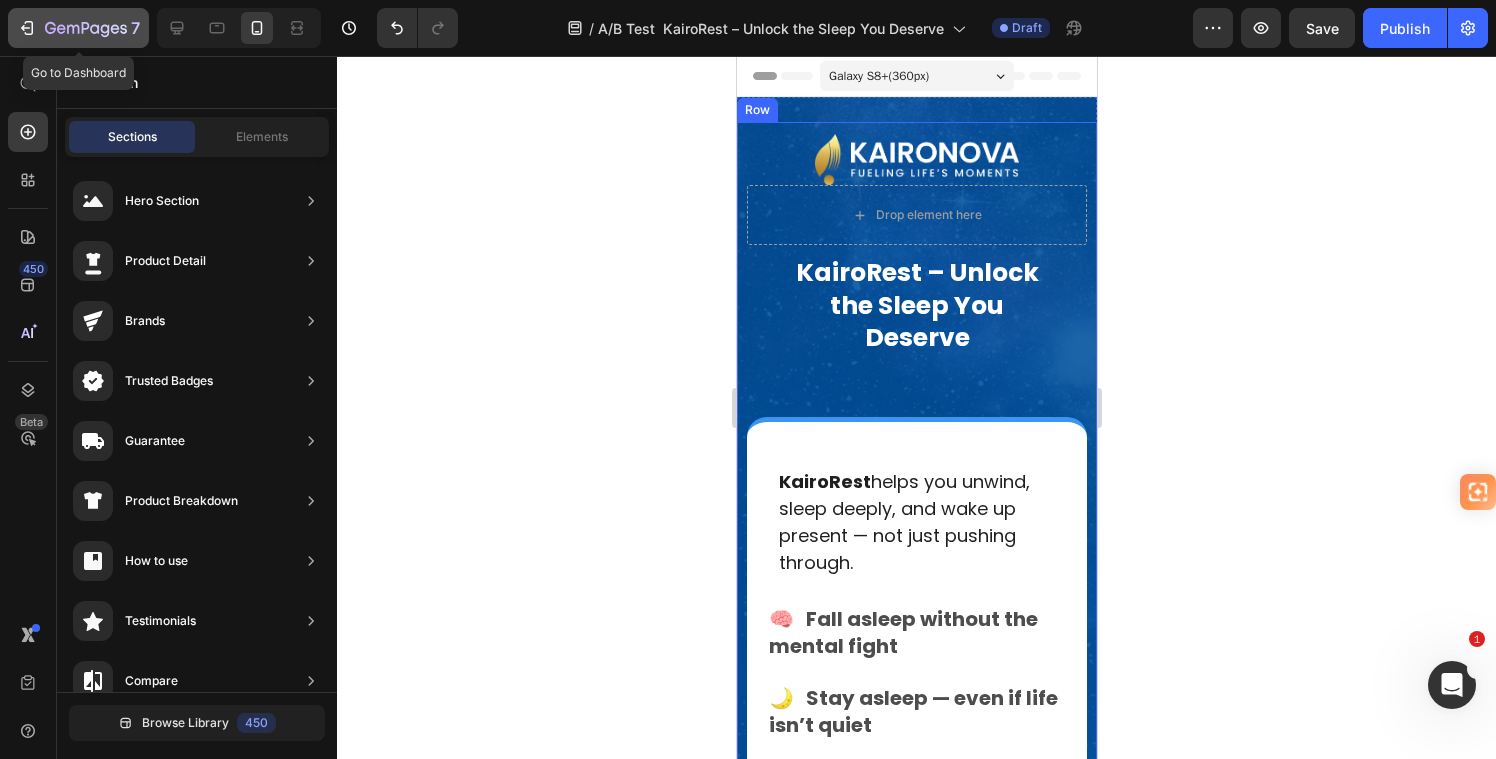 click 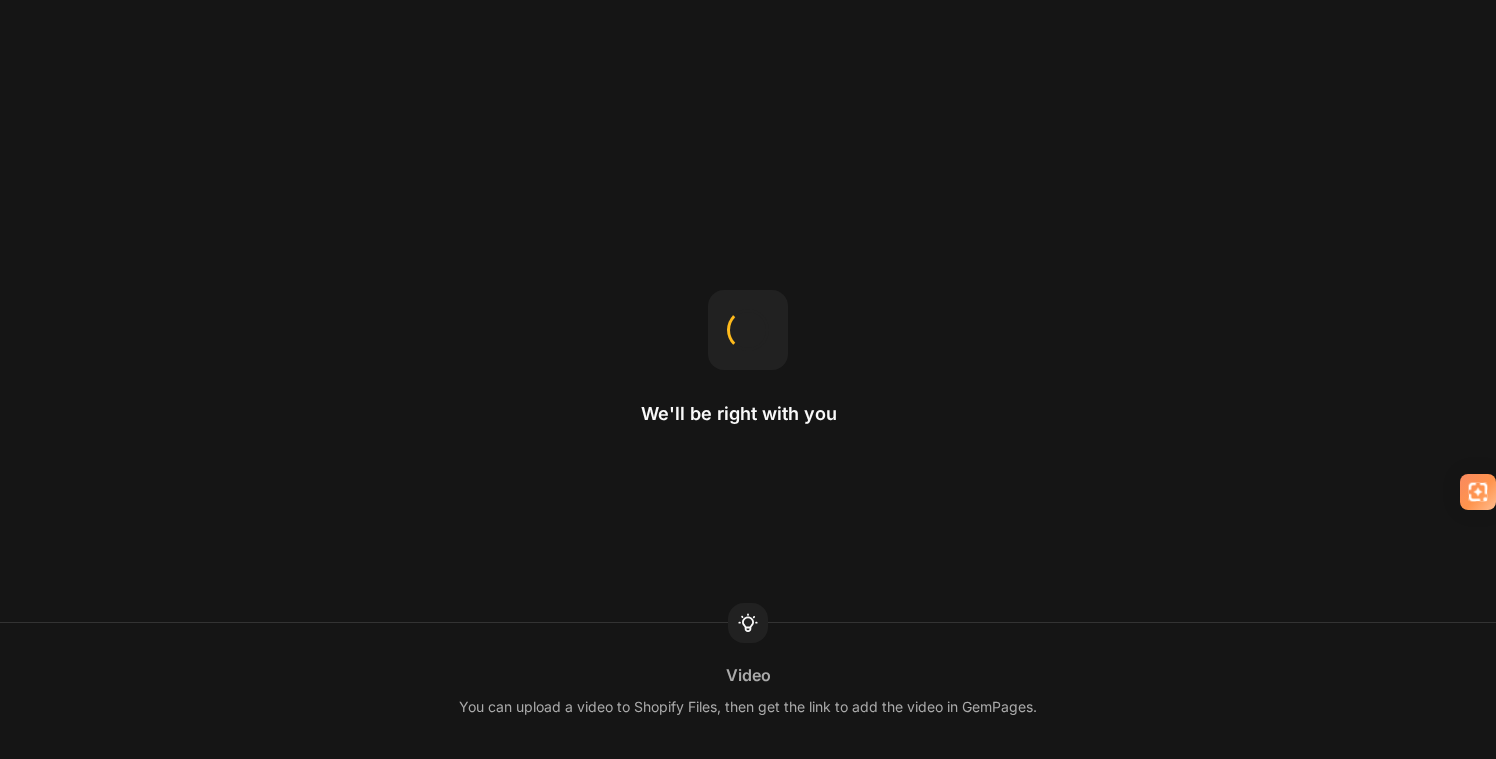 scroll, scrollTop: 0, scrollLeft: 0, axis: both 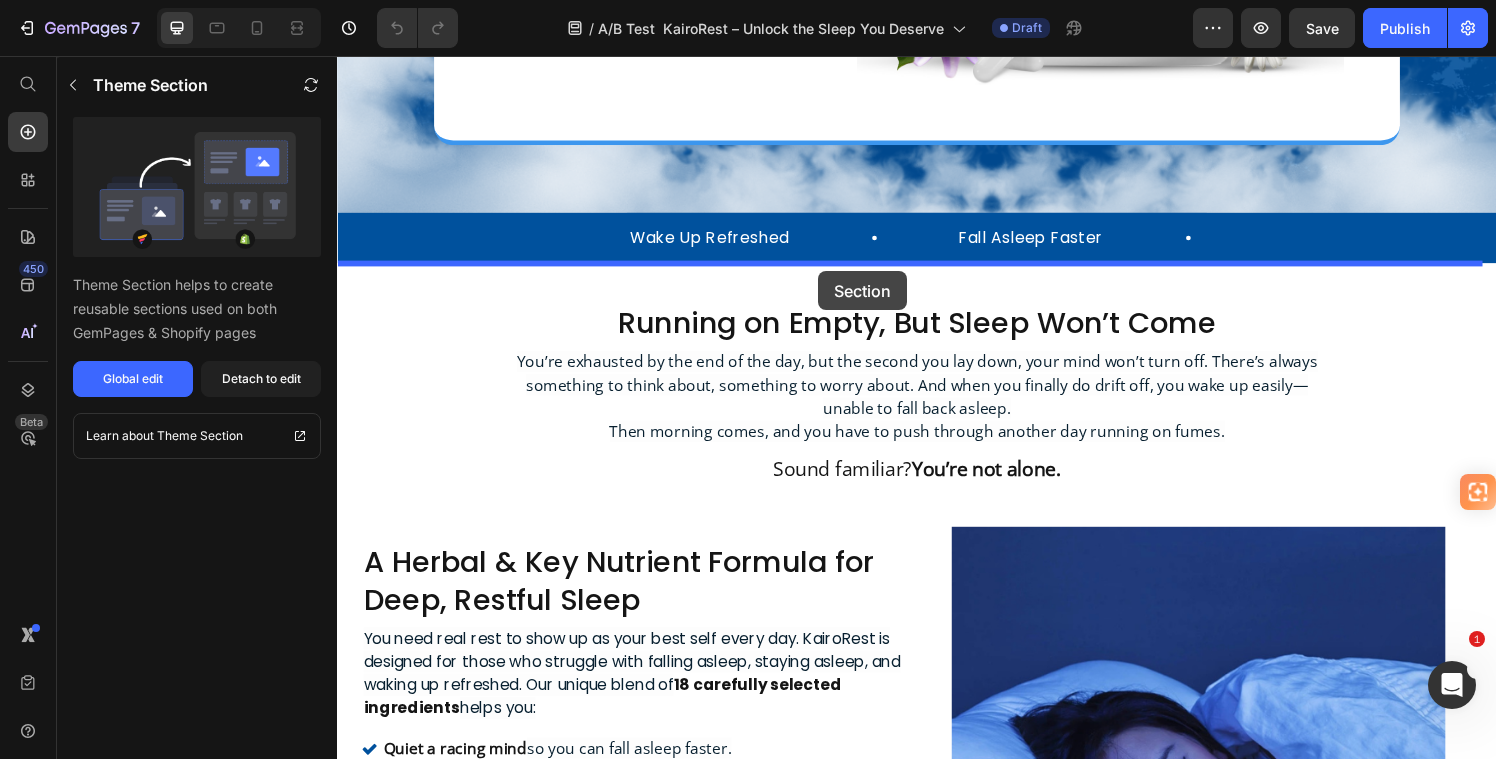 drag, startPoint x: 434, startPoint y: 508, endPoint x: 835, endPoint y: 282, distance: 460.301 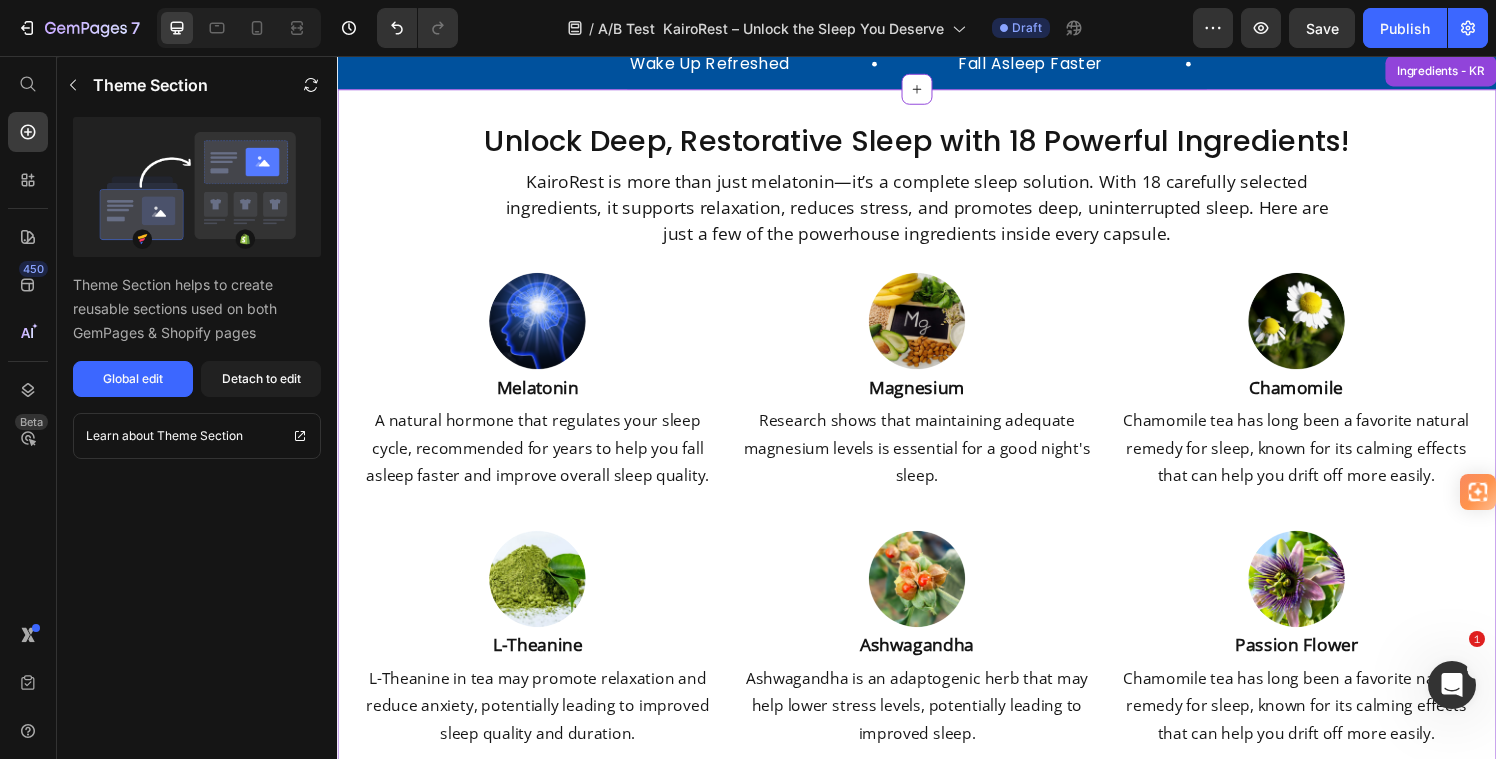 scroll, scrollTop: 1155, scrollLeft: 0, axis: vertical 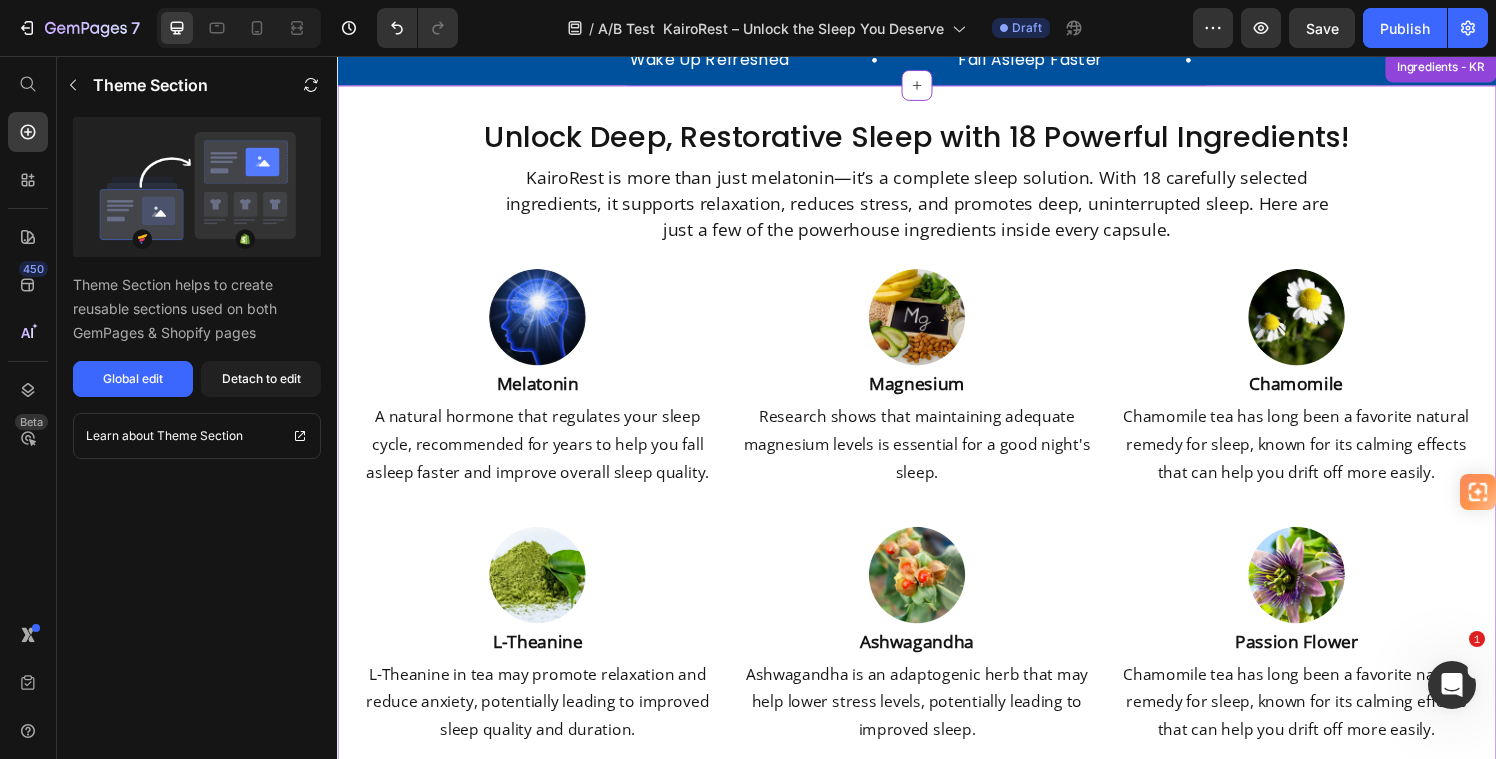 click on "[BRAND] is more than just melatonin—it’s a complete sleep solution. With 18 carefully selected ingredients, it supports relaxation, reduces stress, and promotes deep, uninterrupted sleep. Here are just a few of the powerhouse ingredients inside every capsule." at bounding box center [937, 208] 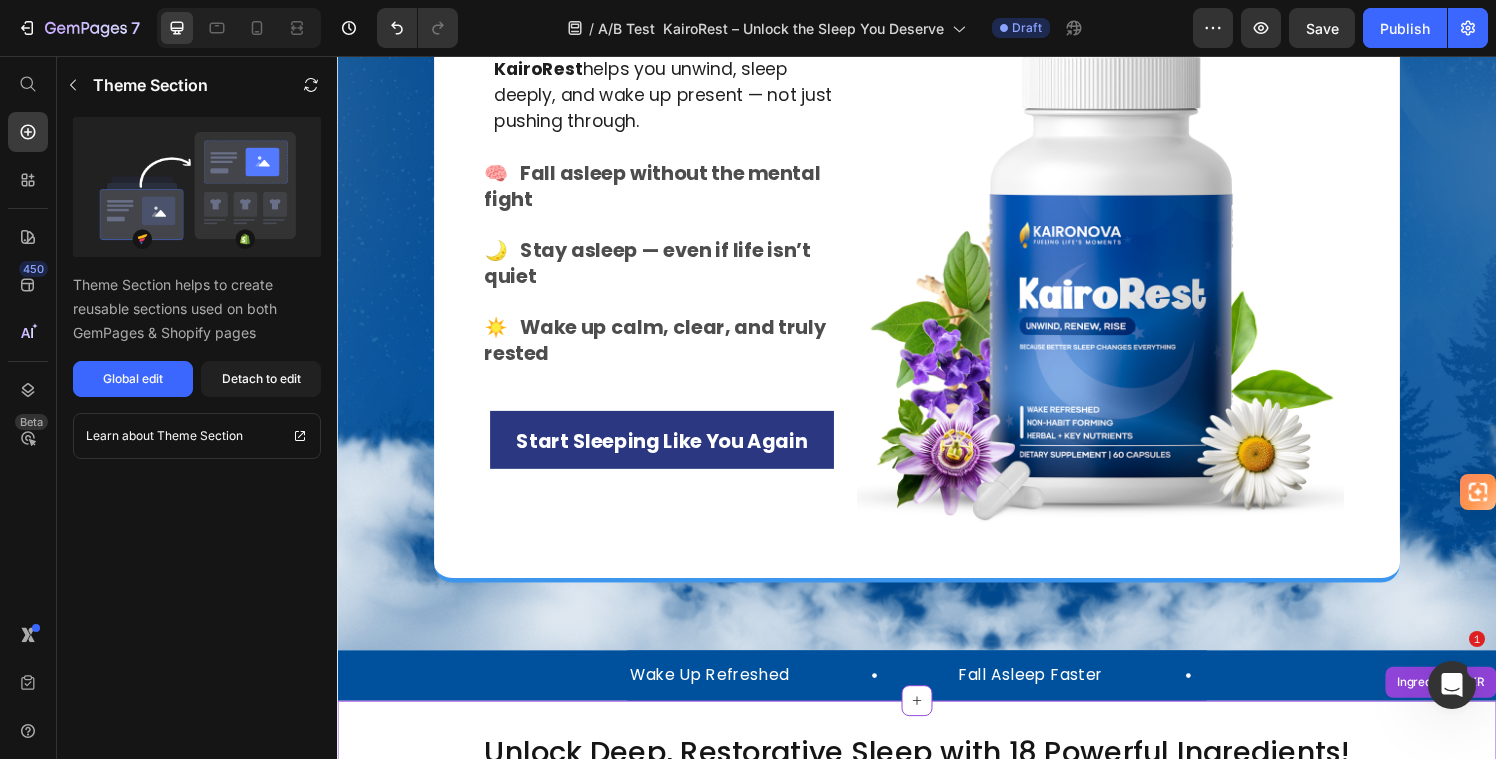scroll, scrollTop: 515, scrollLeft: 0, axis: vertical 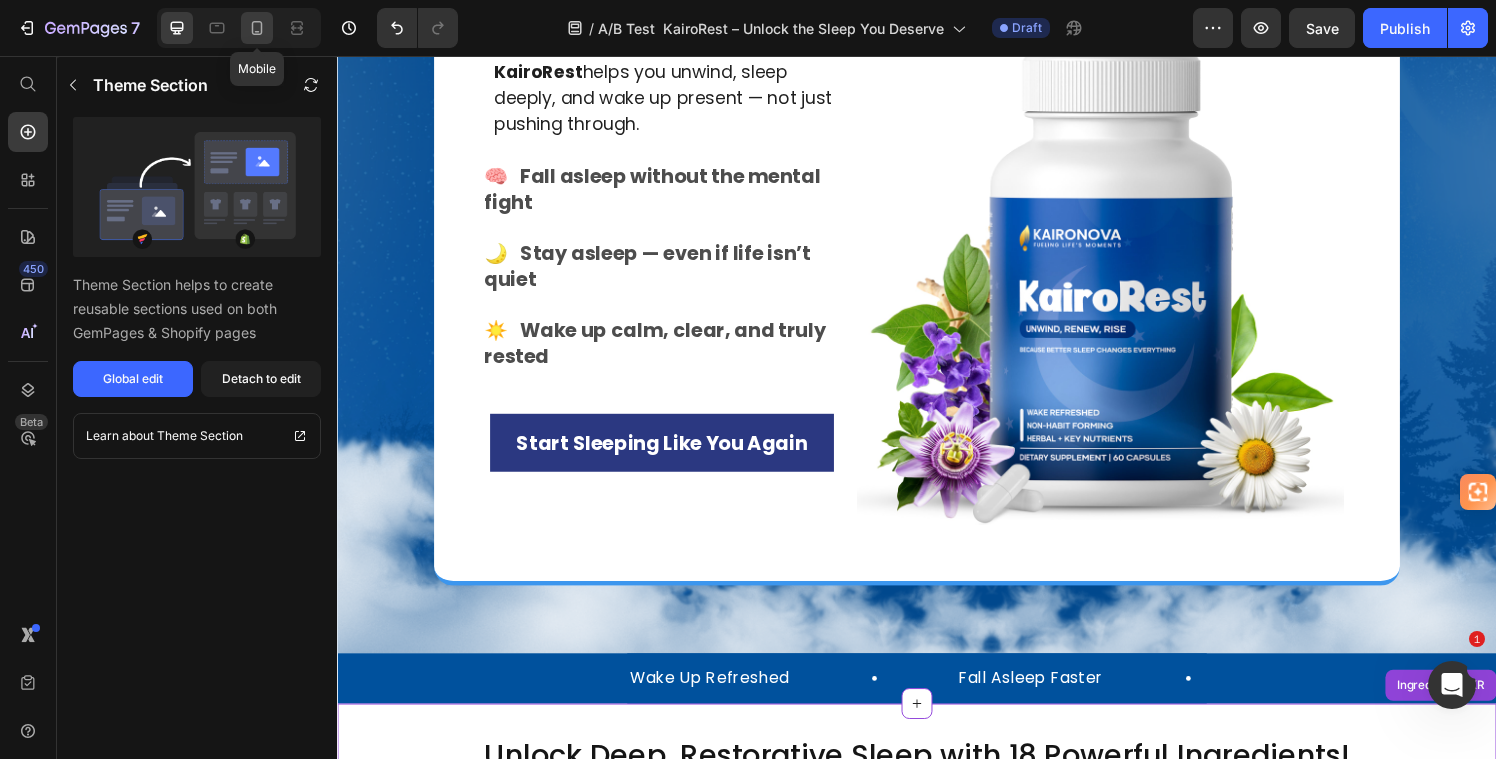 click 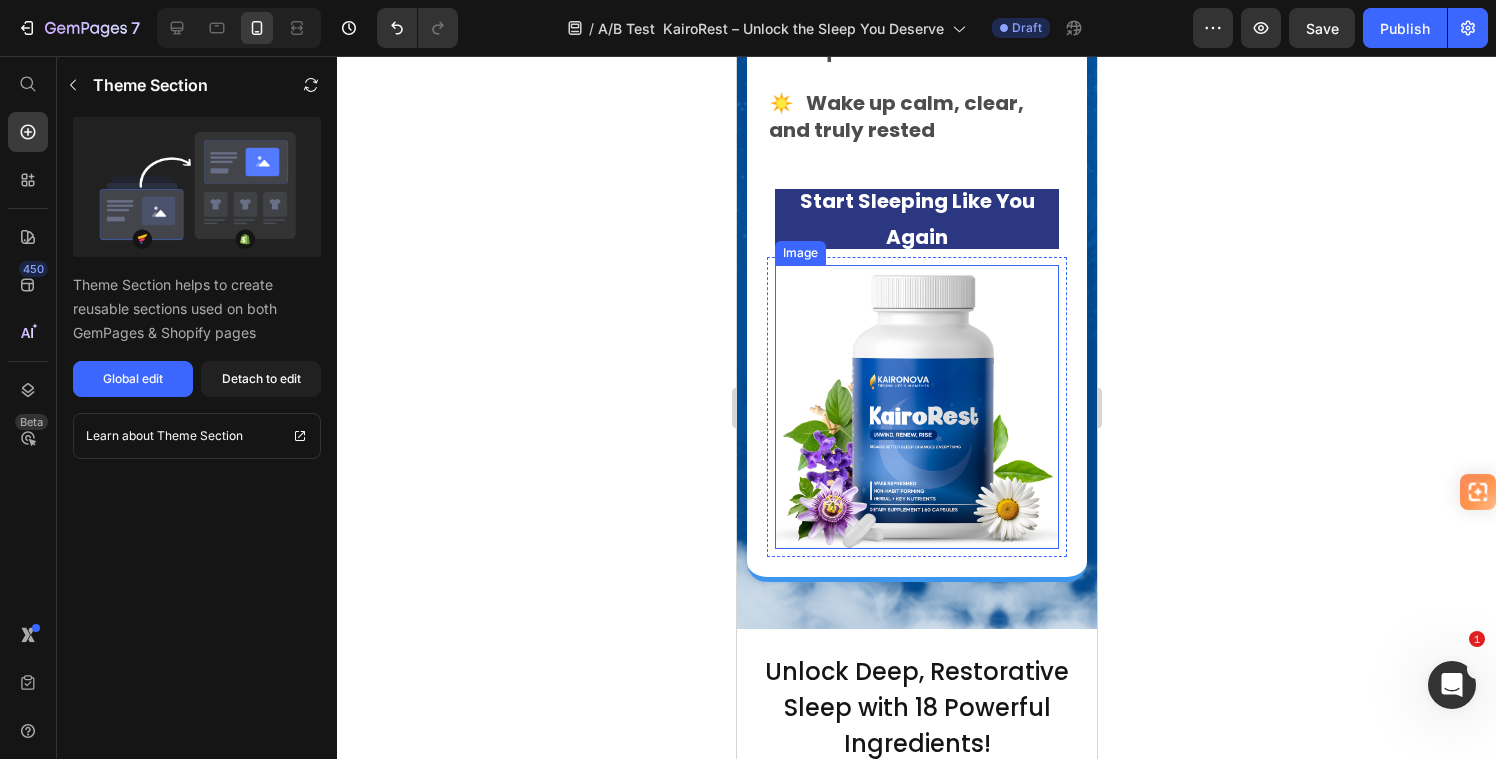scroll, scrollTop: 0, scrollLeft: 0, axis: both 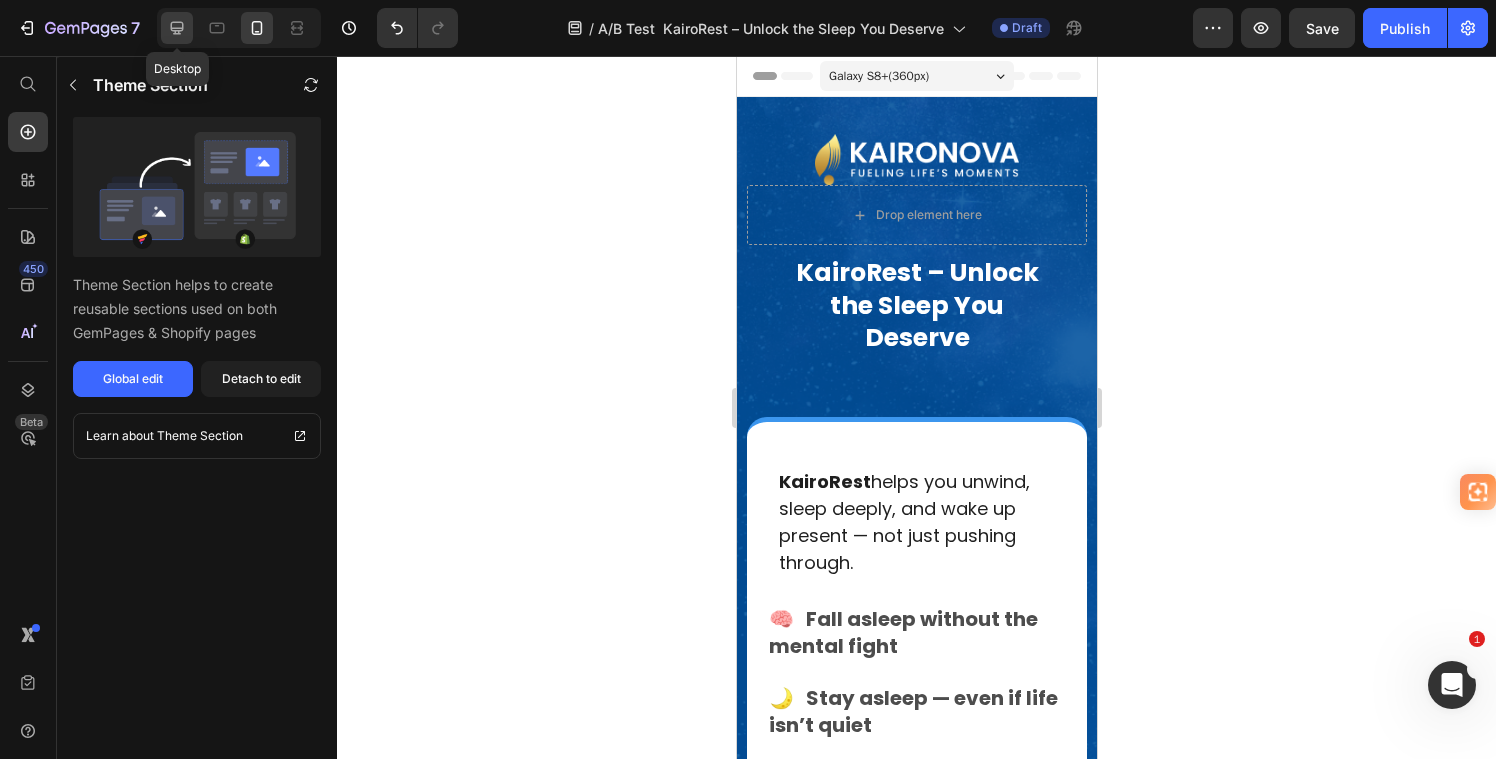 click 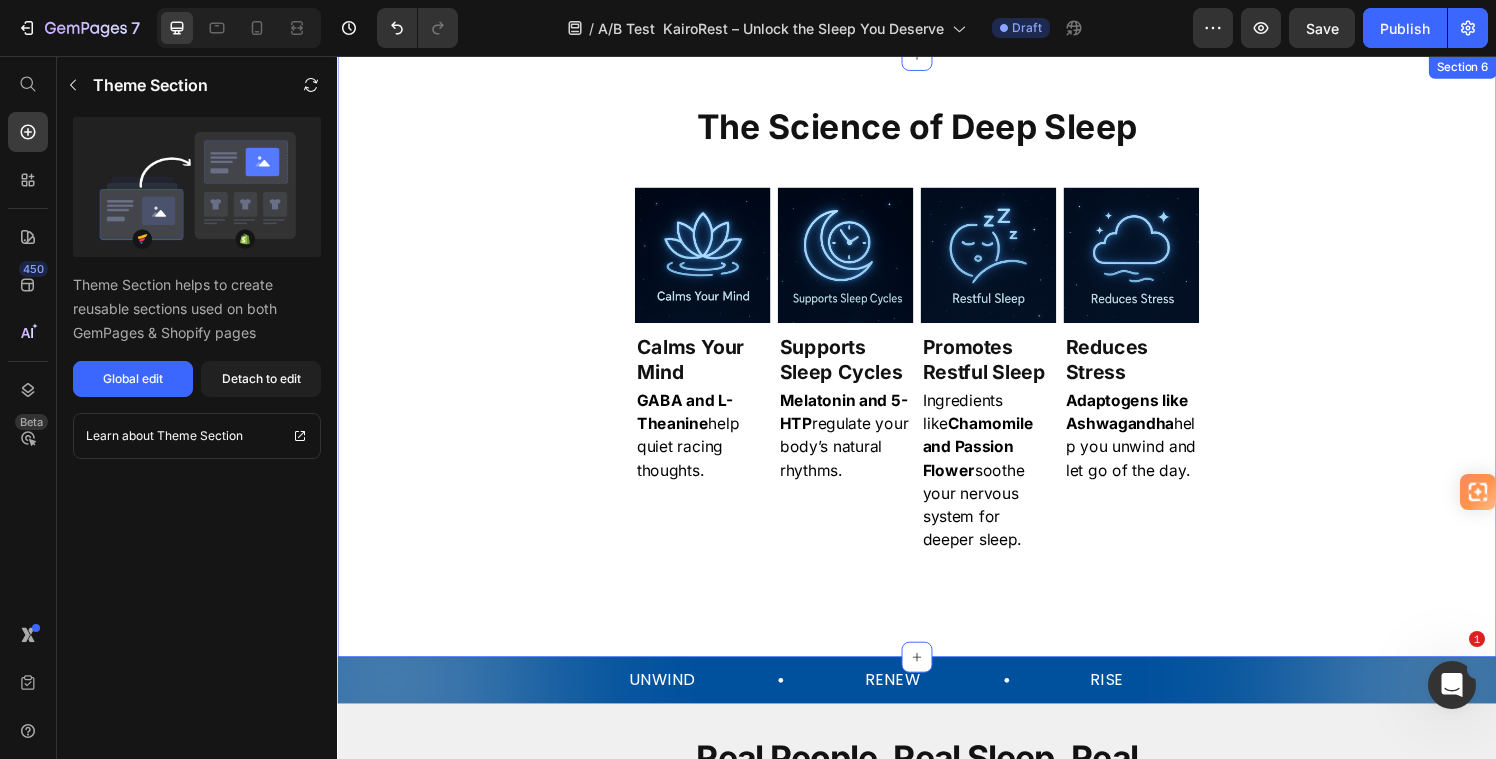 scroll, scrollTop: 3573, scrollLeft: 0, axis: vertical 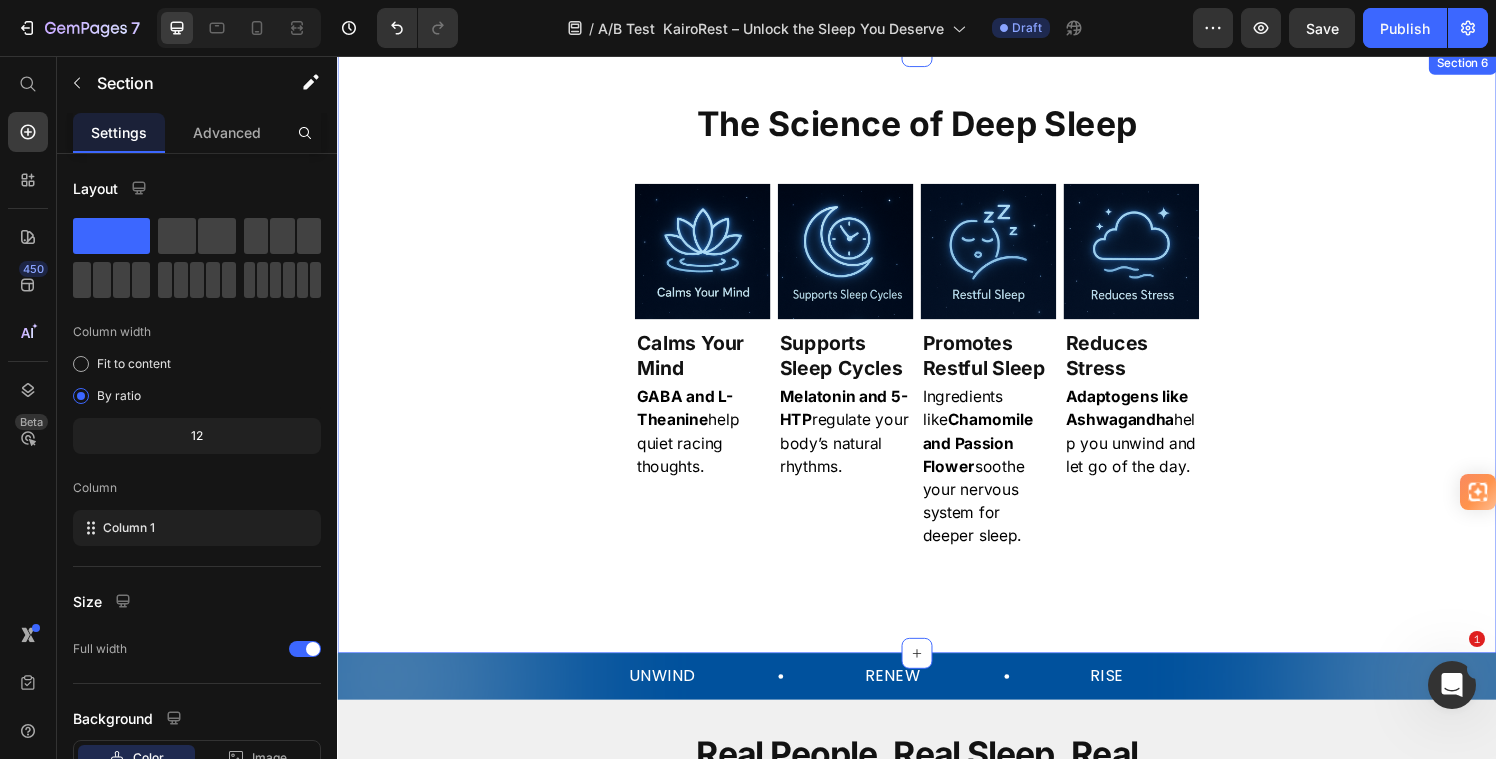 click on "The Science of Deep Sleep Heading Row Image Calms Your Mind Heading GABA and L-Theanine  help quiet racing thoughts. Text Block Image Supports Sleep Cycles Heading Melatonin and 5-HTP  regulate your body’s natural rhythms. Text Block Image Promotes Restful Sleep Heading Ingredients like  Chamomile and Passion Flower  soothe your nervous system for deeper sleep. Text Block Image Reduces Stress Heading Adaptogens like Ashwagandha  help you unwind and let go of the day. Text Block Row Section 6" at bounding box center [937, 363] 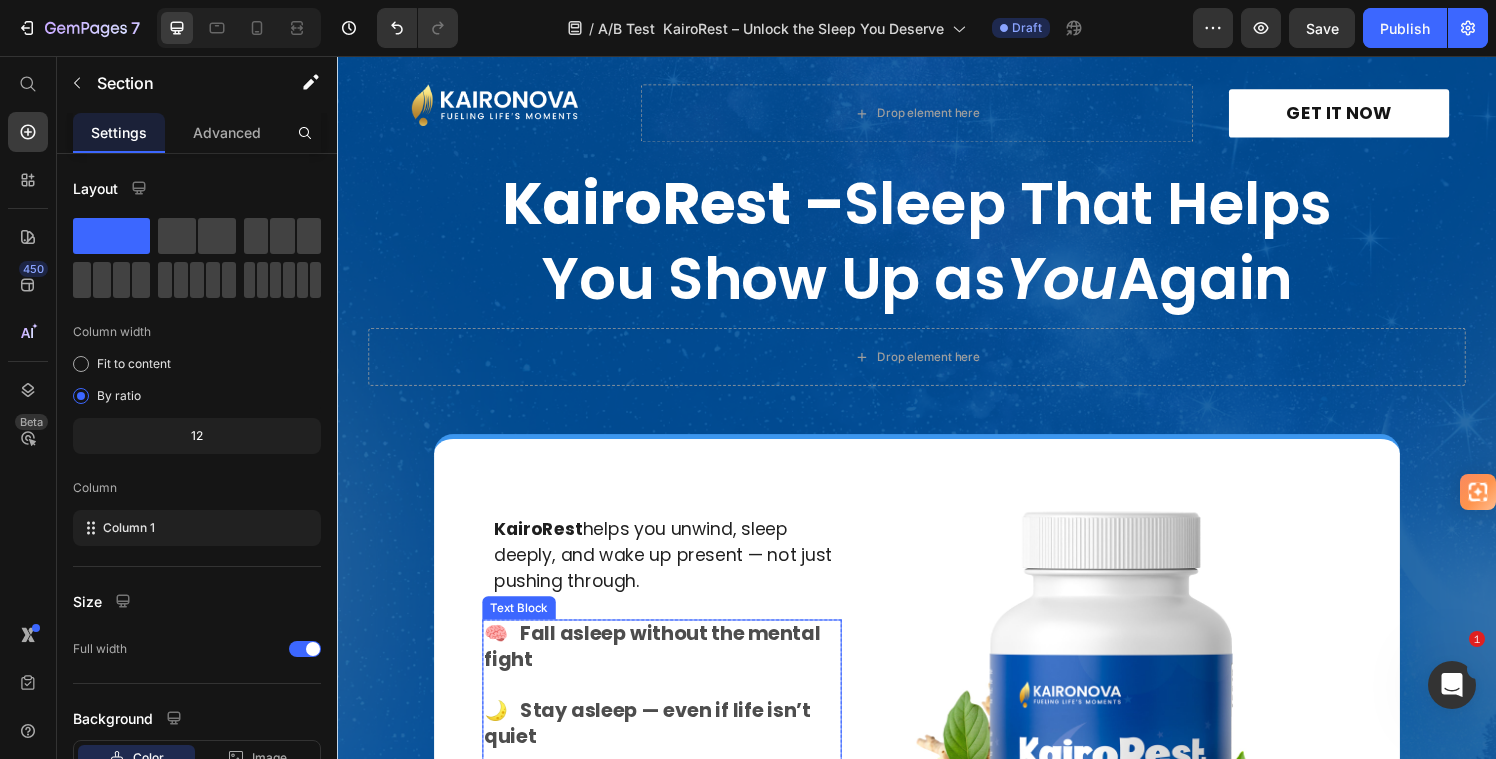 scroll, scrollTop: 0, scrollLeft: 0, axis: both 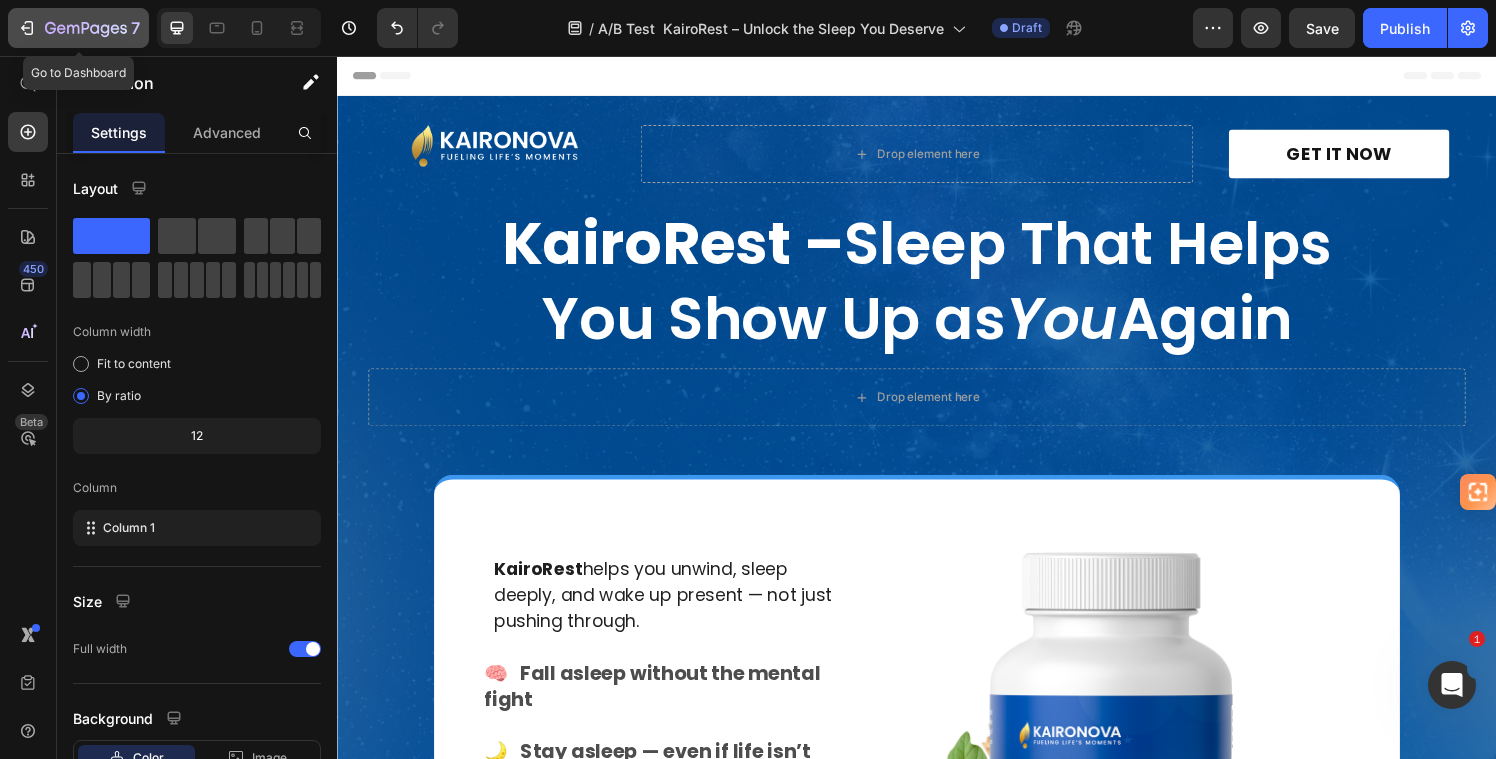 click on "7" at bounding box center (78, 28) 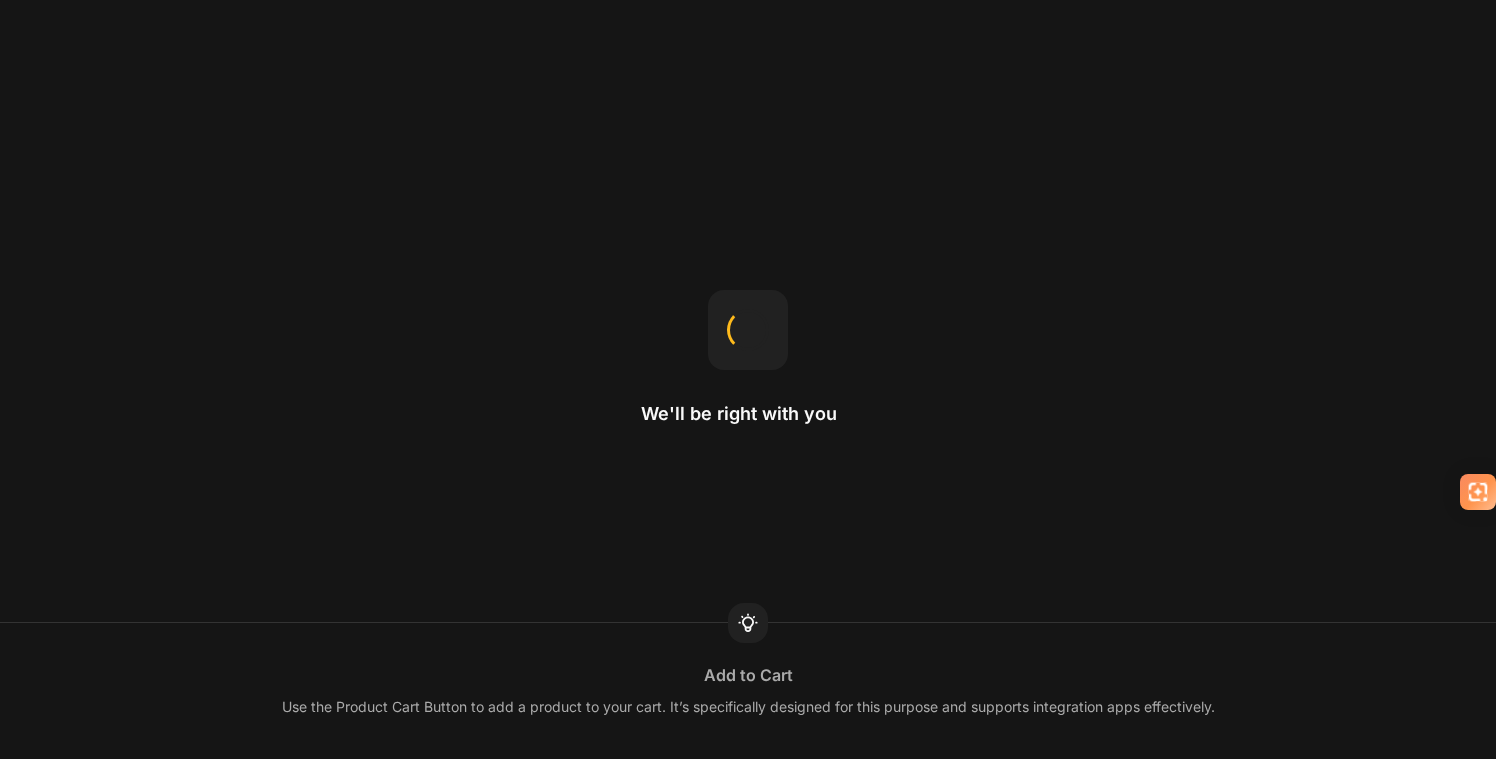 scroll, scrollTop: 0, scrollLeft: 0, axis: both 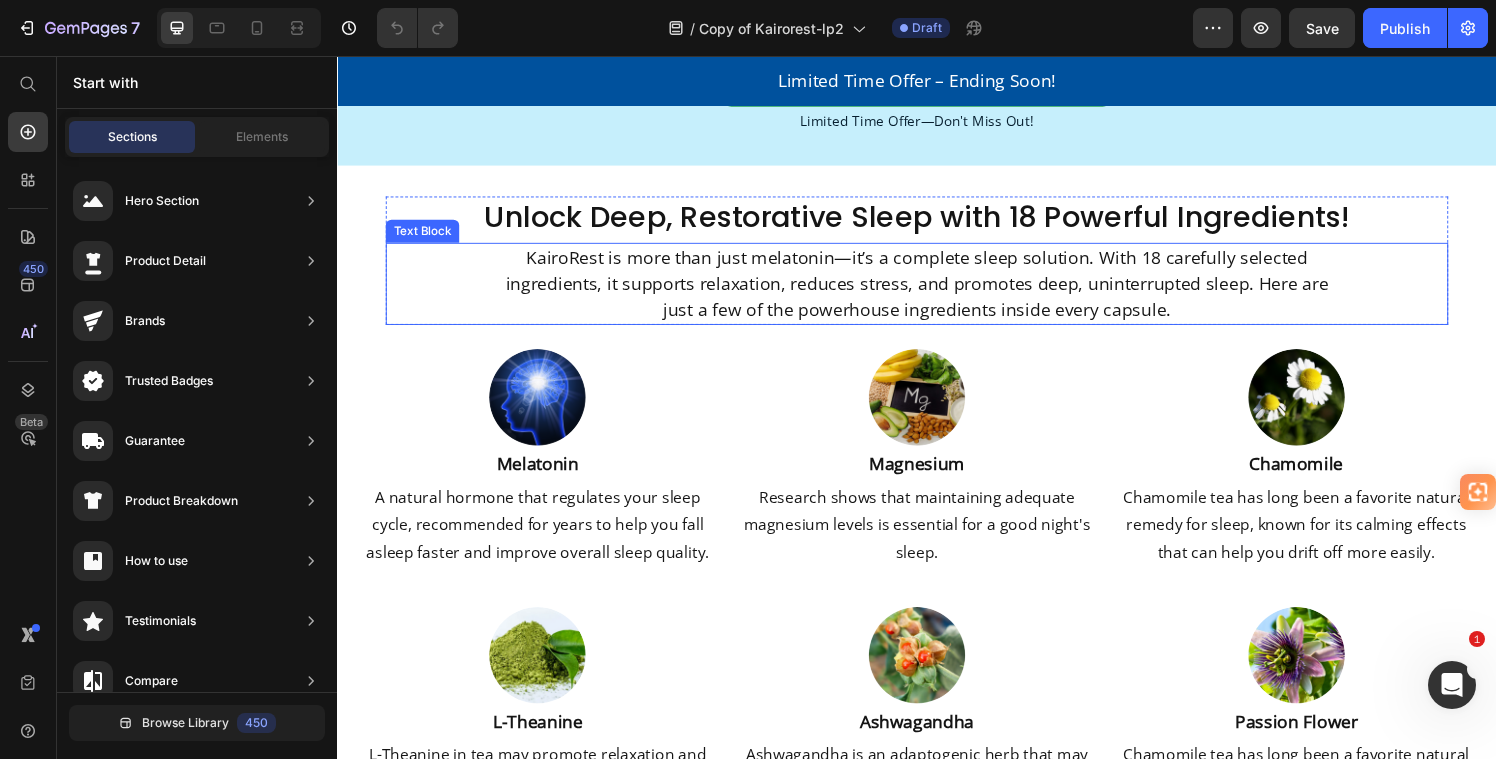 click on "KairoRest is more than just melatonin—it’s a complete sleep solution. With 18 carefully selected ingredients, it supports relaxation, reduces stress, and promotes deep, uninterrupted sleep. Here are just a few of the powerhouse ingredients inside every capsule." at bounding box center [937, 291] 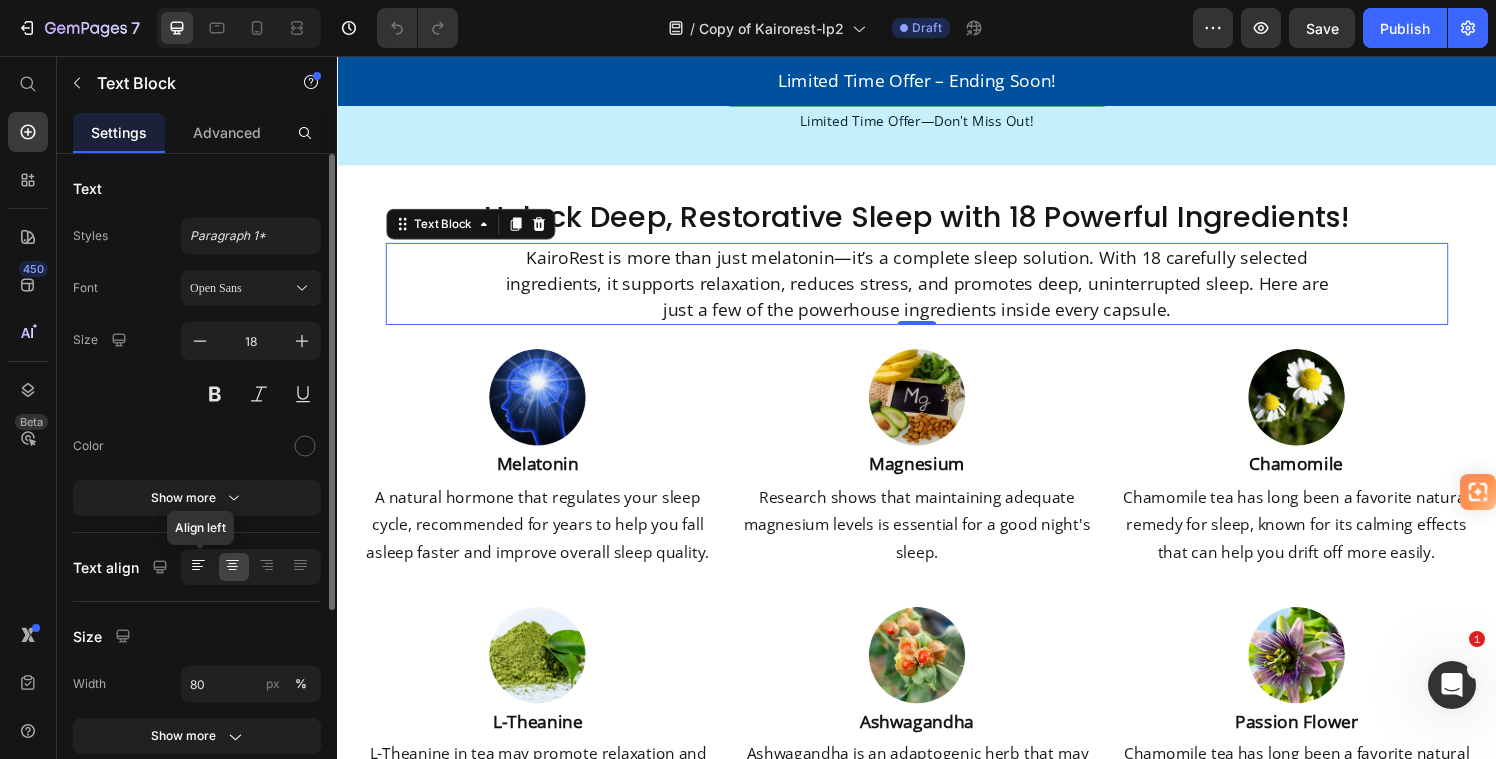 click 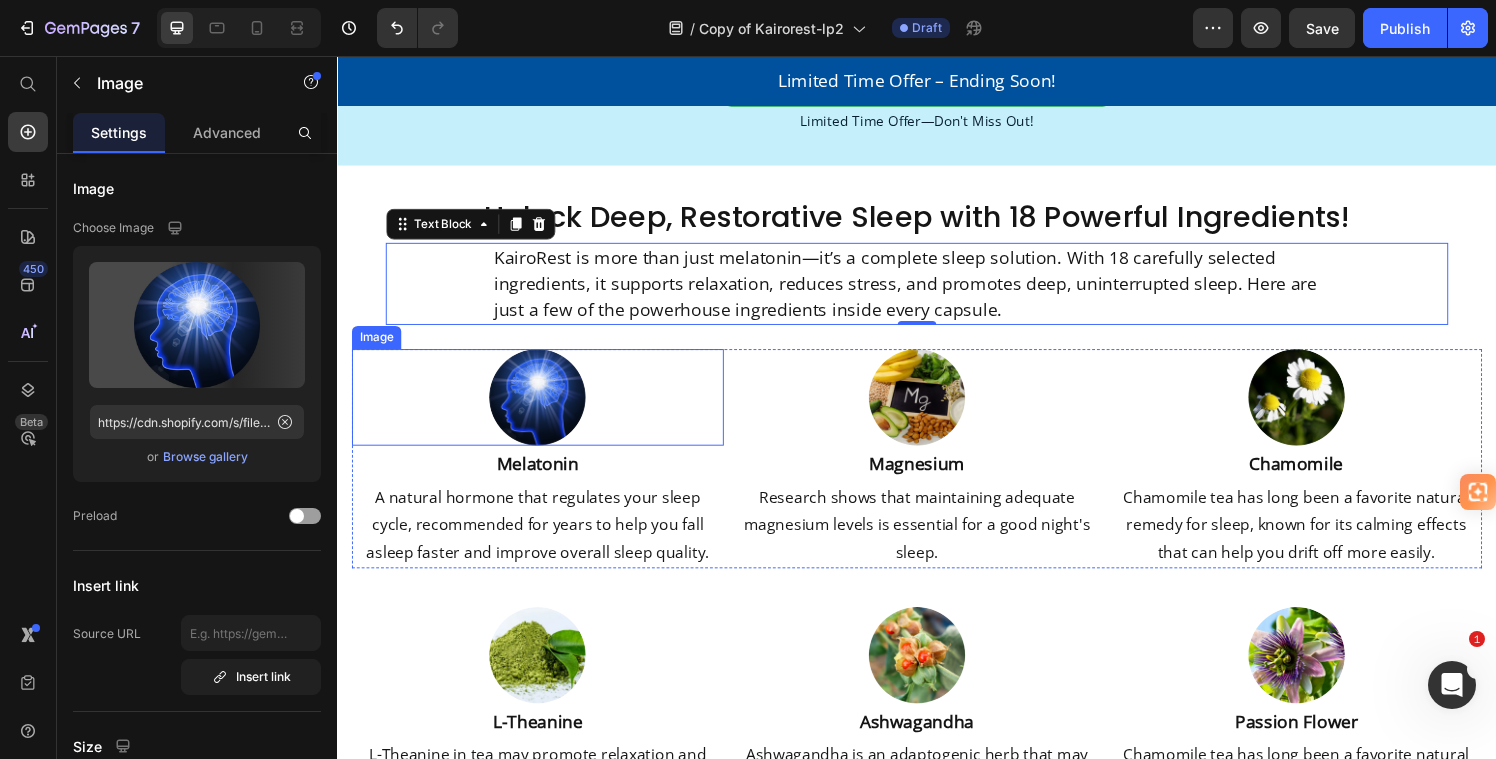 click at bounding box center (544, 409) 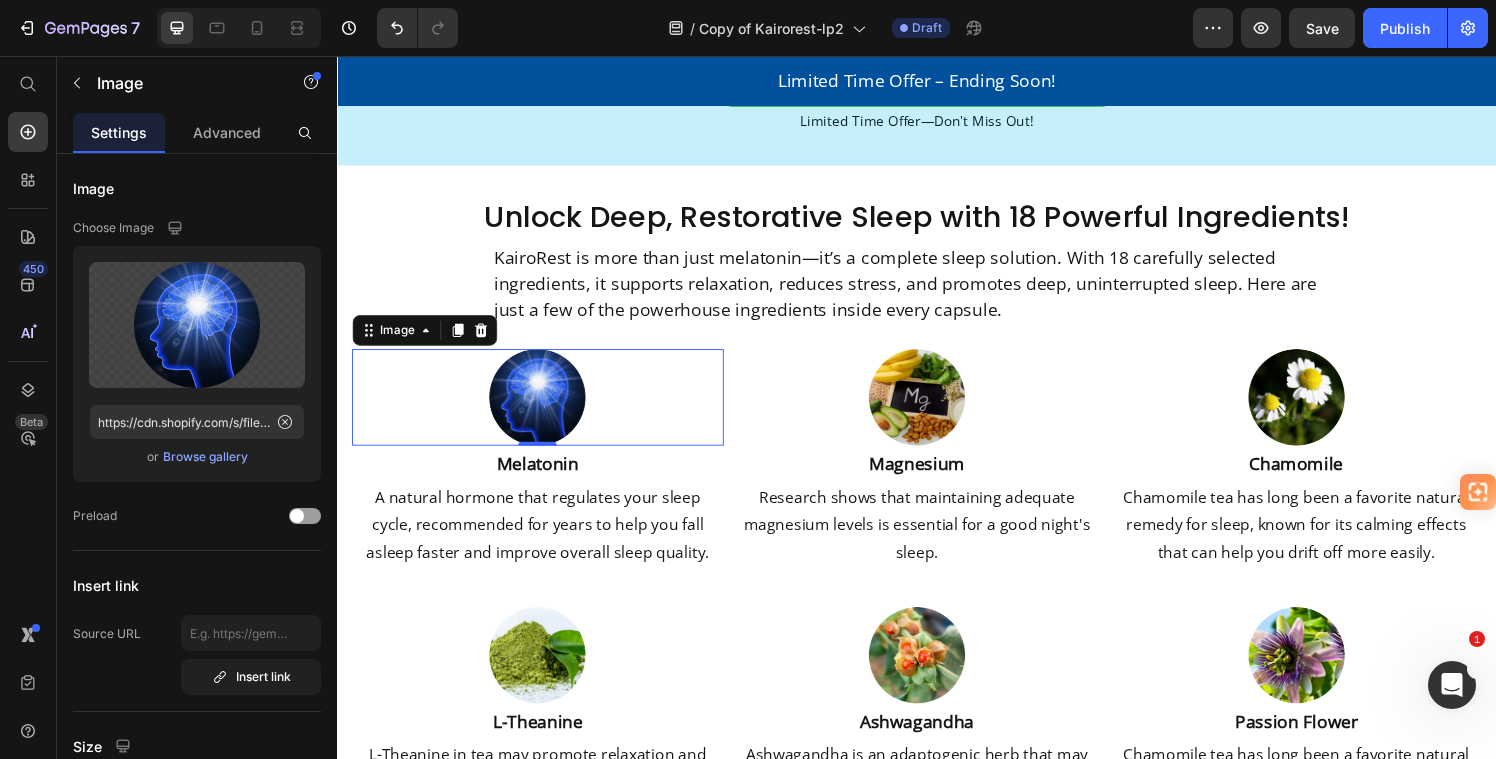 click at bounding box center (544, 409) 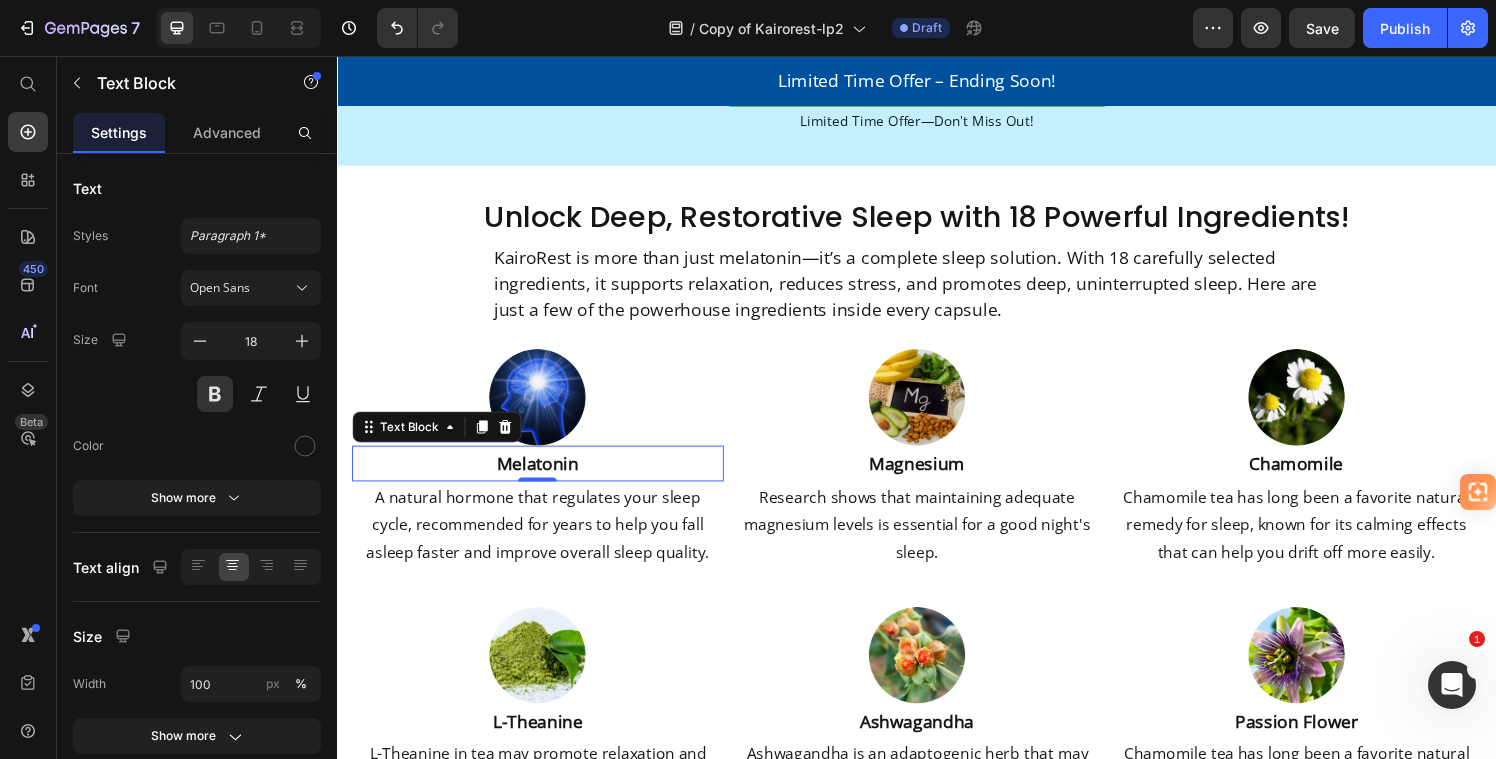 click on "Melatonin" at bounding box center (544, 477) 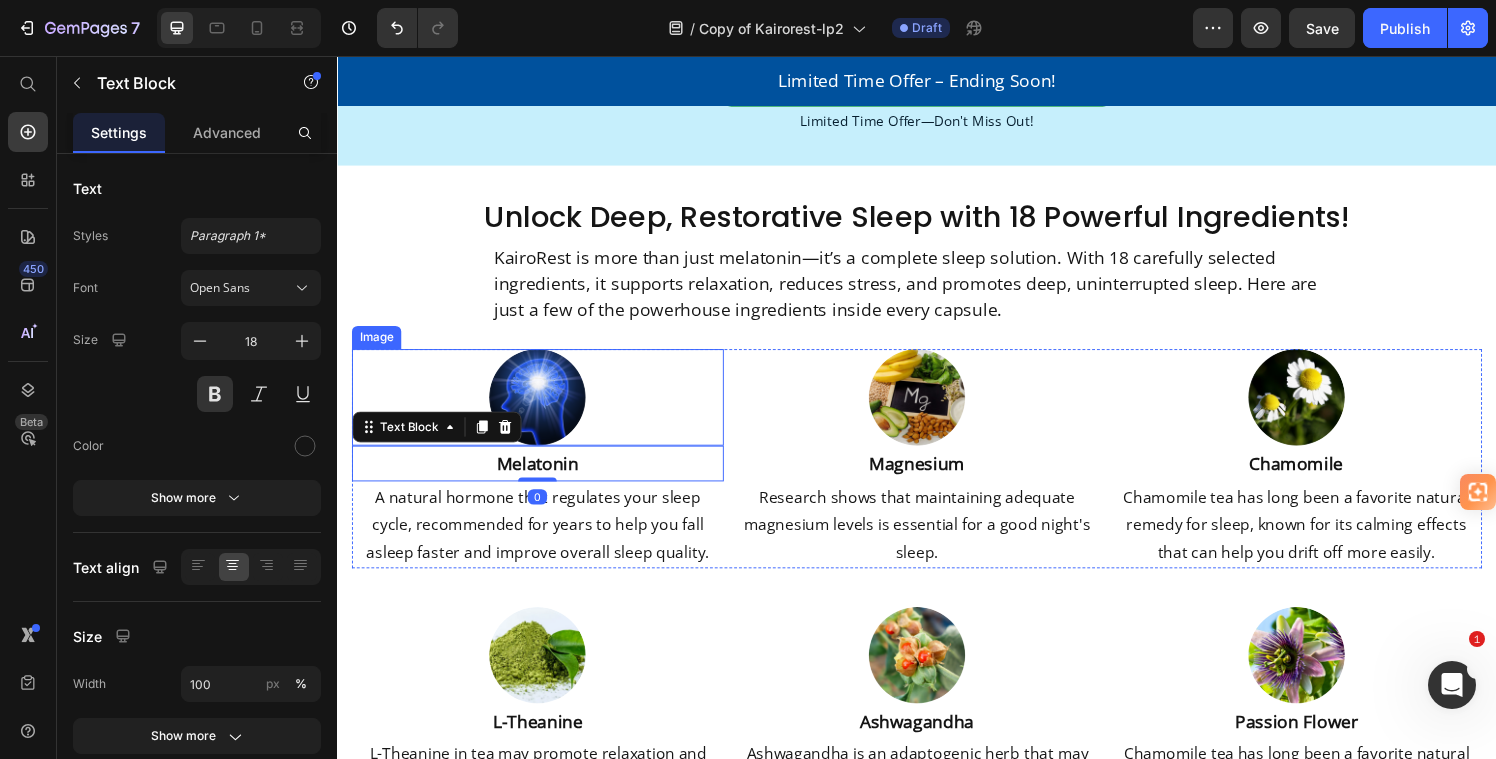 click on "Unlock Deep, Restorative Sleep with 18 Powerful Ingredients! Heading KairoRest is more than just melatonin—it’s a complete sleep solution. With 18 carefully selected ingredients, it supports relaxation, reduces stress, and promotes deep, uninterrupted sleep. Here are just a few of the powerhouse ingredients inside every capsule. Text Block Row Image Melatonin Text Block   0 A natural hormone that regulates your sleep cycle, recommended for years to help you fall asleep faster and improve overall sleep quality. Text Block Image Magnesium Text Block Research shows that maintaining adequate magnesium levels is essential for a good night's sleep. Text Block Image Chamomile Text Block Chamomile tea has long been a favorite natural remedy for sleep, known for its calming effects that can help you drift off more easily. Text Block Row Image L-Theanine Text Block L-Theanine in tea may promote relaxation and reduce anxiety, potentially leading to improved sleep quality and duration. Text Block Image Ashwagandha" at bounding box center (937, 594) 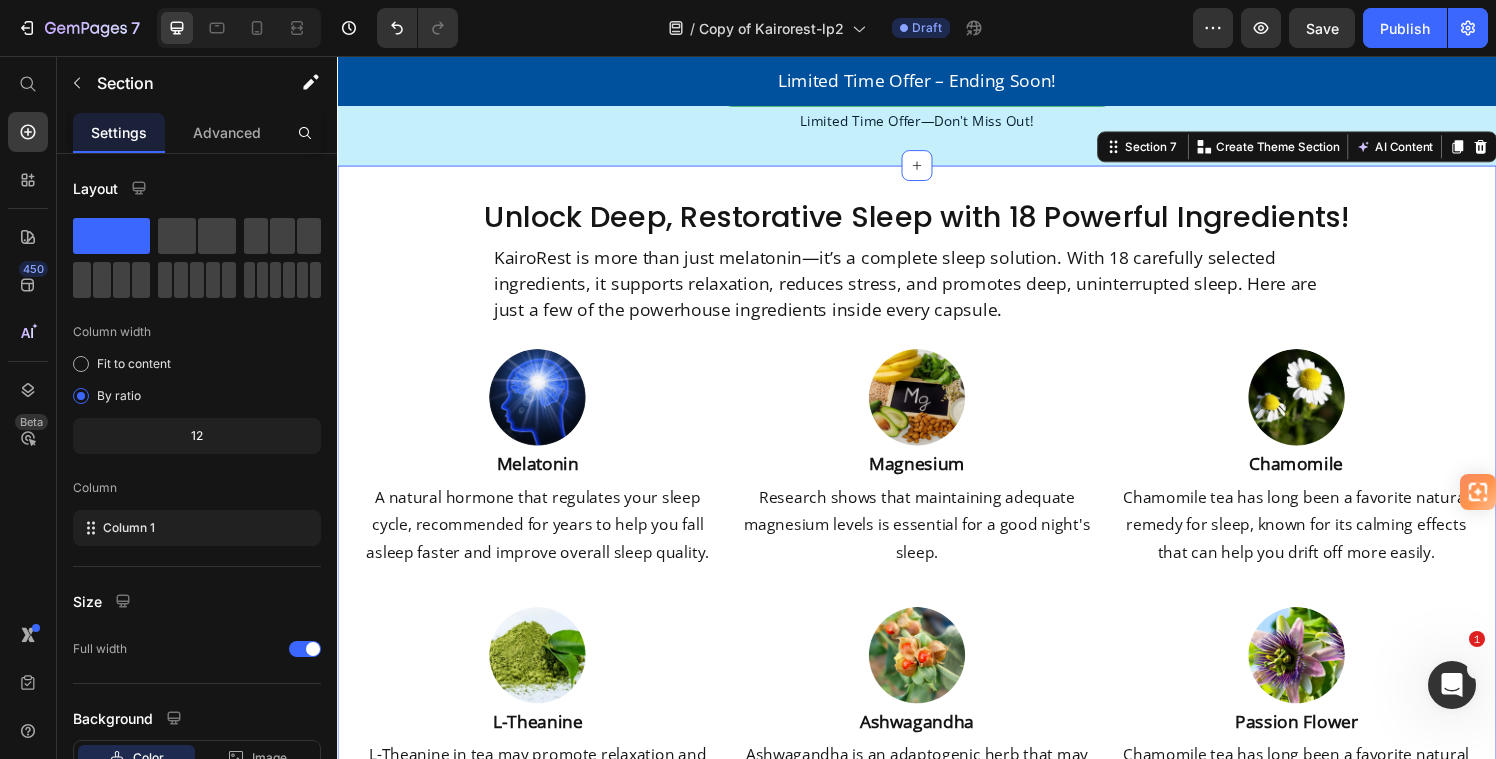 click on "Unlock Deep, Restorative Sleep with 18 Powerful Ingredients! Heading KairoRest is more than just melatonin—it’s a complete sleep solution. With 18 carefully selected ingredients, it supports relaxation, reduces stress, and promotes deep, uninterrupted sleep. Here are just a few of the powerhouse ingredients inside every capsule. Text Block Row Image Melatonin Text Block A natural hormone that regulates your sleep cycle, recommended for years to help you fall asleep faster and improve overall sleep quality. Text Block Image Magnesium Text Block Research shows that maintaining adequate magnesium levels is essential for a good night's sleep. Text Block Image Chamomile Text Block Chamomile tea has long been a favorite natural remedy for sleep, known for its calming effects that can help you drift off more easily. Text Block Row Image L-Theanine Text Block L-Theanine in tea may promote relaxation and reduce anxiety, potentially leading to improved sleep quality and duration. Text Block Image Ashwagandha Image" at bounding box center [937, 594] 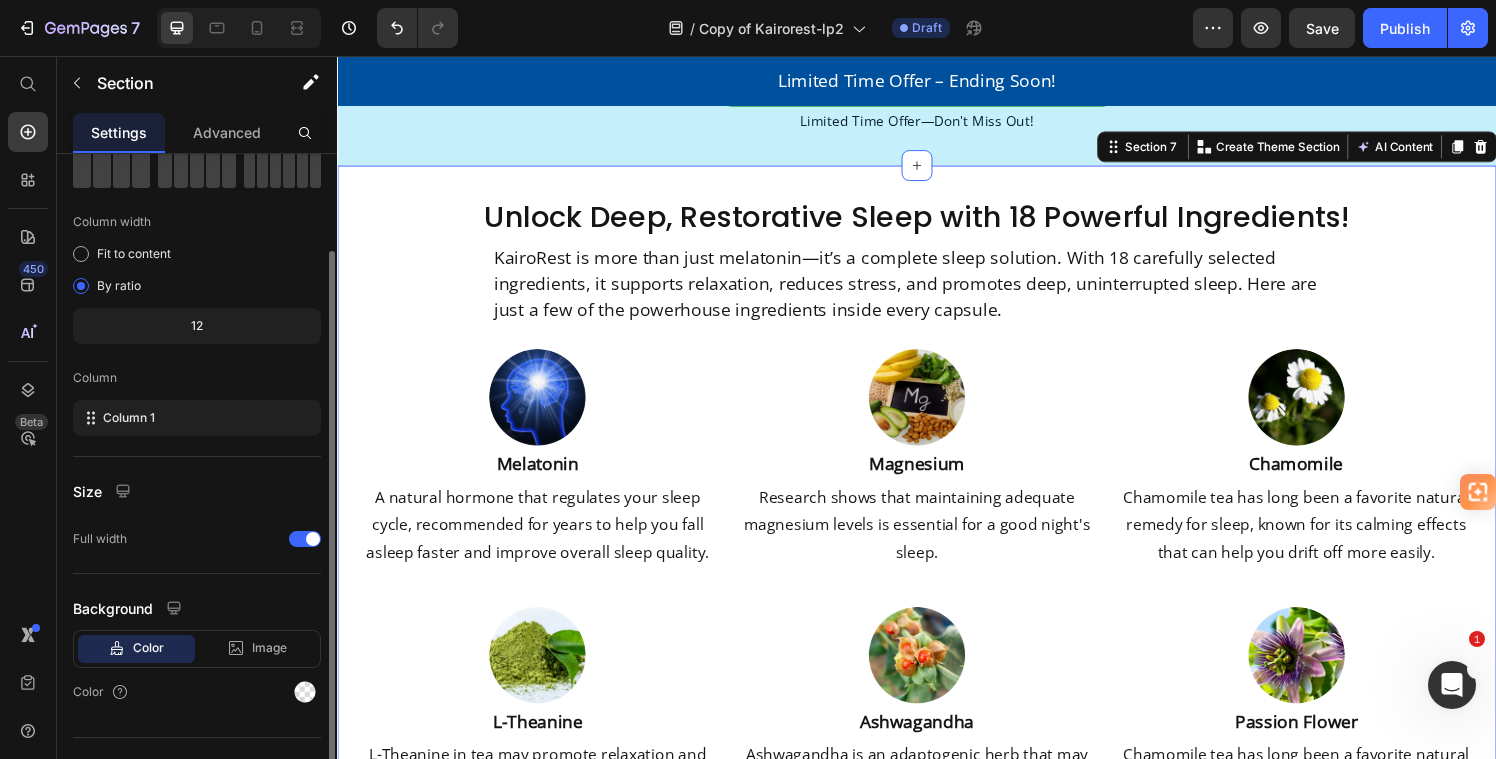 scroll, scrollTop: 105, scrollLeft: 0, axis: vertical 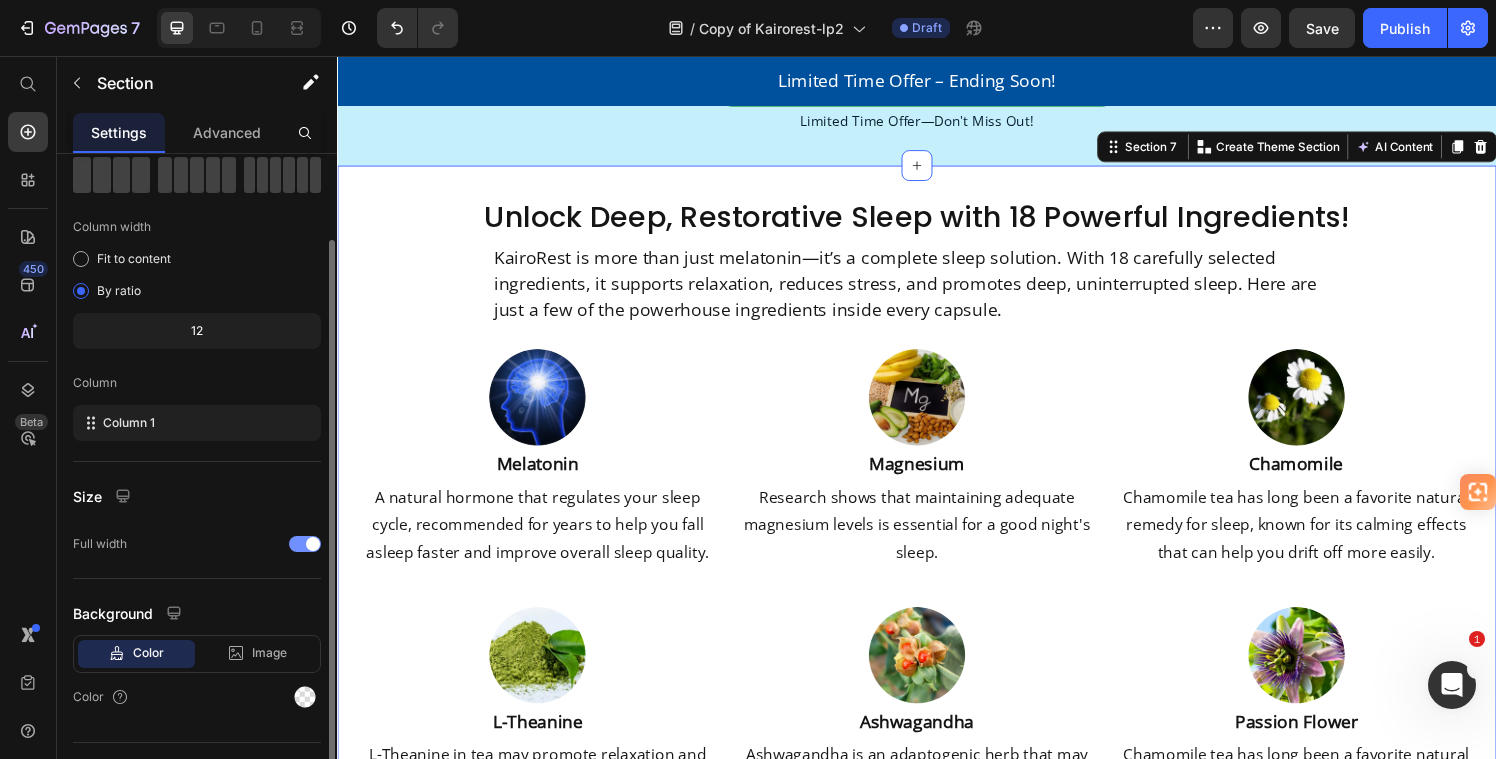 click at bounding box center [305, 544] 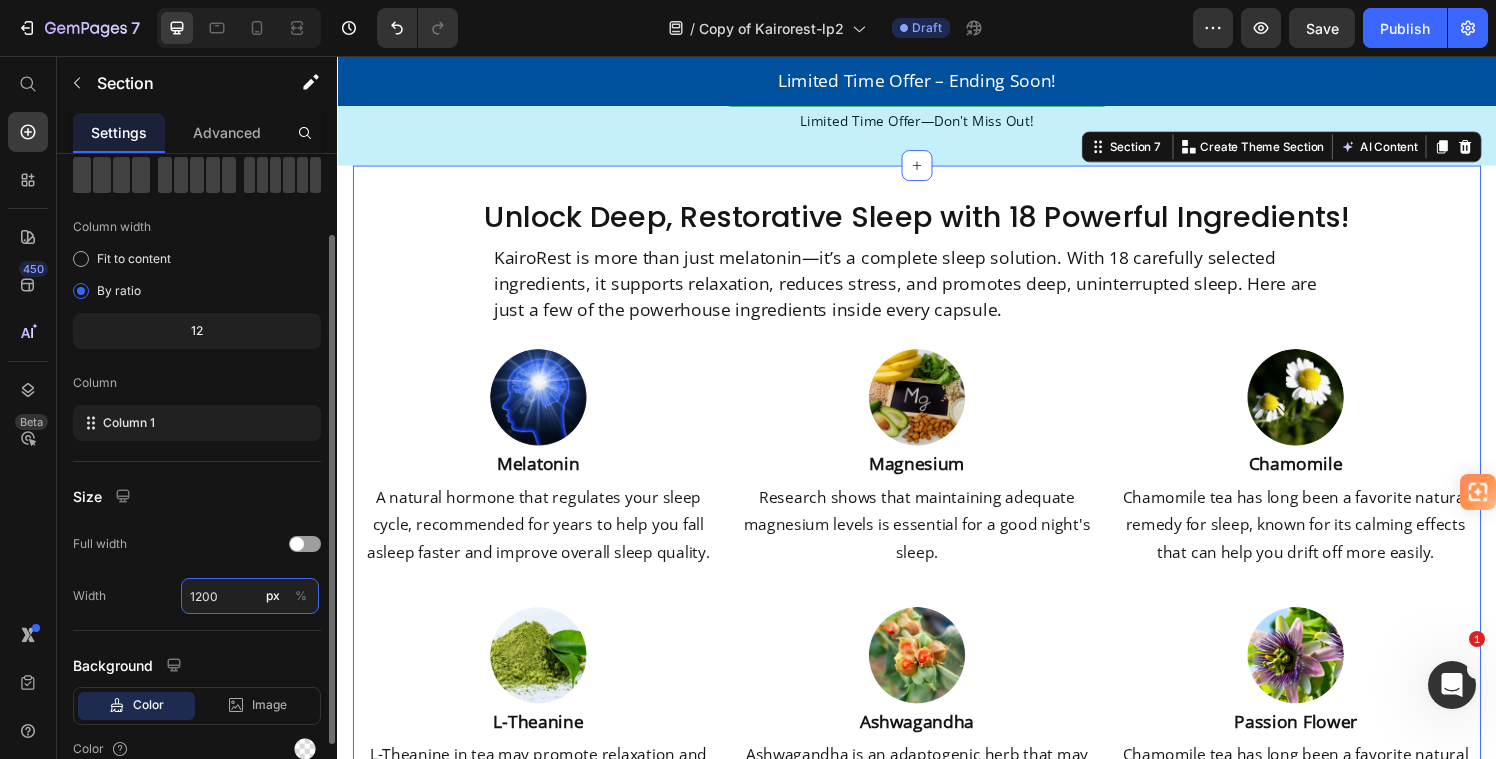 click on "1200" at bounding box center [250, 596] 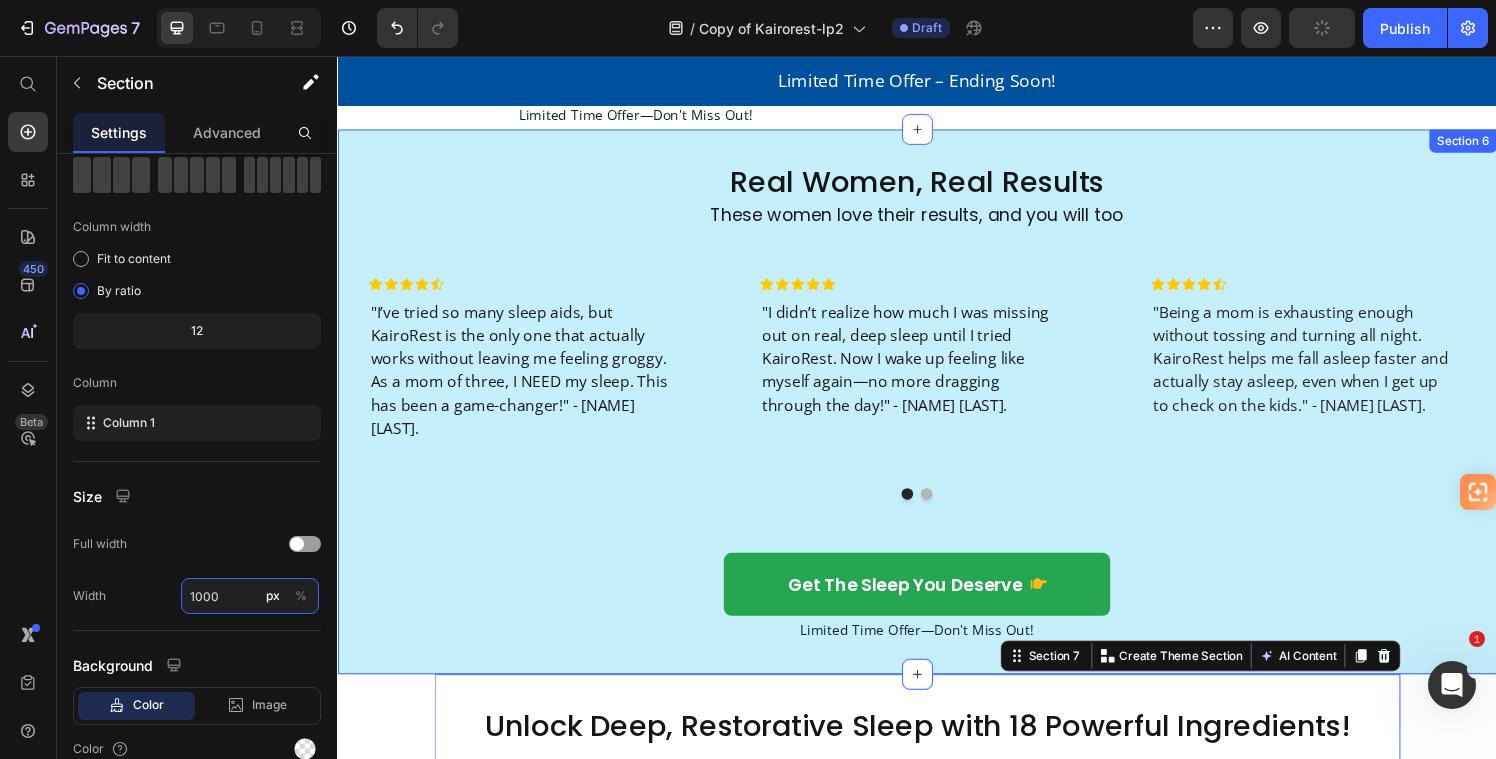 type on "1200" 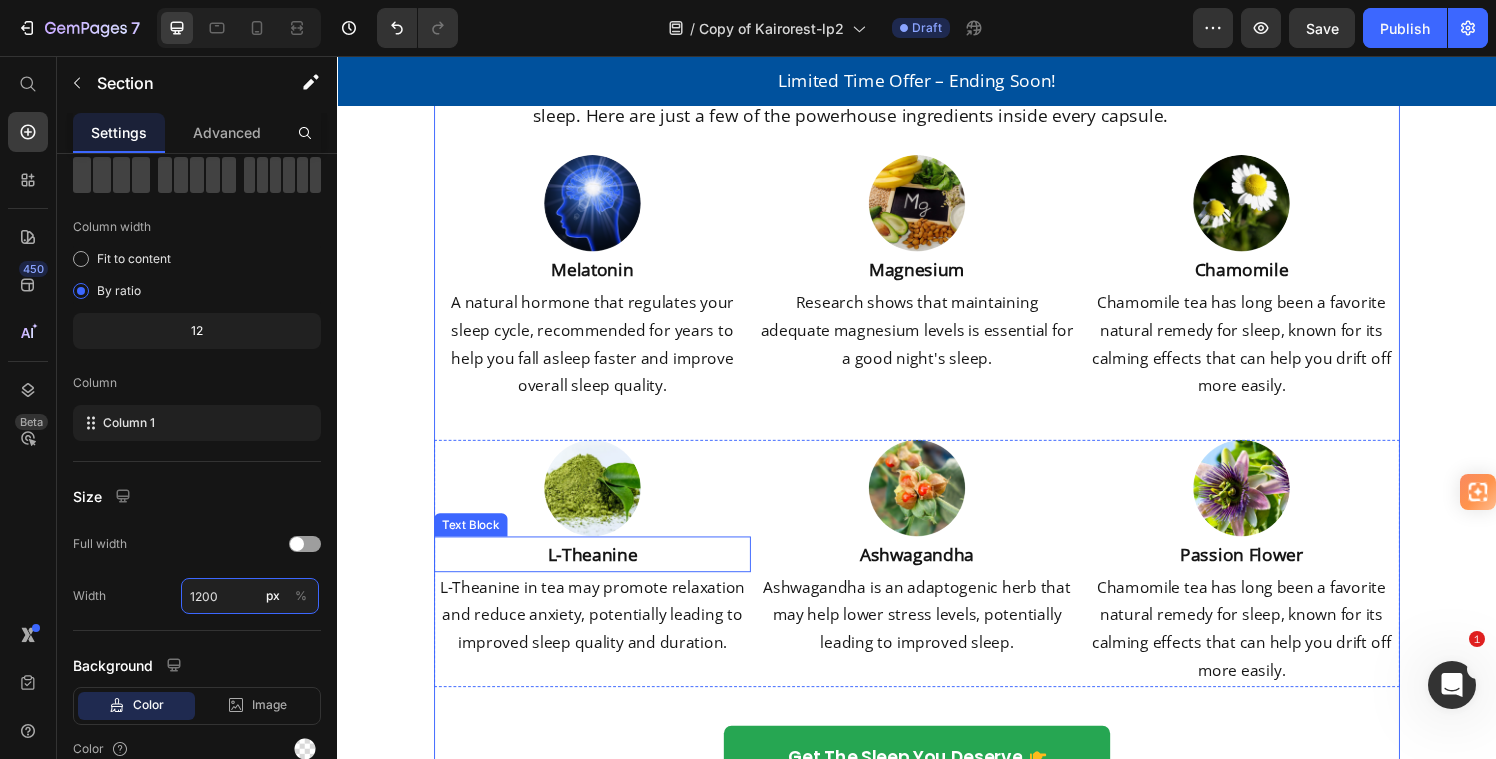 scroll, scrollTop: 2061, scrollLeft: 0, axis: vertical 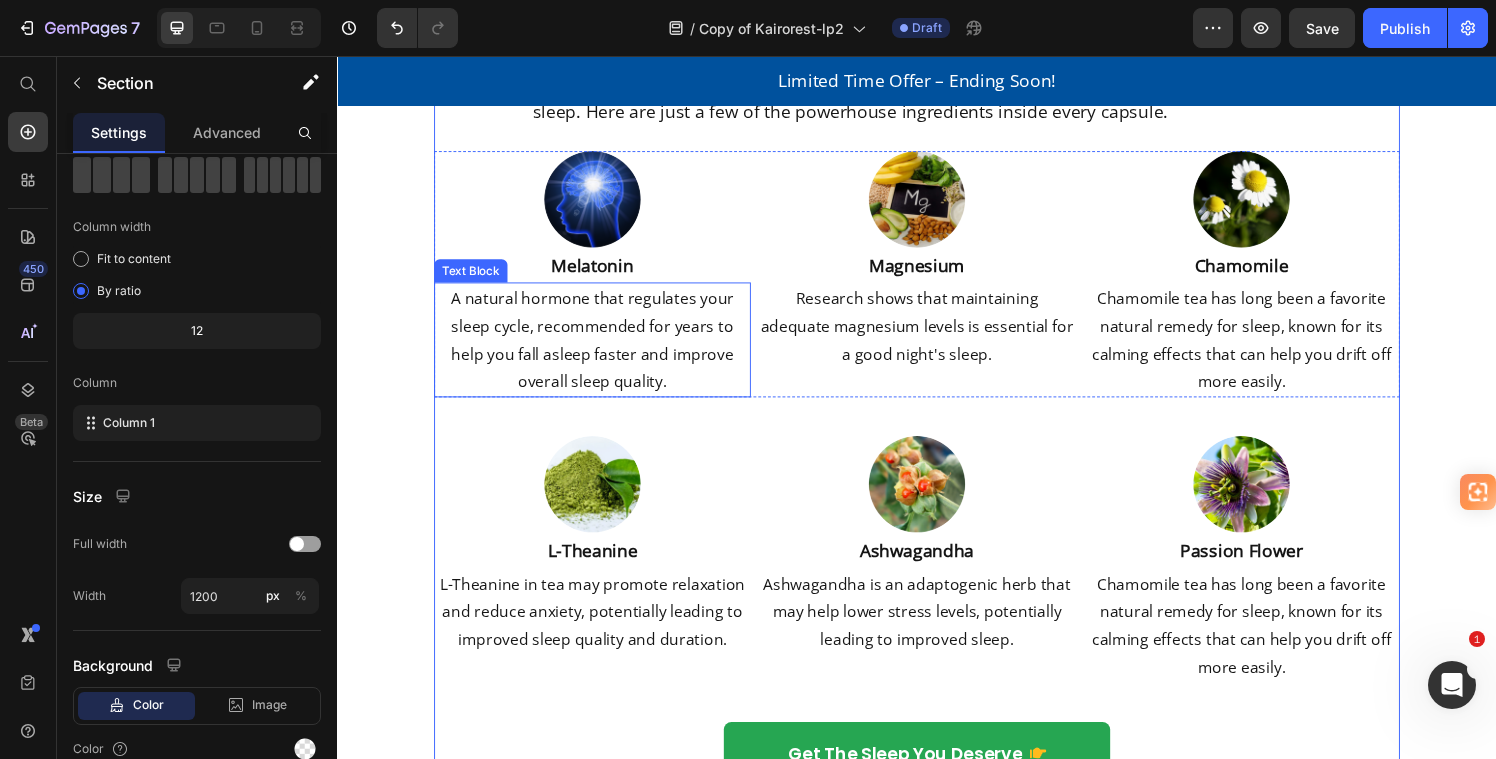 click on "A natural hormone that regulates your sleep cycle, recommended for years to help you fall asleep faster and improve overall sleep quality." at bounding box center [601, 349] 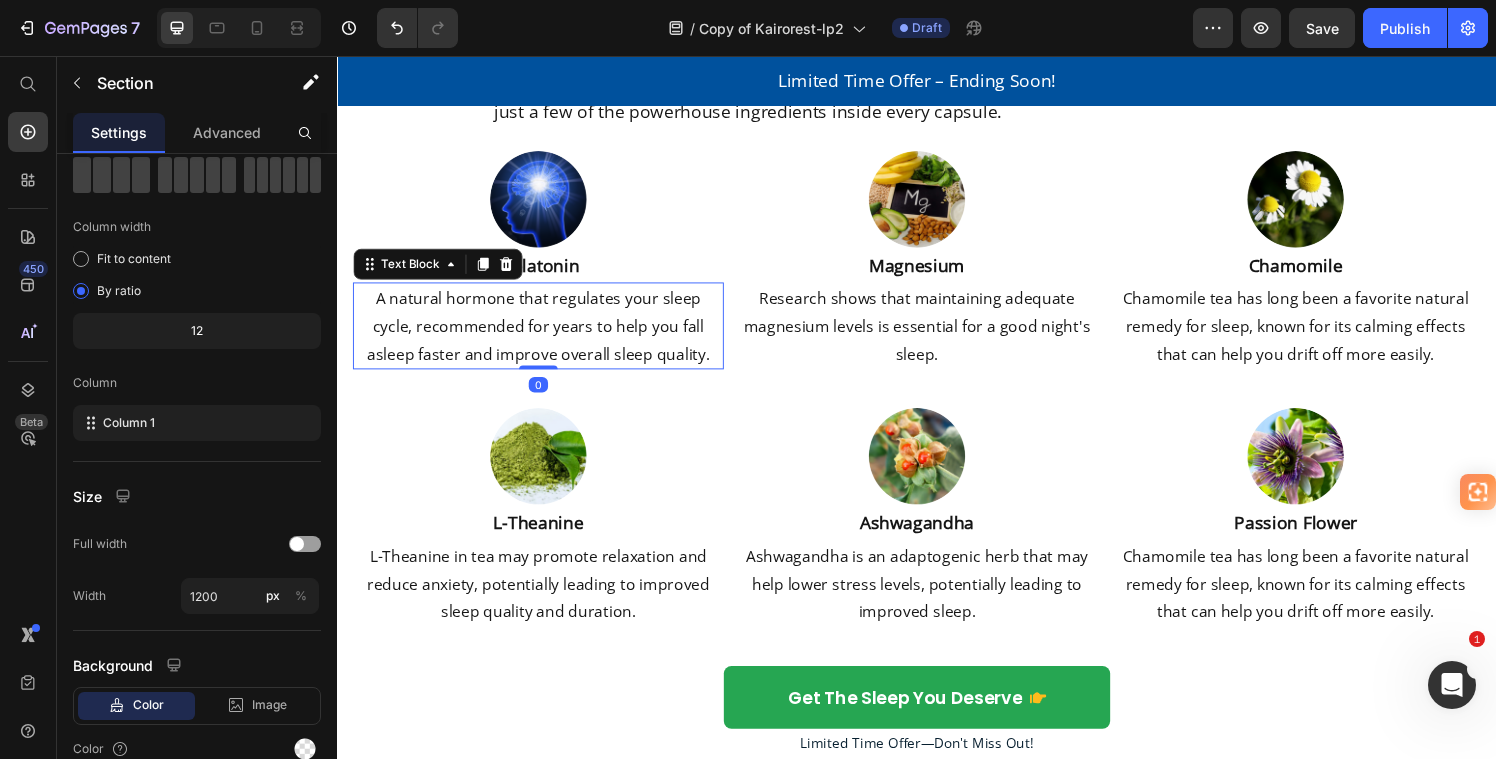 scroll, scrollTop: 0, scrollLeft: 0, axis: both 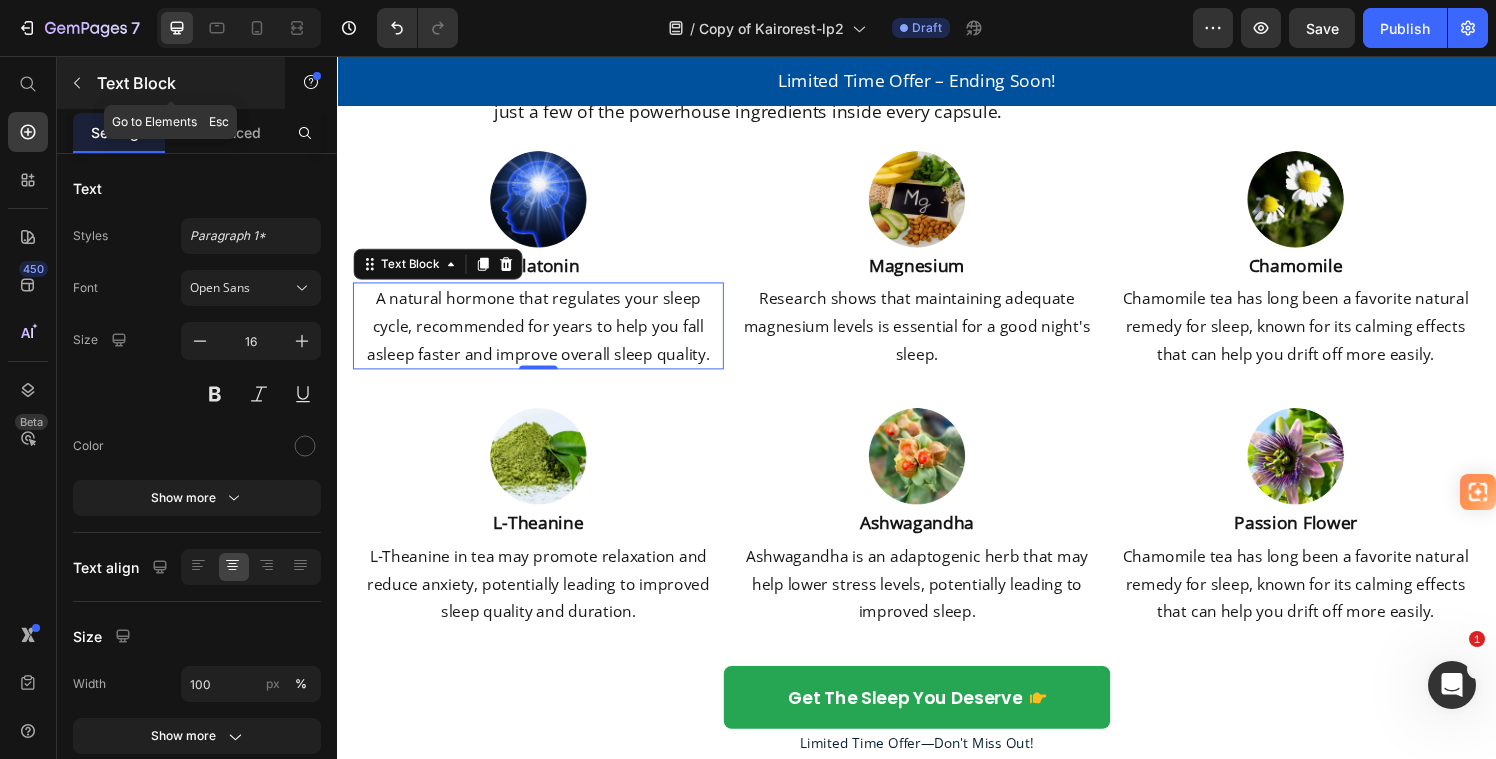 click on "Text Block" at bounding box center [182, 83] 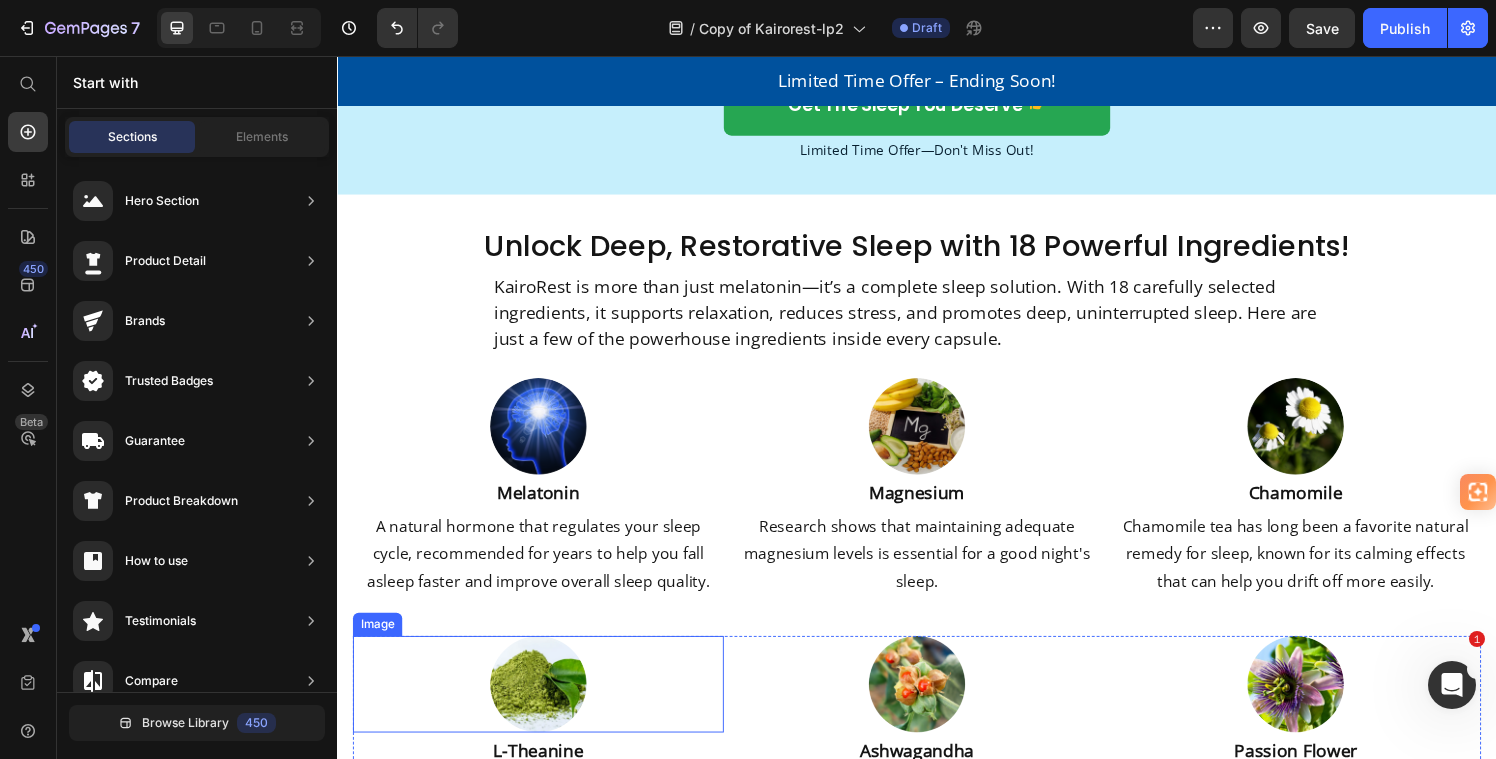 scroll, scrollTop: 1601, scrollLeft: 0, axis: vertical 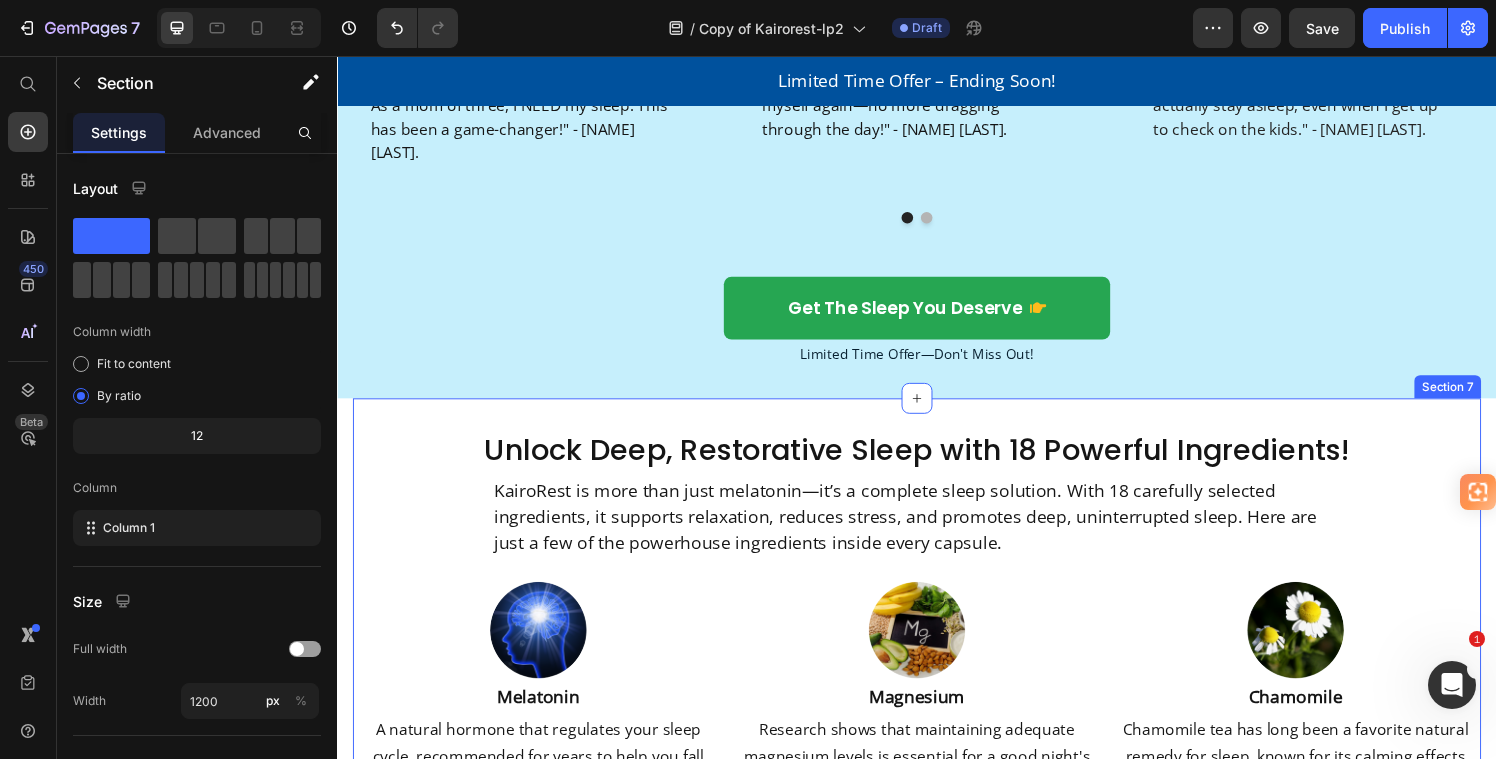 click on "Unlock Deep, Restorative Sleep with 18 Powerful Ingredients! Heading KairoRest is more than just melatonin—it’s a complete sleep solution. With 18 carefully selected ingredients, it supports relaxation, reduces stress, and promotes deep, uninterrupted sleep. Here are just a few of the powerhouse ingredients inside every capsule. Text Block Row Image Melatonin Text Block A natural hormone that regulates your sleep cycle, recommended for years to help you fall asleep faster and improve overall sleep quality. Text Block Image Magnesium Text Block Research shows that maintaining adequate magnesium levels is essential for a good night's sleep. Text Block Image Chamomile Text Block Chamomile tea has long been a favorite natural remedy for sleep, known for its calming effects that can help you drift off more easily. Text Block Row Image L-Theanine Text Block L-Theanine in tea may promote relaxation and reduce anxiety, potentially leading to improved sleep quality and duration. Text Block Image Ashwagandha Image" at bounding box center (937, 835) 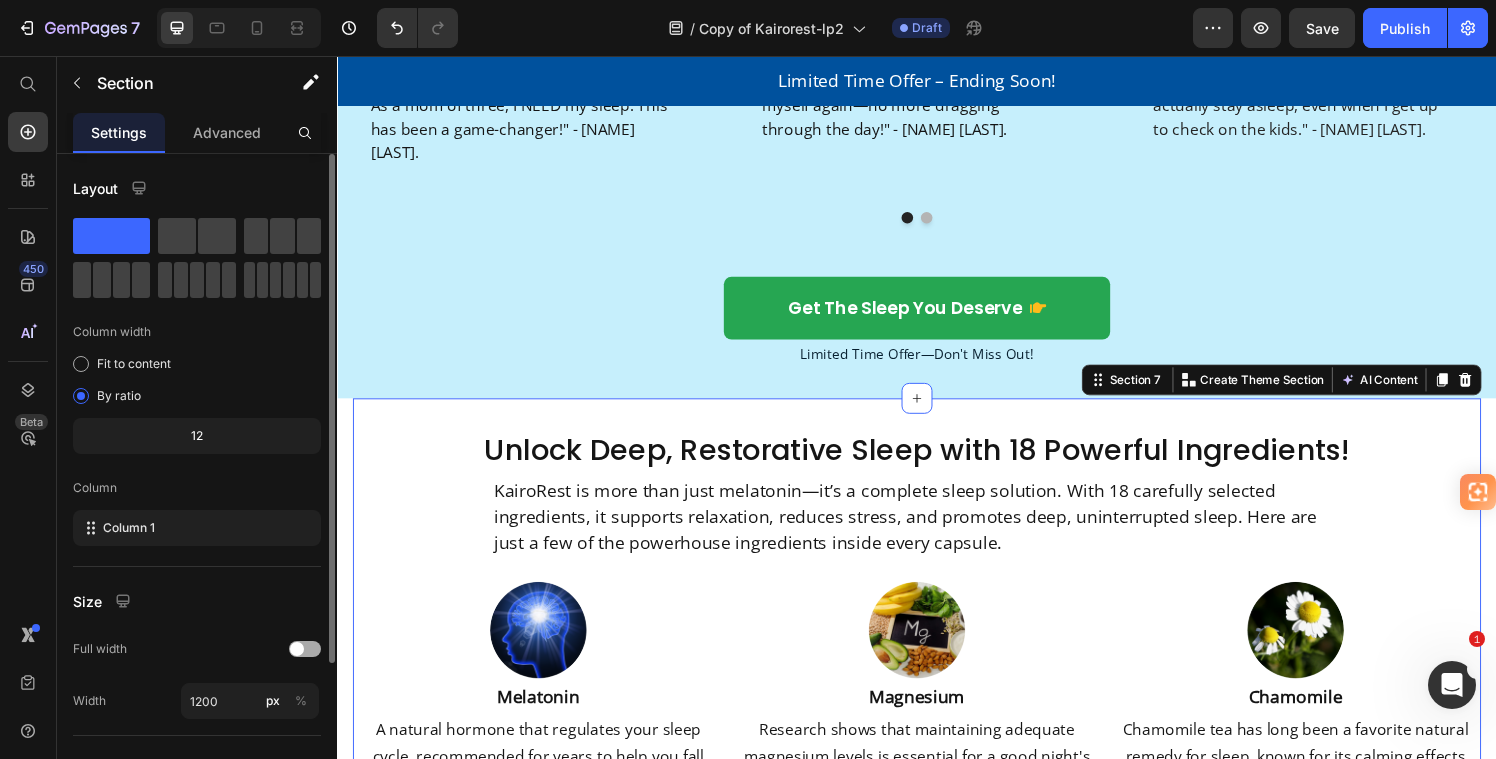 click at bounding box center (305, 649) 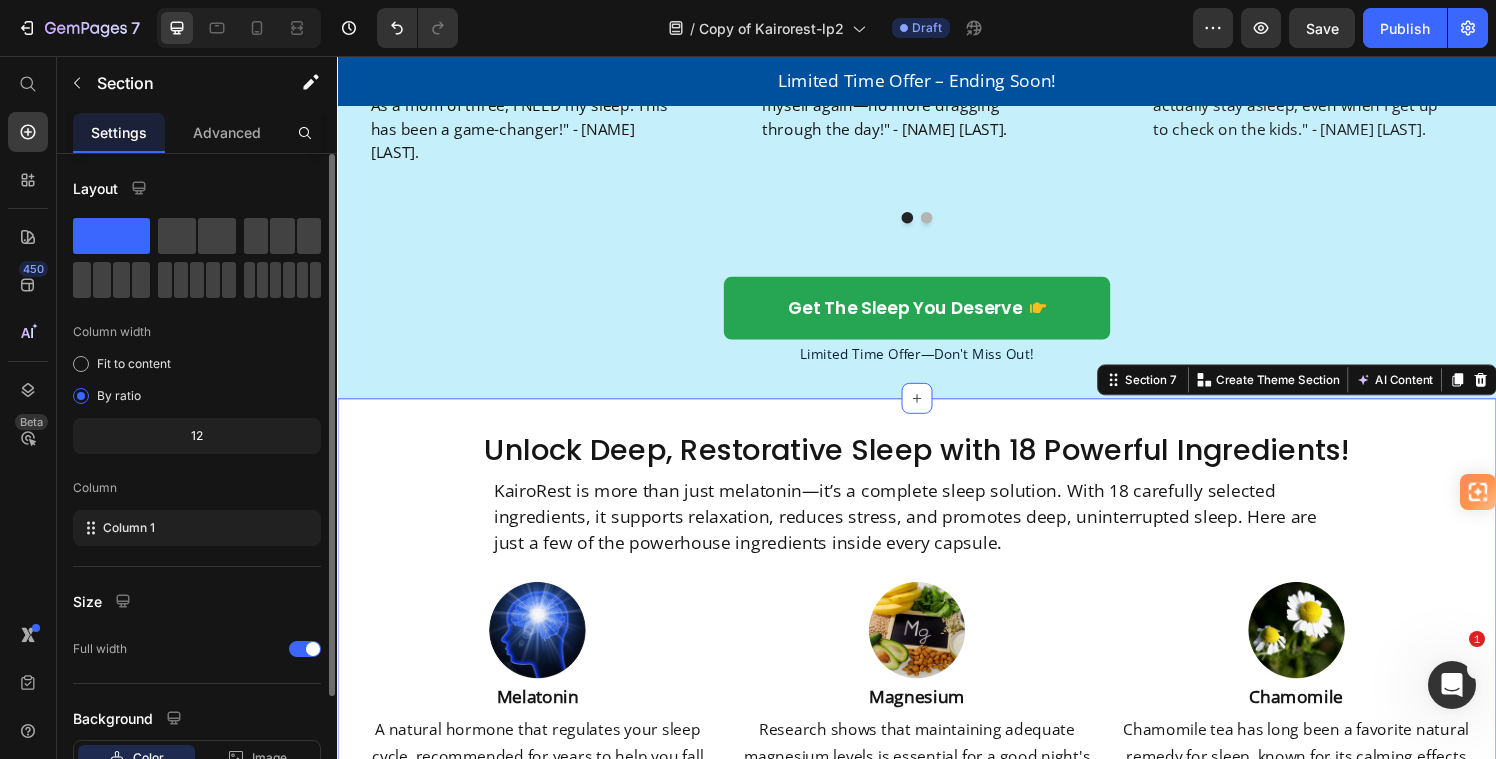 scroll, scrollTop: 146, scrollLeft: 0, axis: vertical 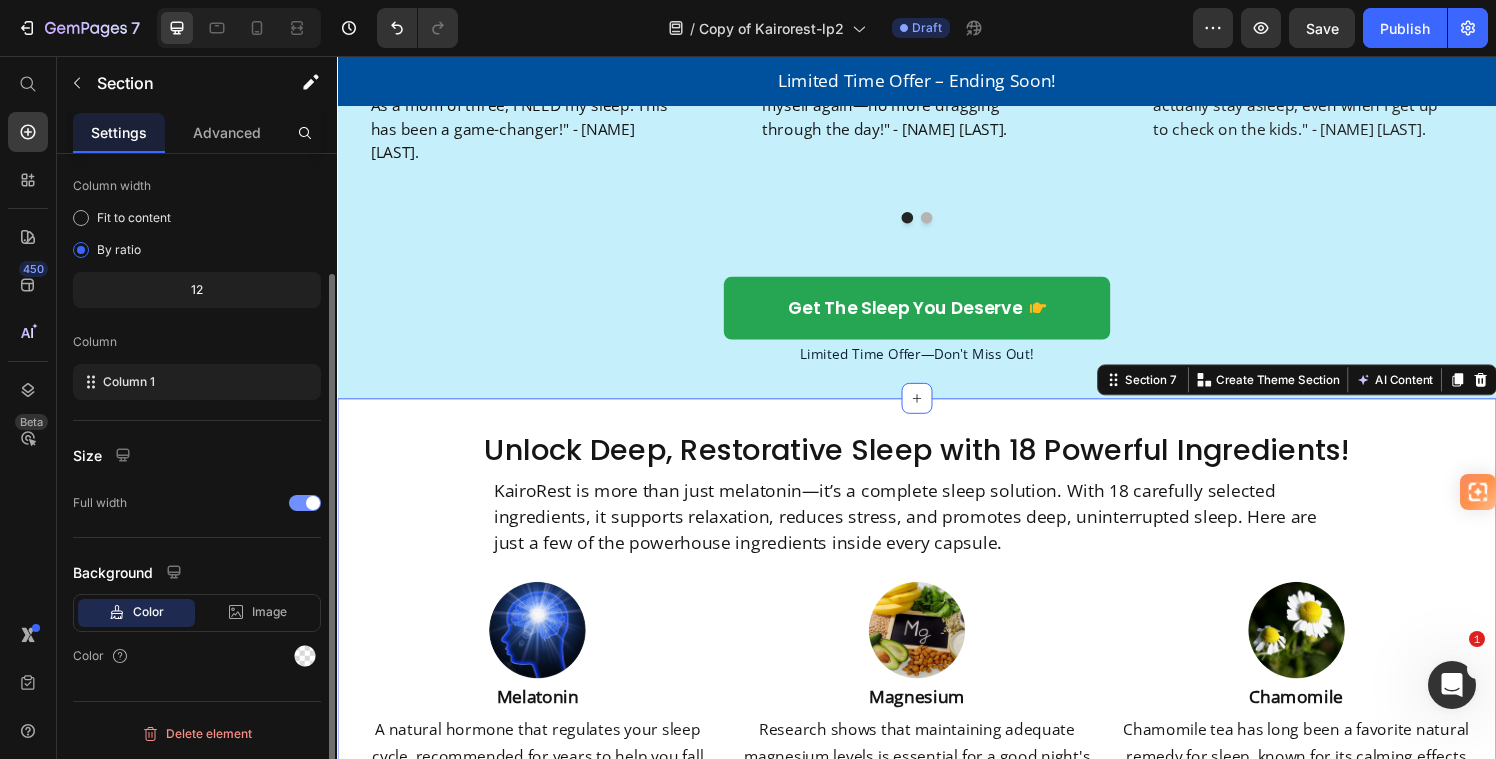 click at bounding box center [305, 503] 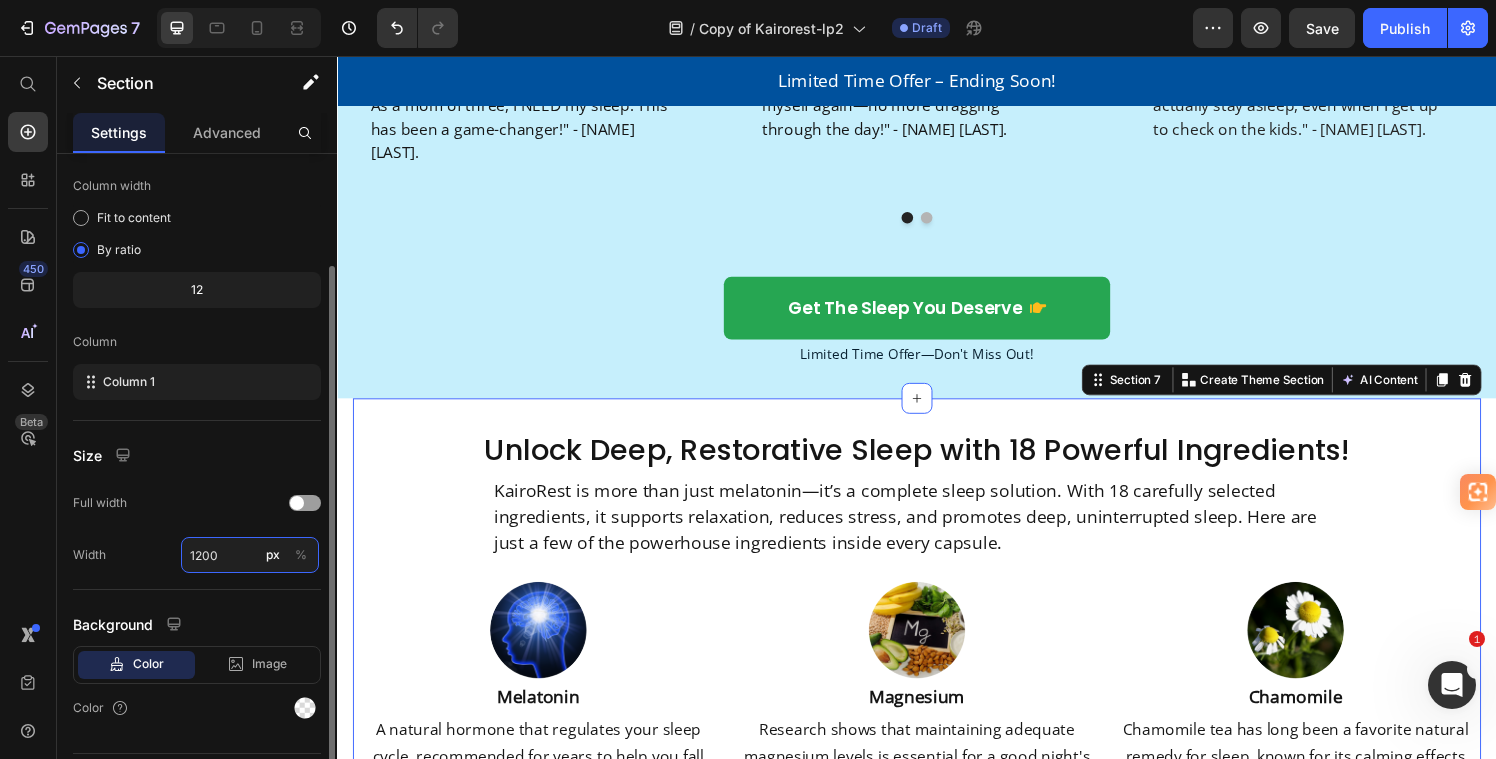 click on "1200" at bounding box center [250, 555] 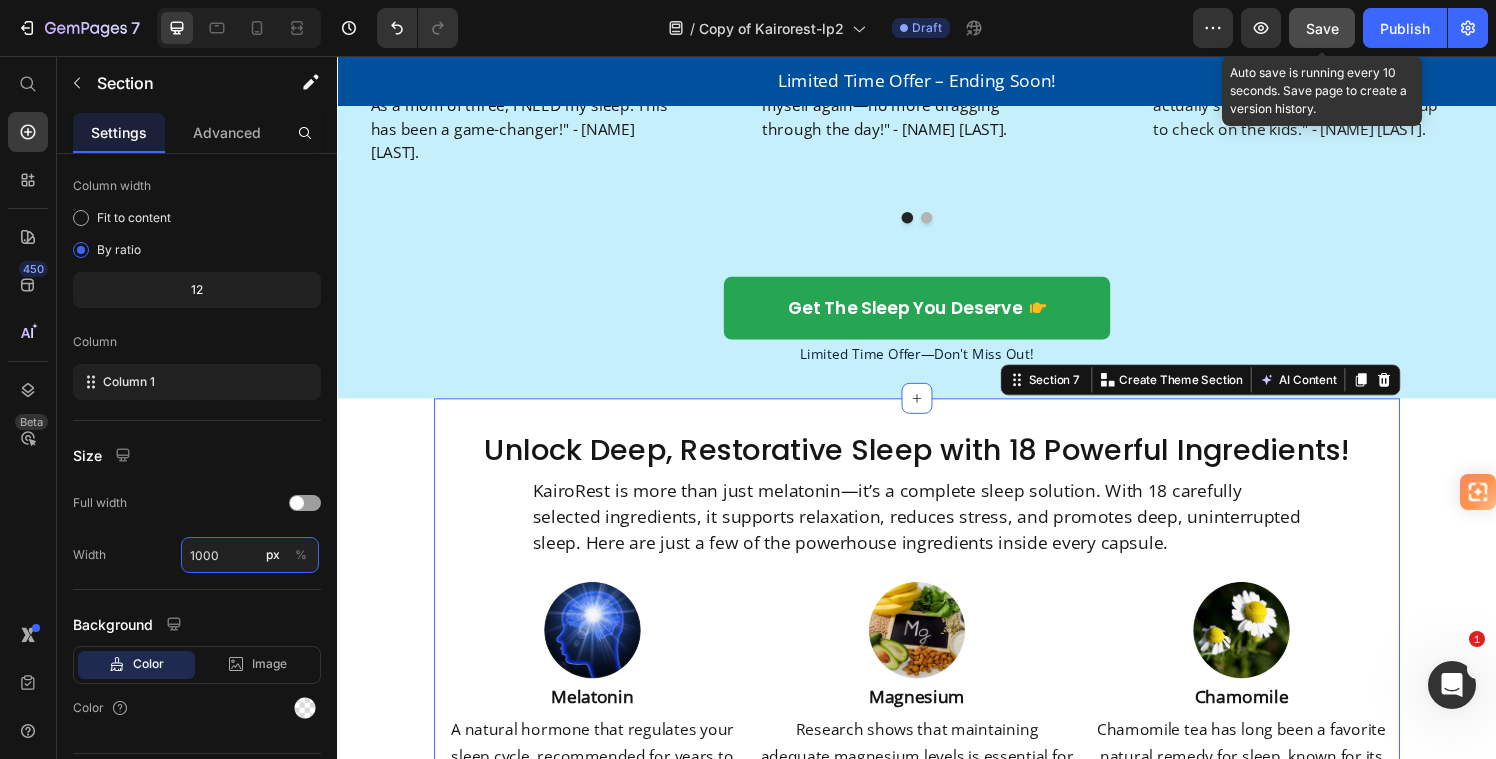 type on "1000" 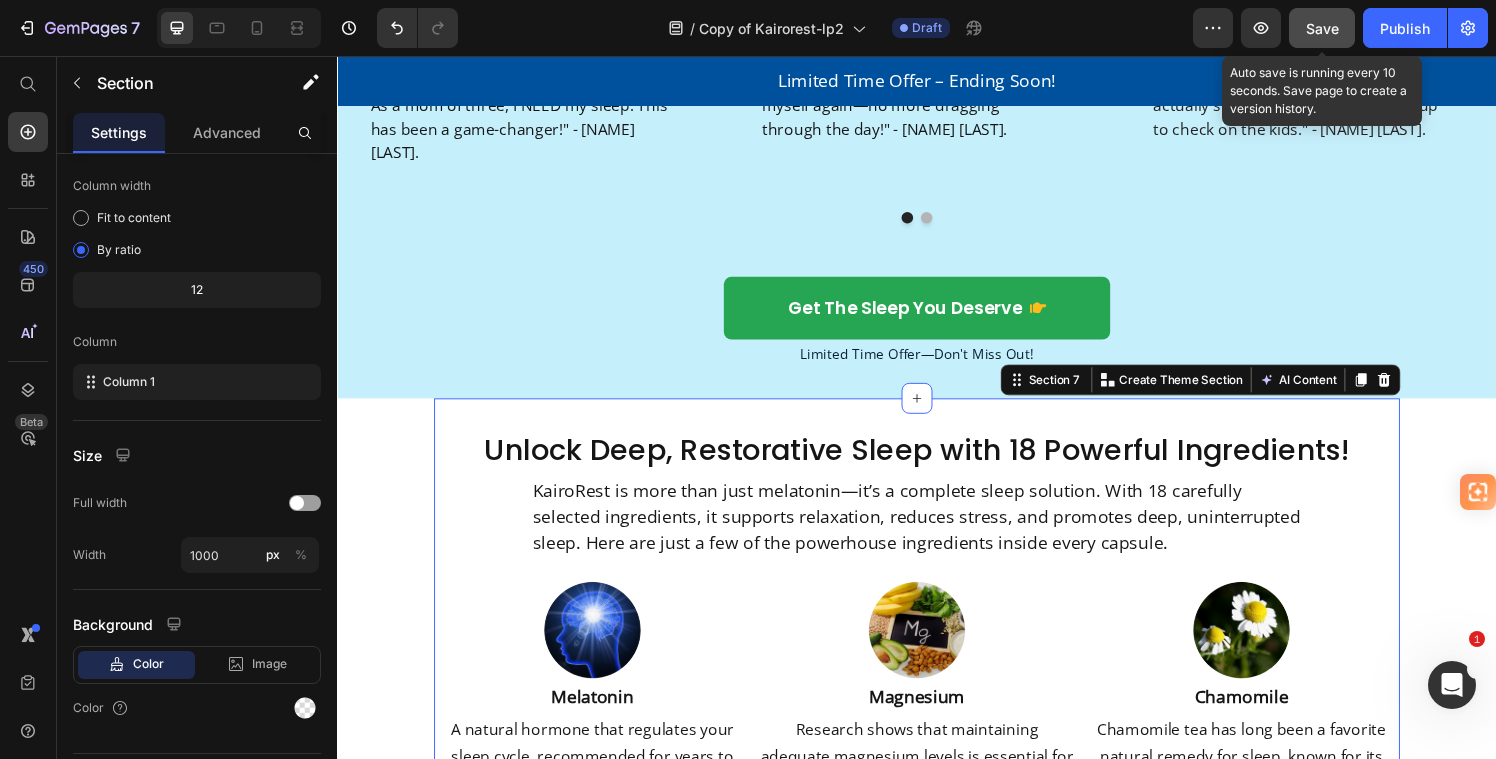 click on "Save" at bounding box center [1322, 28] 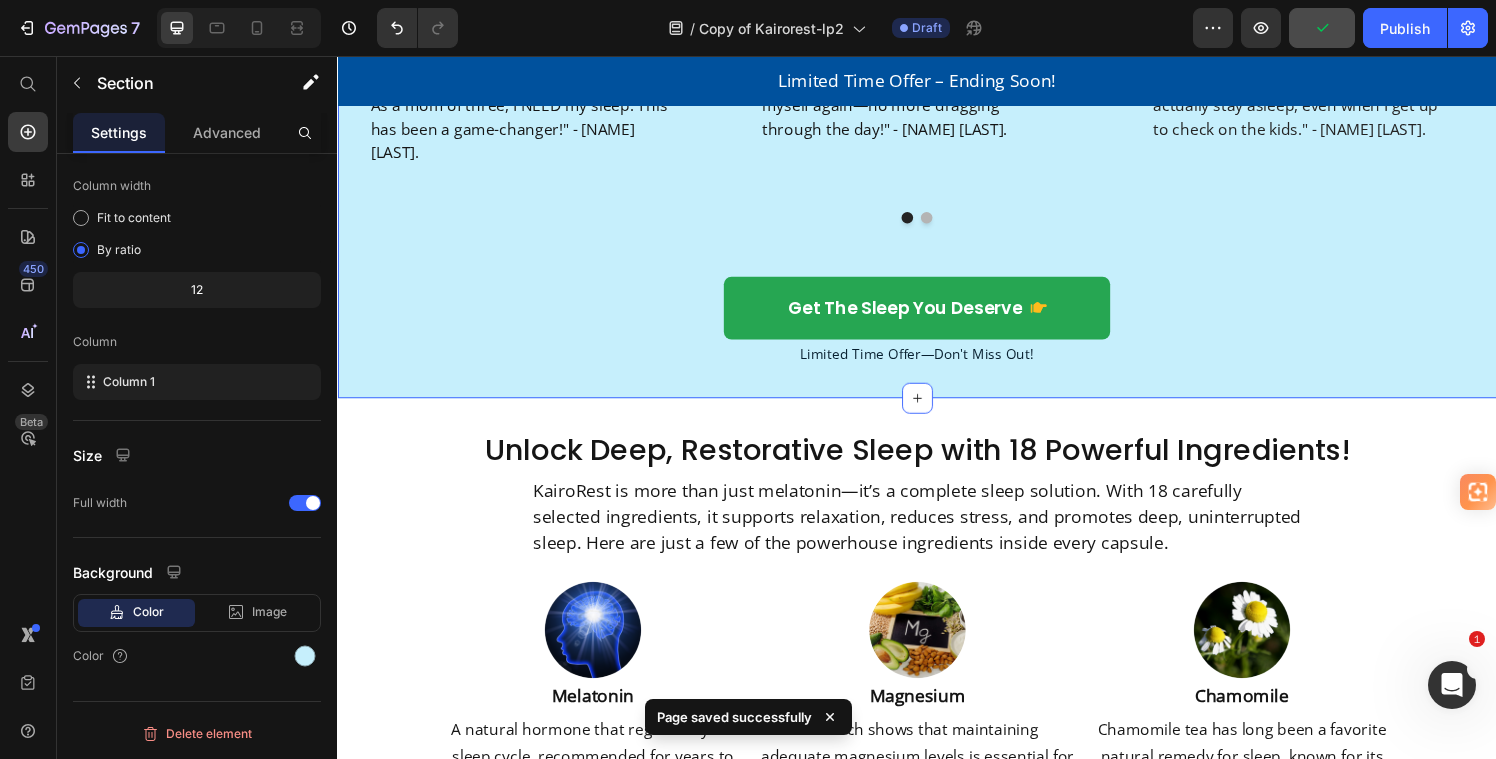 click on "Real Women, Real Results Heading These women love their results, and you will too Text Block Row
Icon
Icon
Icon
Icon
Icon Row "I’ve tried so many sleep aids, but KairoRest is the only one that actually works without leaving me feeling groggy. As a mom of three, I NEED my sleep. This has been a game-changer!" - [NAME] [LAST]. Text block Row
Icon
Icon
Icon
Icon
Icon Row "I didn’t realize how much I was missing out on real, deep sleep until I tried KairoRest. Now I wake up feeling like myself again—no more dragging through the day!" - [NAME] [LAST]. Text block Row
Icon
Icon
Icon
Icon
Icon Row "Being a mom is exhausting enough without tossing and turning all night. KairoRest helps me fall asleep faster and actually stay asleep, even when I get up to check on the kids." - [NAME] [LAST]." at bounding box center (937, 128) 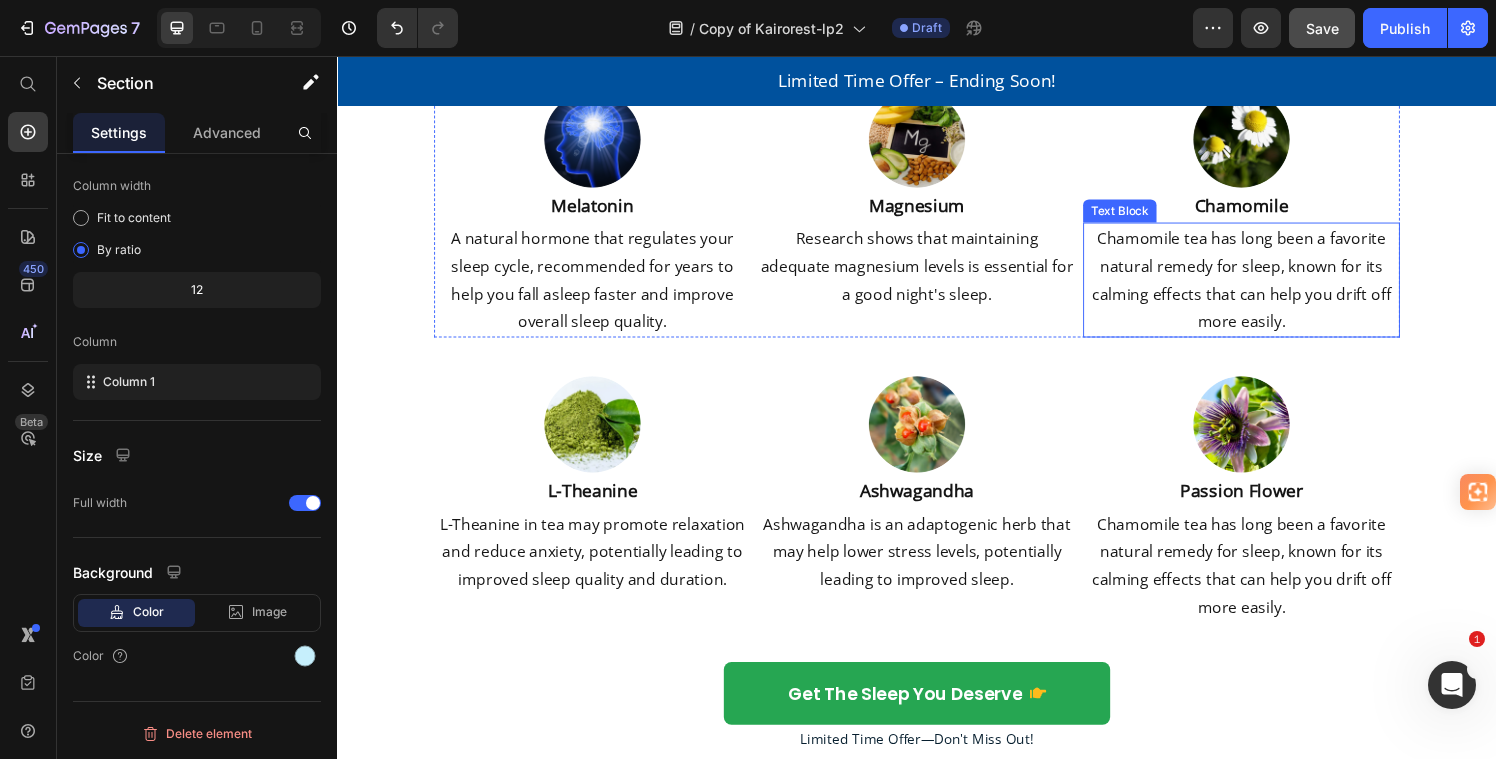 scroll, scrollTop: 2117, scrollLeft: 0, axis: vertical 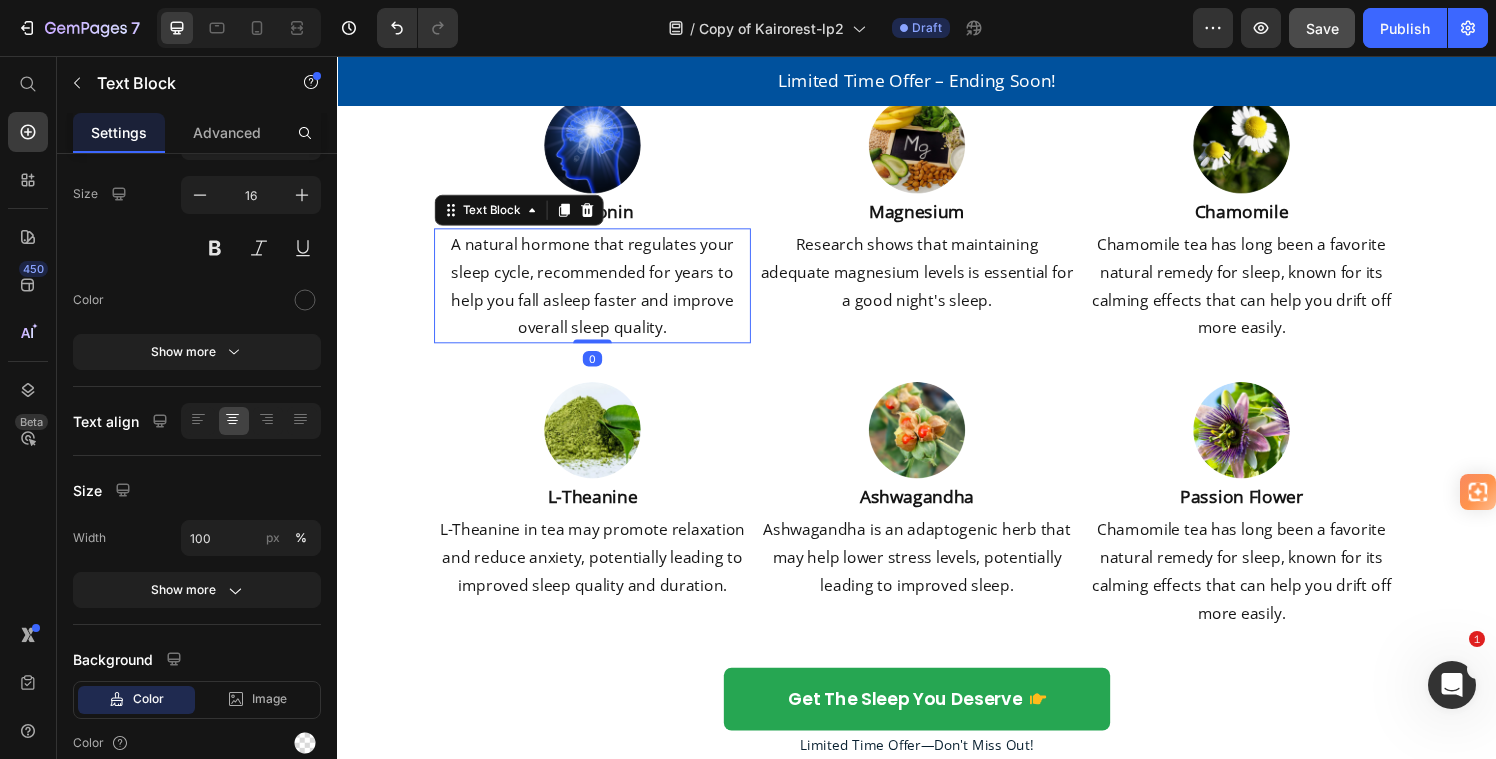 click on "A natural hormone that regulates your sleep cycle, recommended for years to help you fall asleep faster and improve overall sleep quality." at bounding box center [601, 293] 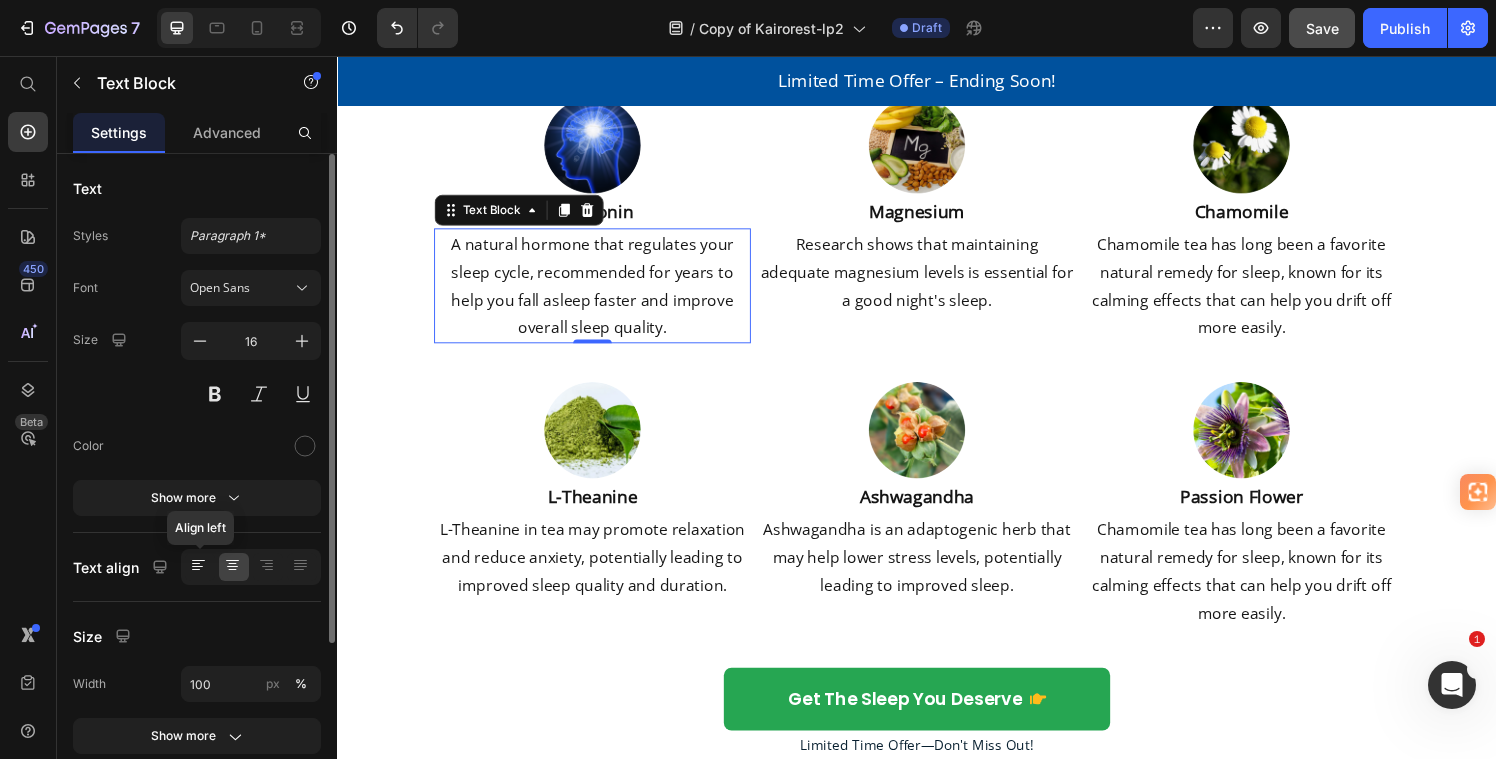 click 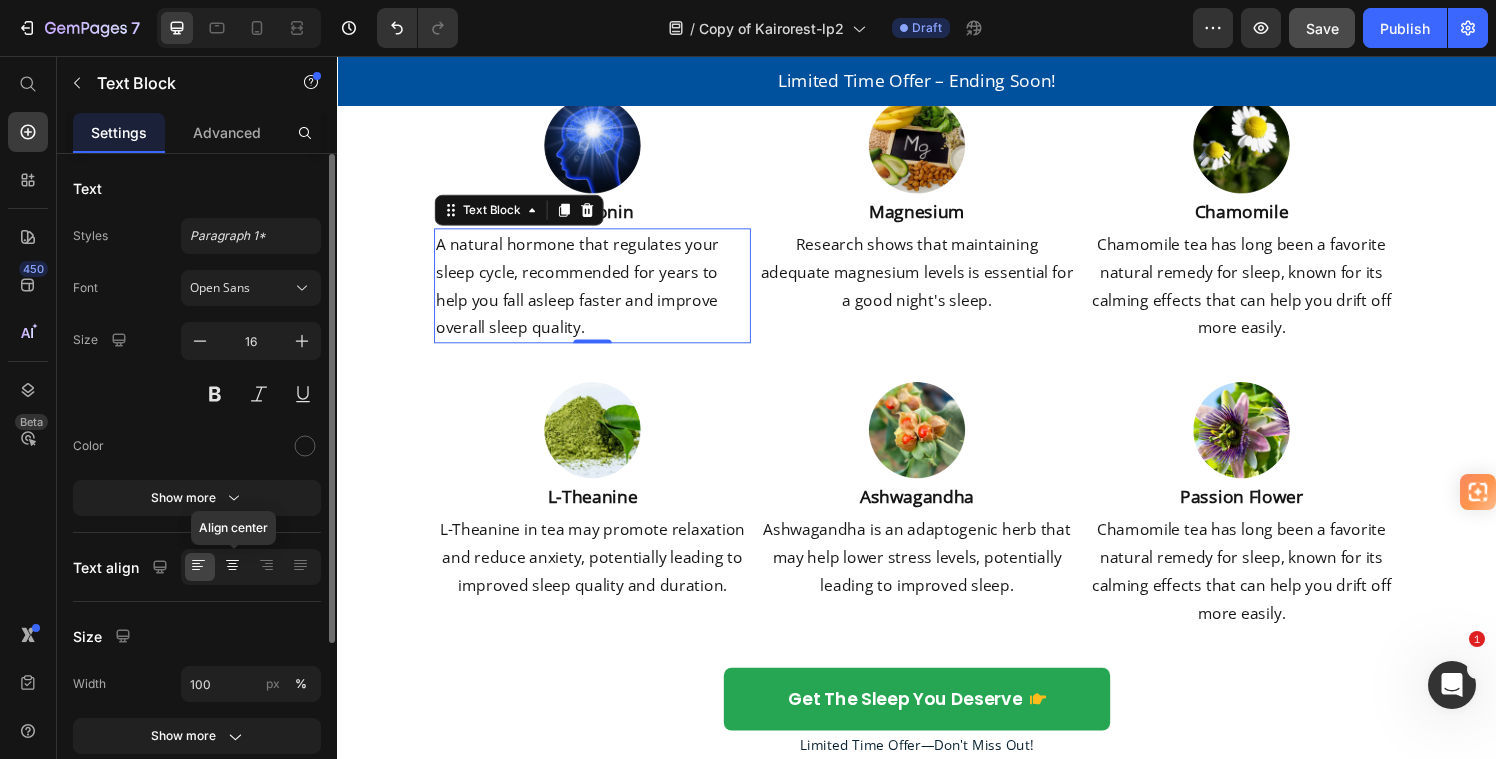 click 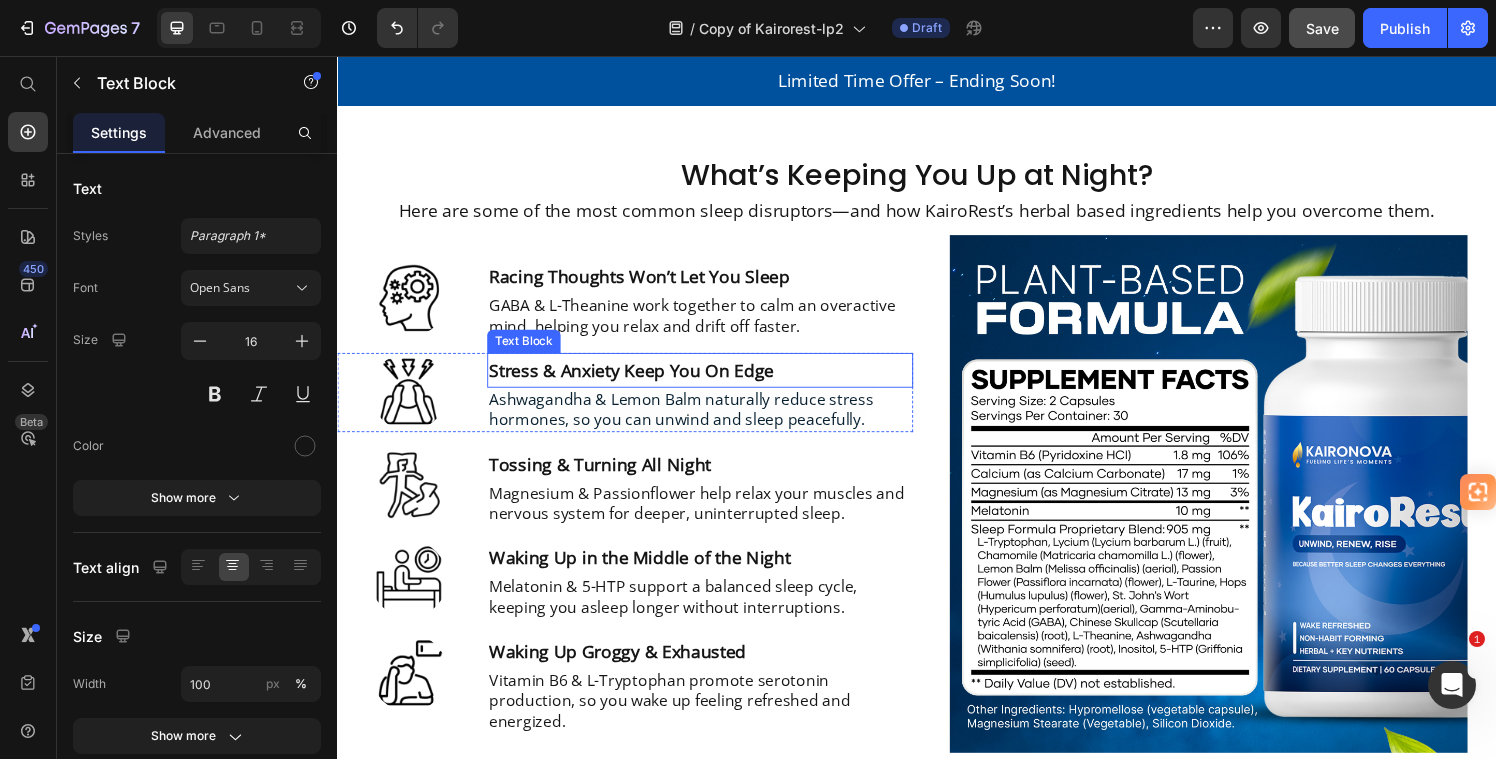 scroll, scrollTop: 2657, scrollLeft: 0, axis: vertical 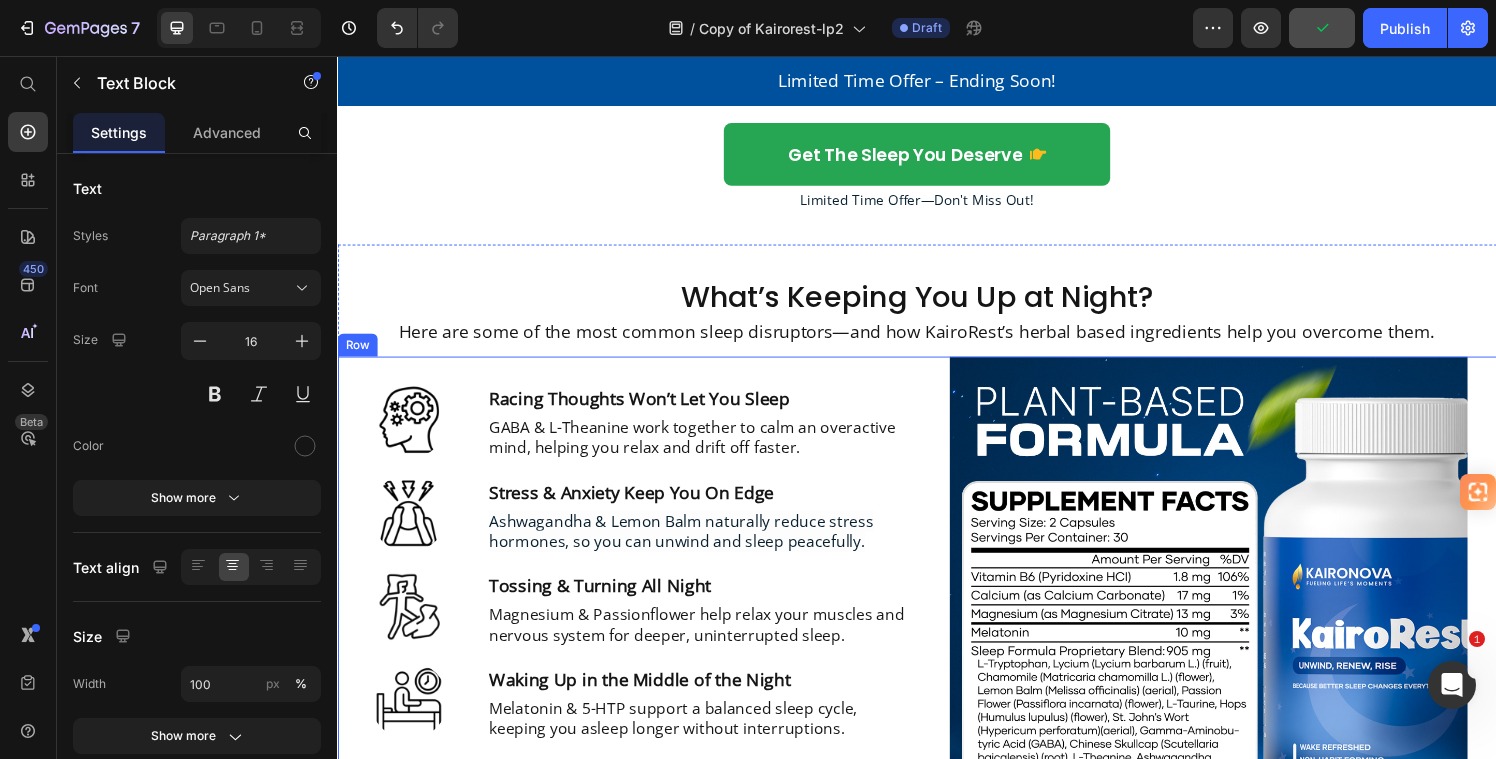 click on "Image Racing Thoughts Won’t Let You Sleep Text Block GABA & L-Theanine work together to calm an overactive mind, helping you relax and drift off faster. Text Block Row Image Stress & Anxiety Keep You On Edge Text Block Ashwagandha & Lemon Balm naturally reduce stress hormones, so you can unwind and sleep peacefully. Text Block Row Image Tossing & Turning All Night Text Block Magnesium & Passionflower help relax your muscles and nervous system for deeper, uninterrupted sleep. Text Block Row Image Waking Up in the Middle of the Night Text Block Melatonin & 5-HTP support a balanced sleep cycle, keeping you asleep longer without interruptions. Text Block Row Image Waking Up Groggy & Exhausted Text Block Vitamin B6 & L-Tryptophan promote serotonin production, so you wake up feeling refreshed and energized. Text Block Row" at bounding box center (635, 635) 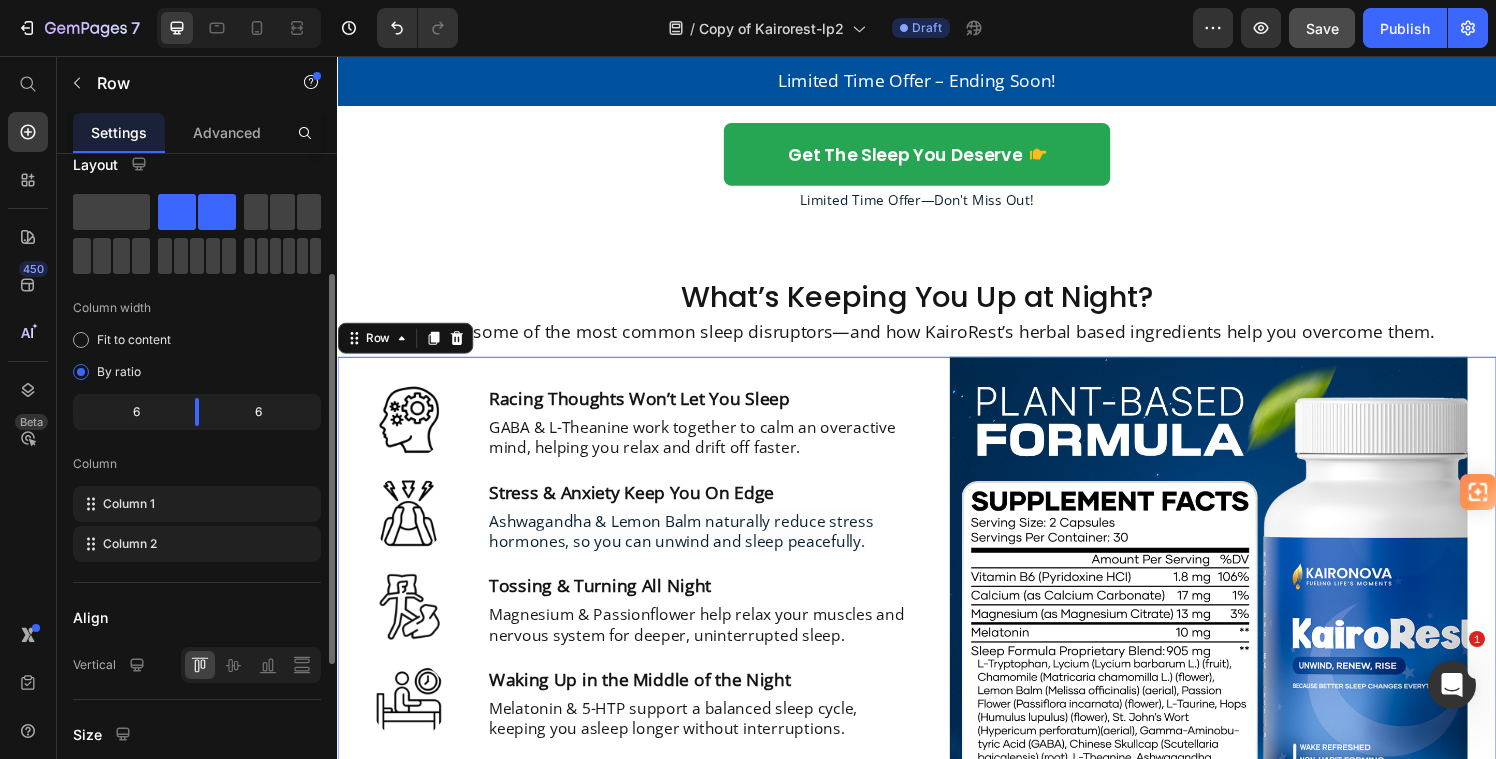 scroll, scrollTop: 0, scrollLeft: 0, axis: both 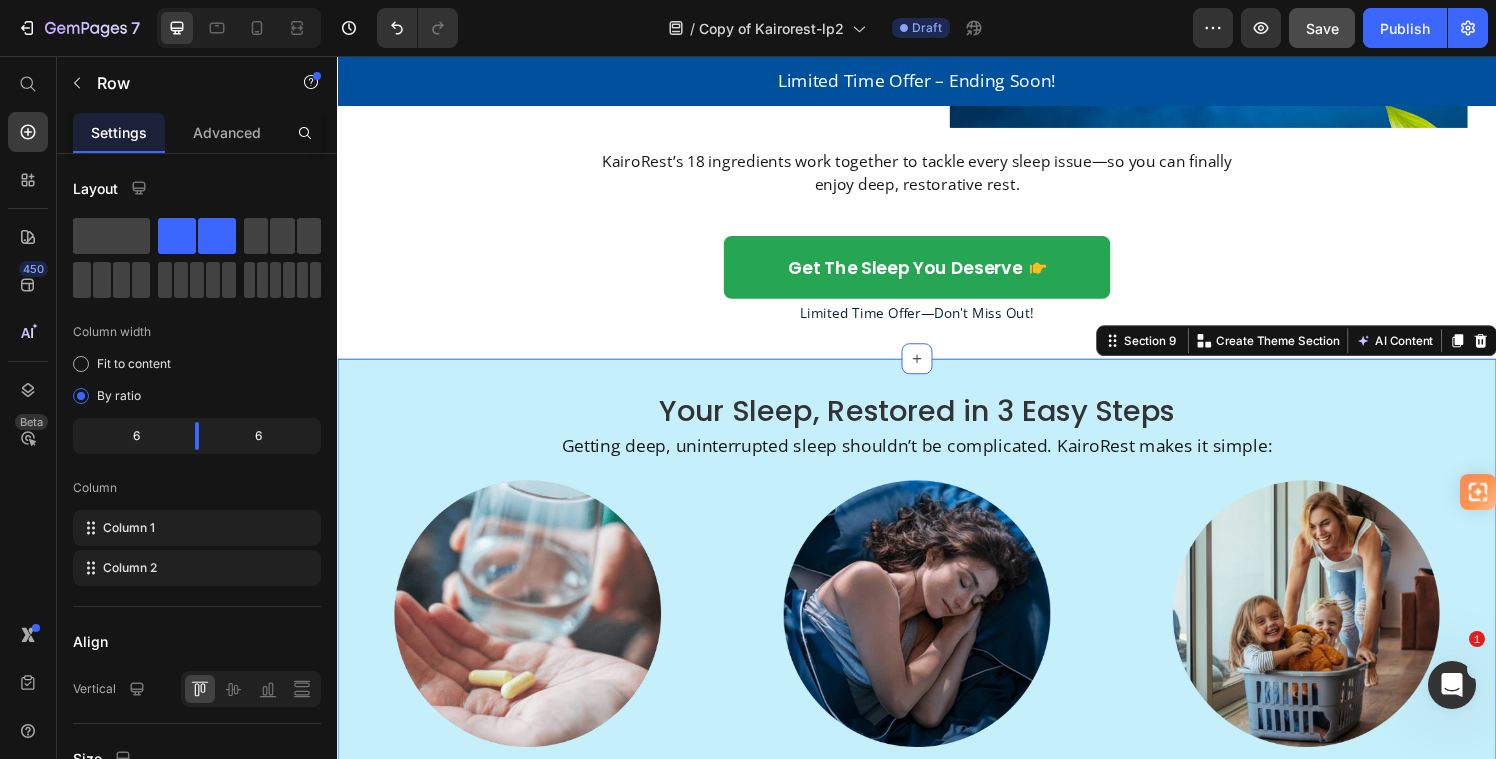 click on "Your Sleep, Restored in 3 Easy Steps Heading Getting deep, uninterrupted sleep shouldn’t be complicated. KairoRest makes it simple: Text Block Row Image 1. Take 2 Capsules Before Bed Text Block With a glass of water, take one easy-to-swallow capsule about 30 minutes before bedtime. Text Block Image 2. Relax & Unwind Naturally Text Block Let KairoRest’s blend of 18 powerful ingredients calm your mind and prepare your body for deep sleep. Text Block Image 3. Wake Up Refreshed & Energized Text Block Enjoy restful sleep all night and wake up feeling ready to take on the day—without morning grogginess! Text Block Row
get the sleep you deserve Button Try KairoRest risk-free and experience deep, restorative sleep—every night Text Block Row Section 9   Create Theme Section AI Content Write with GemAI What would you like to describe here? Tone and Voice Persuasive Product Ear Plugs for Sleeping Noise Reduction Show more Generate" at bounding box center (937, 724) 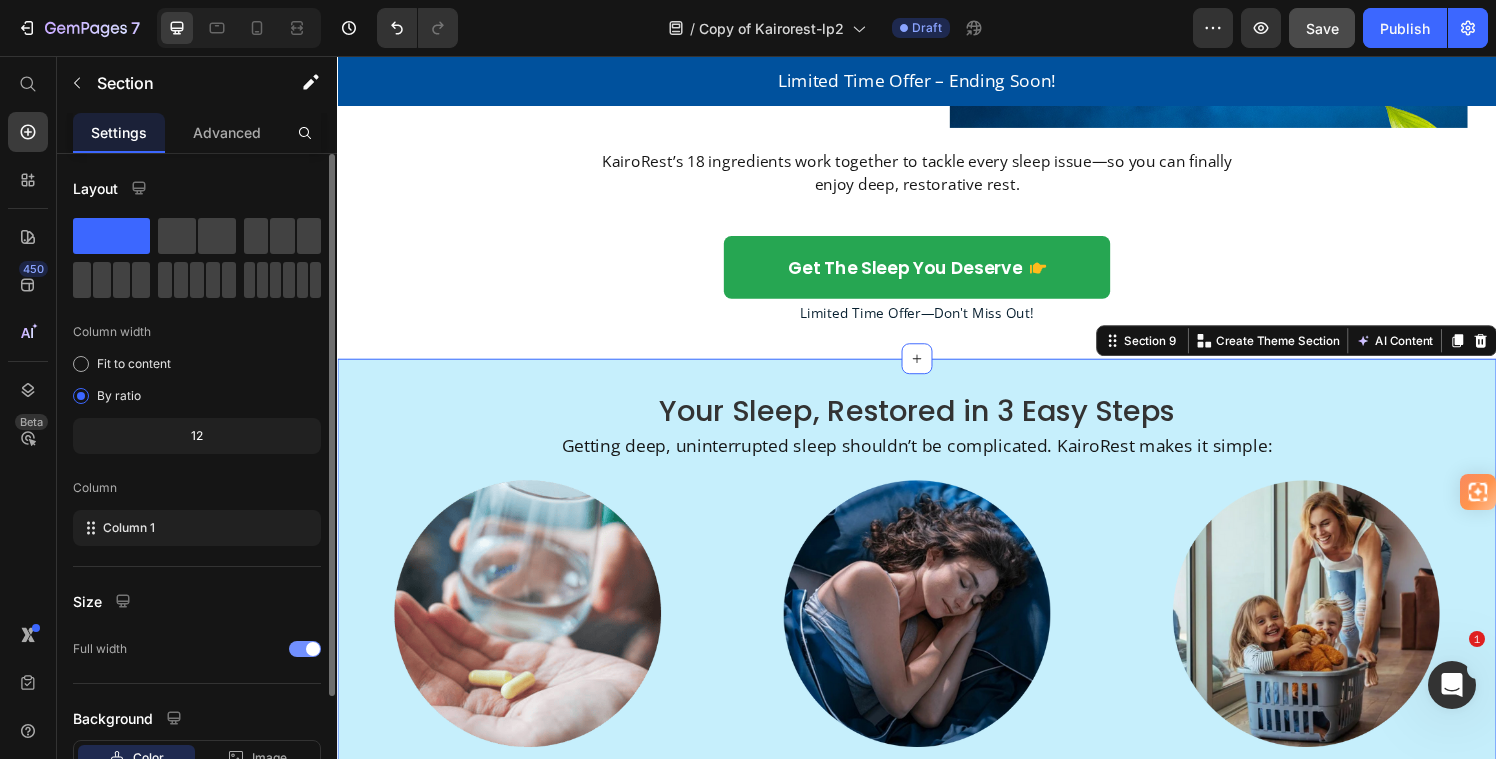 click at bounding box center [305, 649] 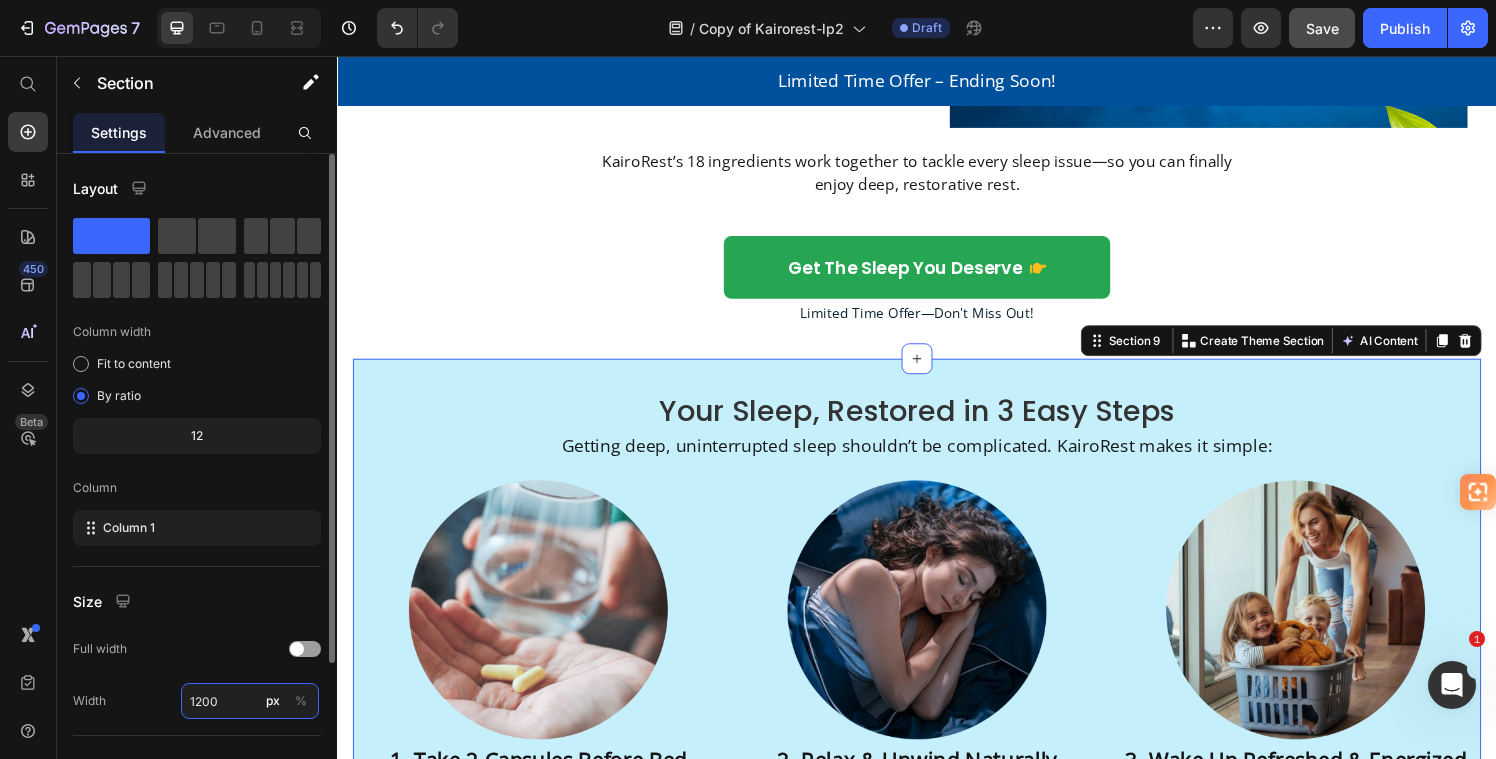click on "1200" at bounding box center [250, 701] 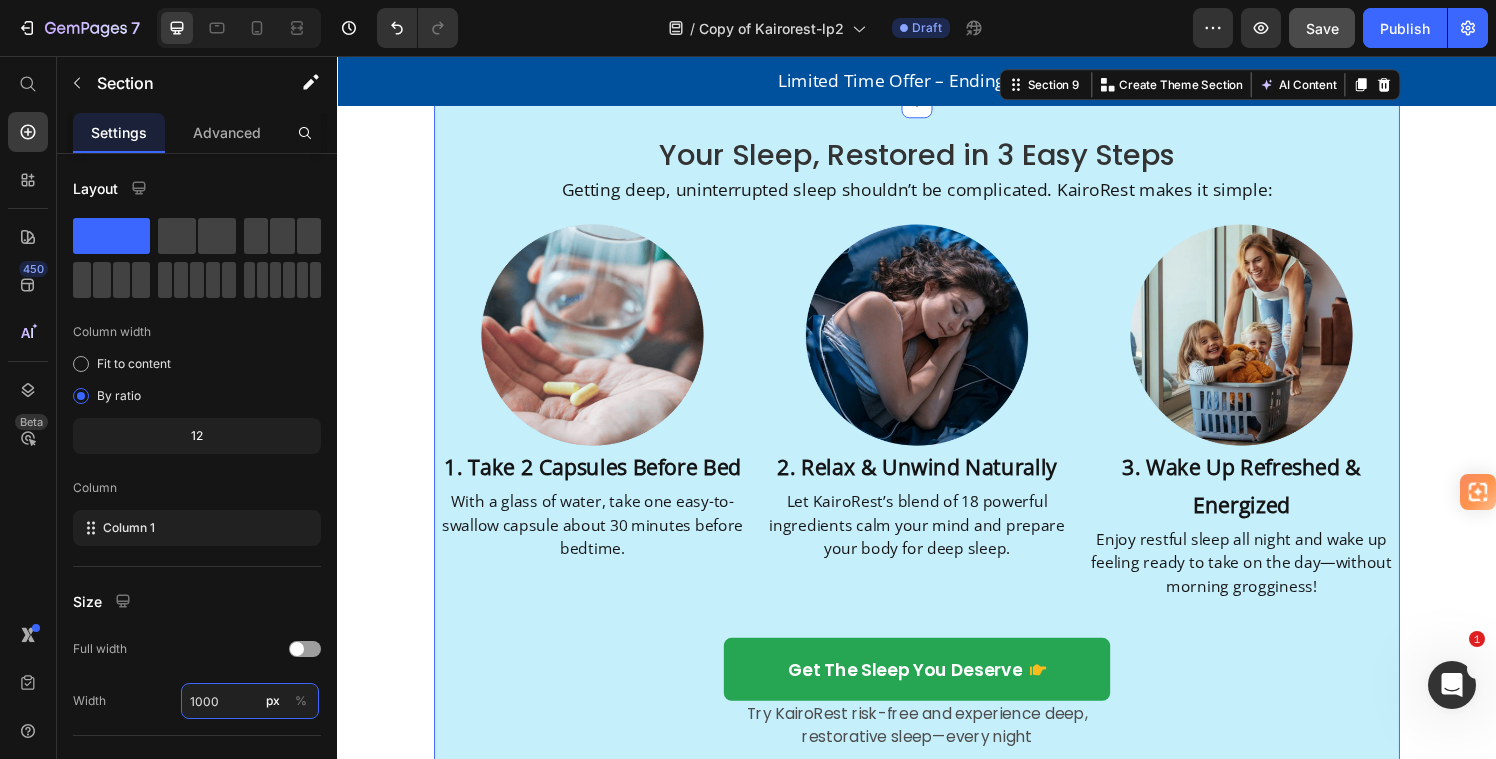 scroll, scrollTop: 3699, scrollLeft: 0, axis: vertical 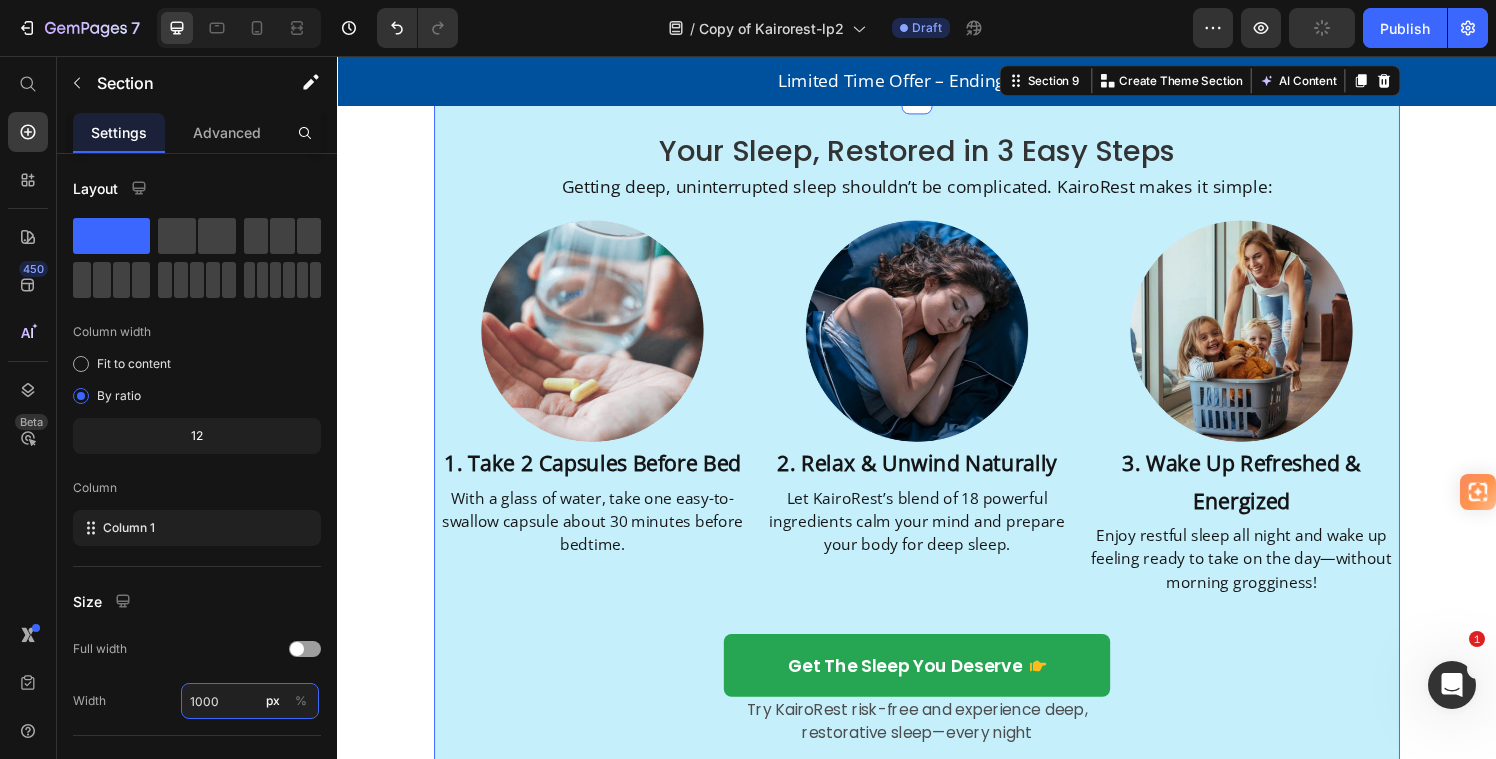 type on "1200" 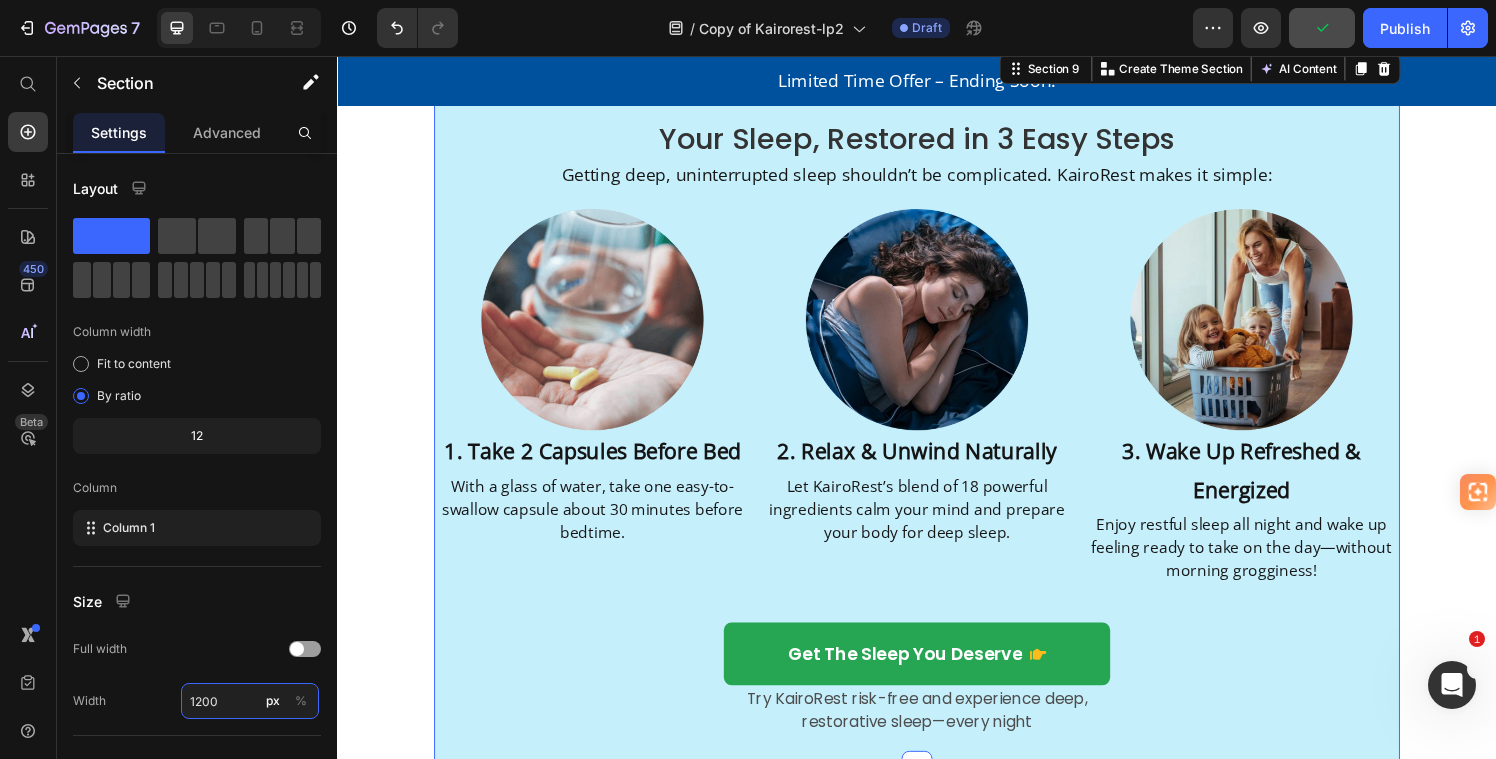 scroll, scrollTop: 3715, scrollLeft: 0, axis: vertical 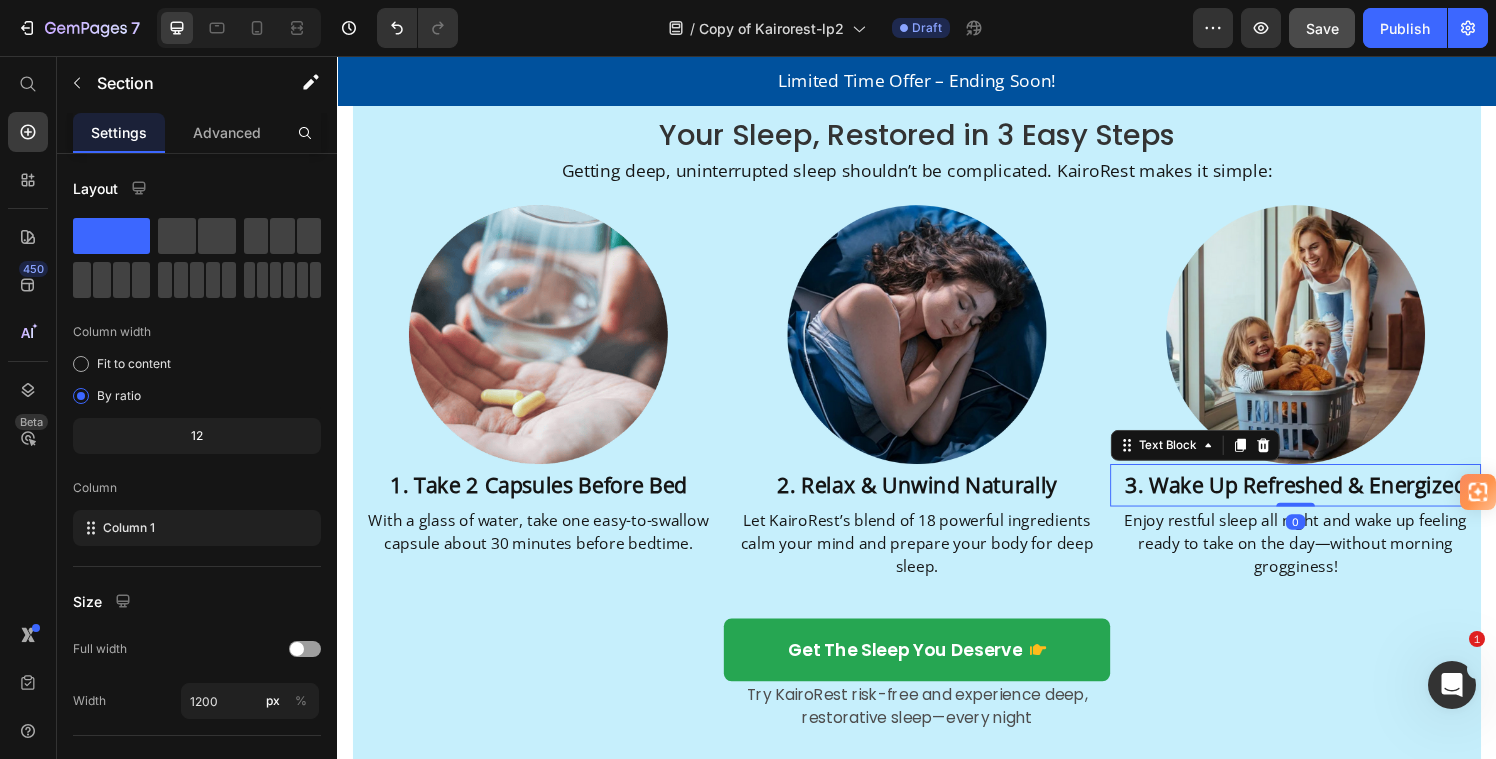 click on "3. Wake Up Refreshed & Energized" at bounding box center [1329, 500] 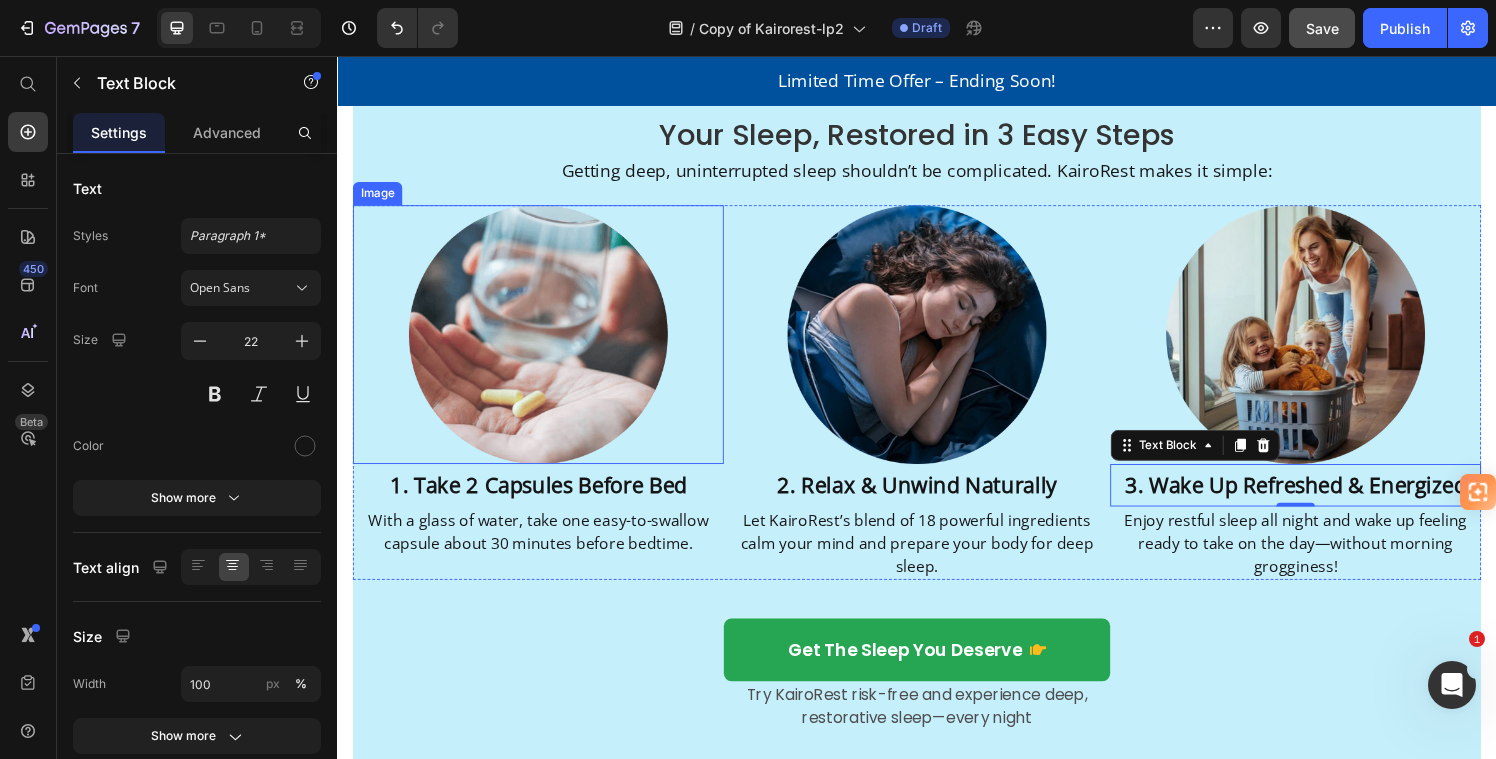 scroll, scrollTop: 3304, scrollLeft: 0, axis: vertical 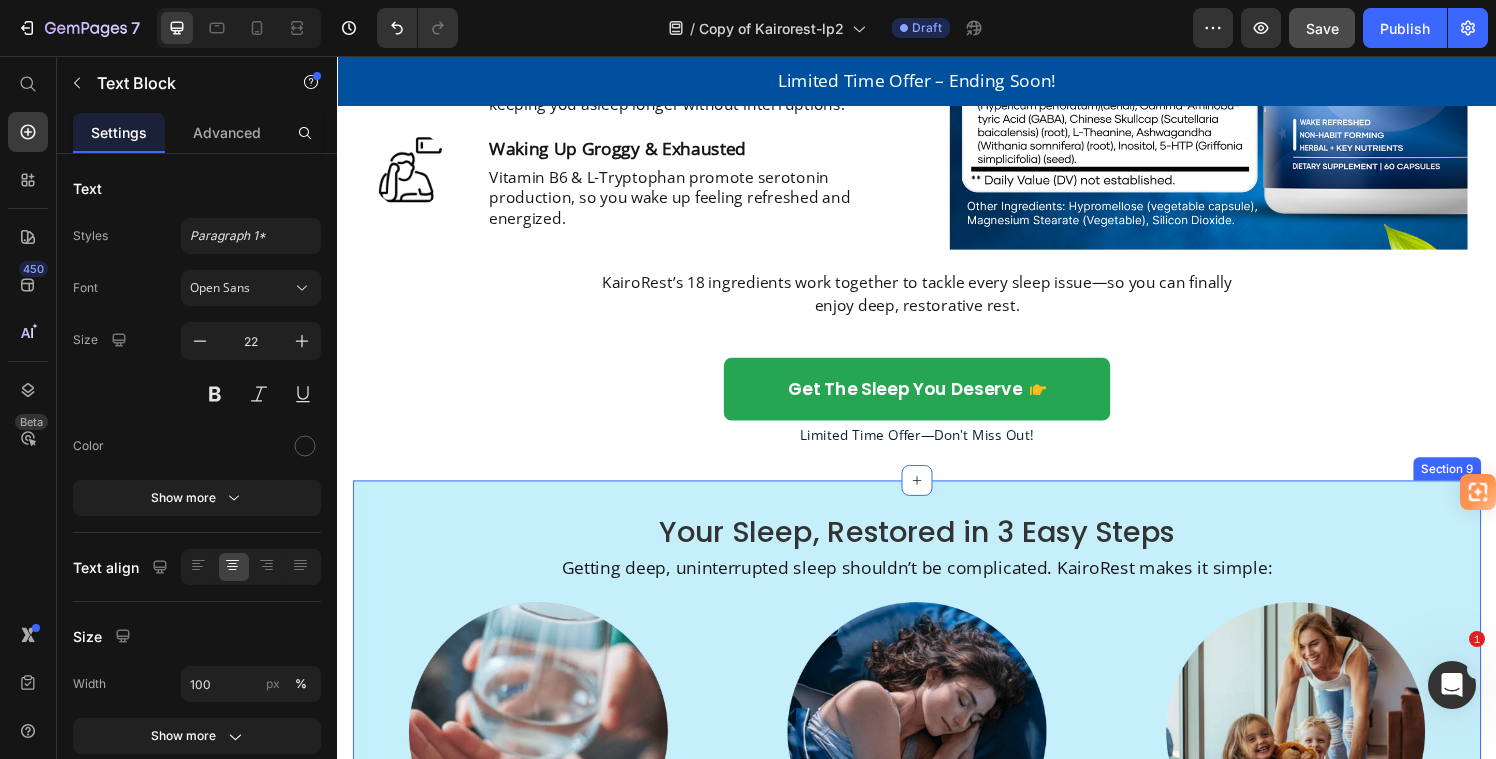 click on "Your Sleep, Restored in 3 Easy Steps Heading Getting deep, uninterrupted sleep shouldn’t be complicated. KairoRest makes it simple: Text Block Row Image 1. Take 2 Capsules Before Bed Text Block With a glass of water, take one easy-to-swallow capsule about 30 minutes before bedtime. Text Block Image 2. Relax & Unwind Naturally Text Block Let KairoRest’s blend of 18 powerful ingredients calm your mind and prepare your body for deep sleep. Text Block Image 3. Wake Up Refreshed & Energized Text Block   0 Enjoy restful sleep all night and wake up feeling ready to take on the day—without morning grogginess! Text Block Row
get the sleep you deserve Button Try KairoRest risk-free and experience deep, restorative sleep—every night Text Block Row Section 9" at bounding box center [937, 846] 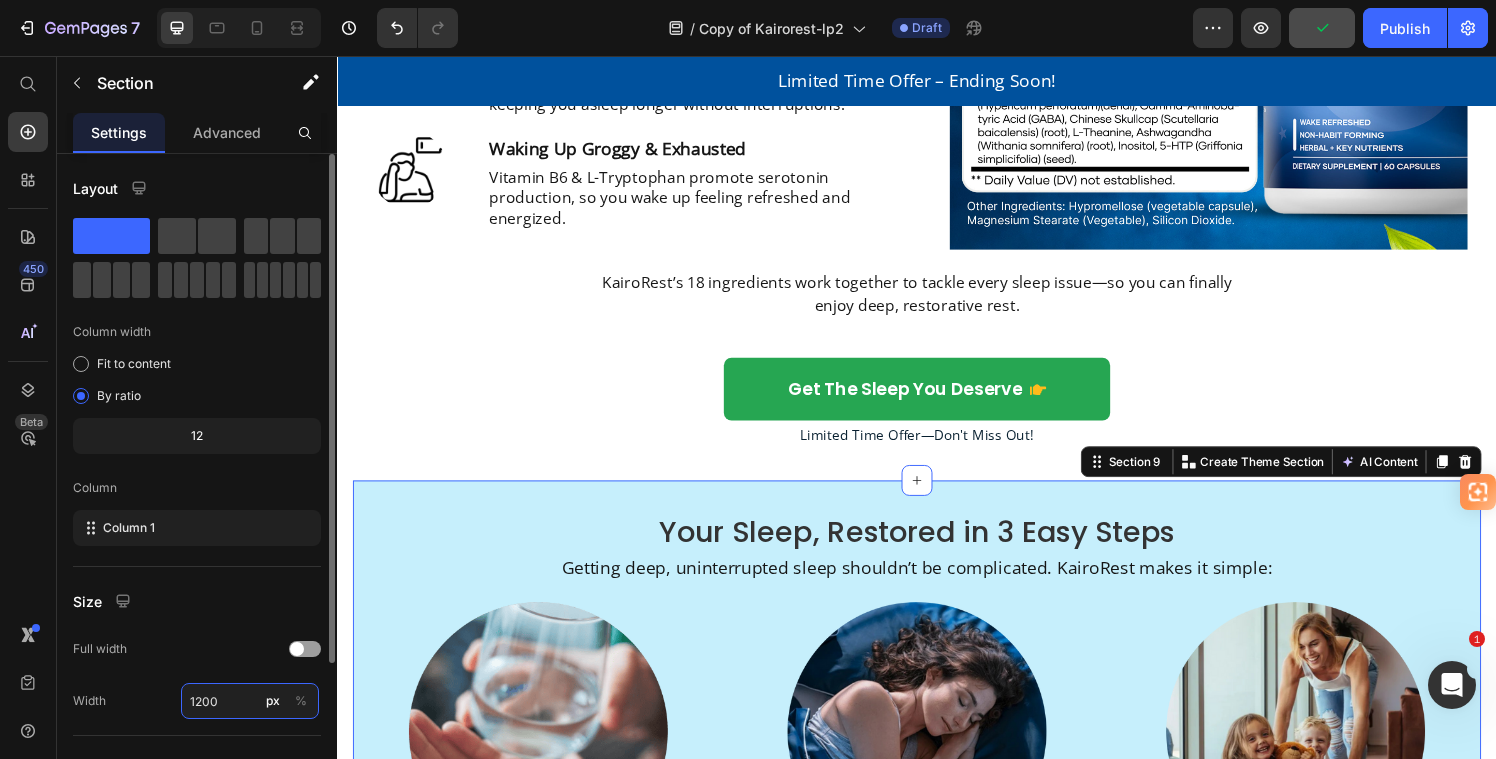 click on "1200" at bounding box center (250, 701) 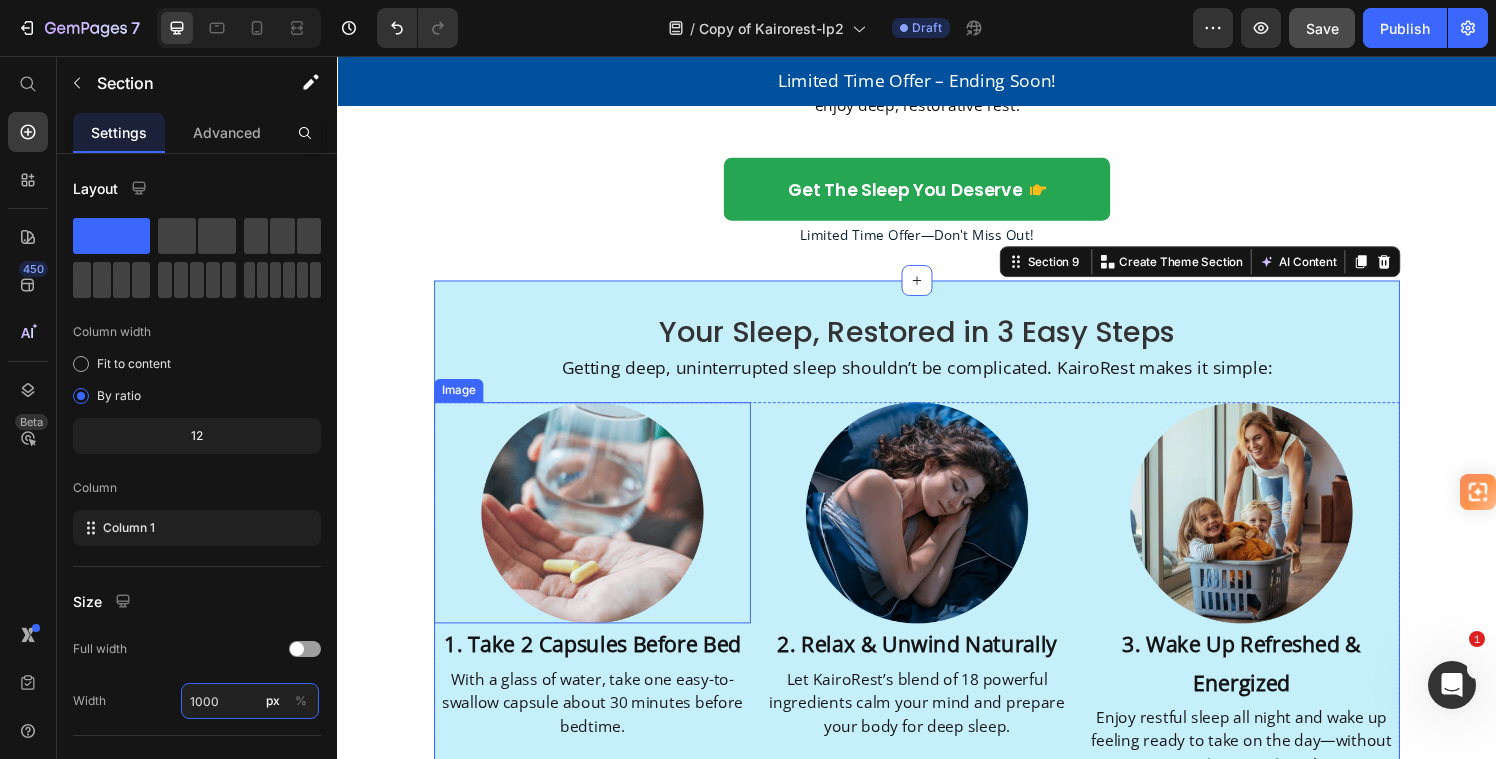 scroll, scrollTop: 3377, scrollLeft: 0, axis: vertical 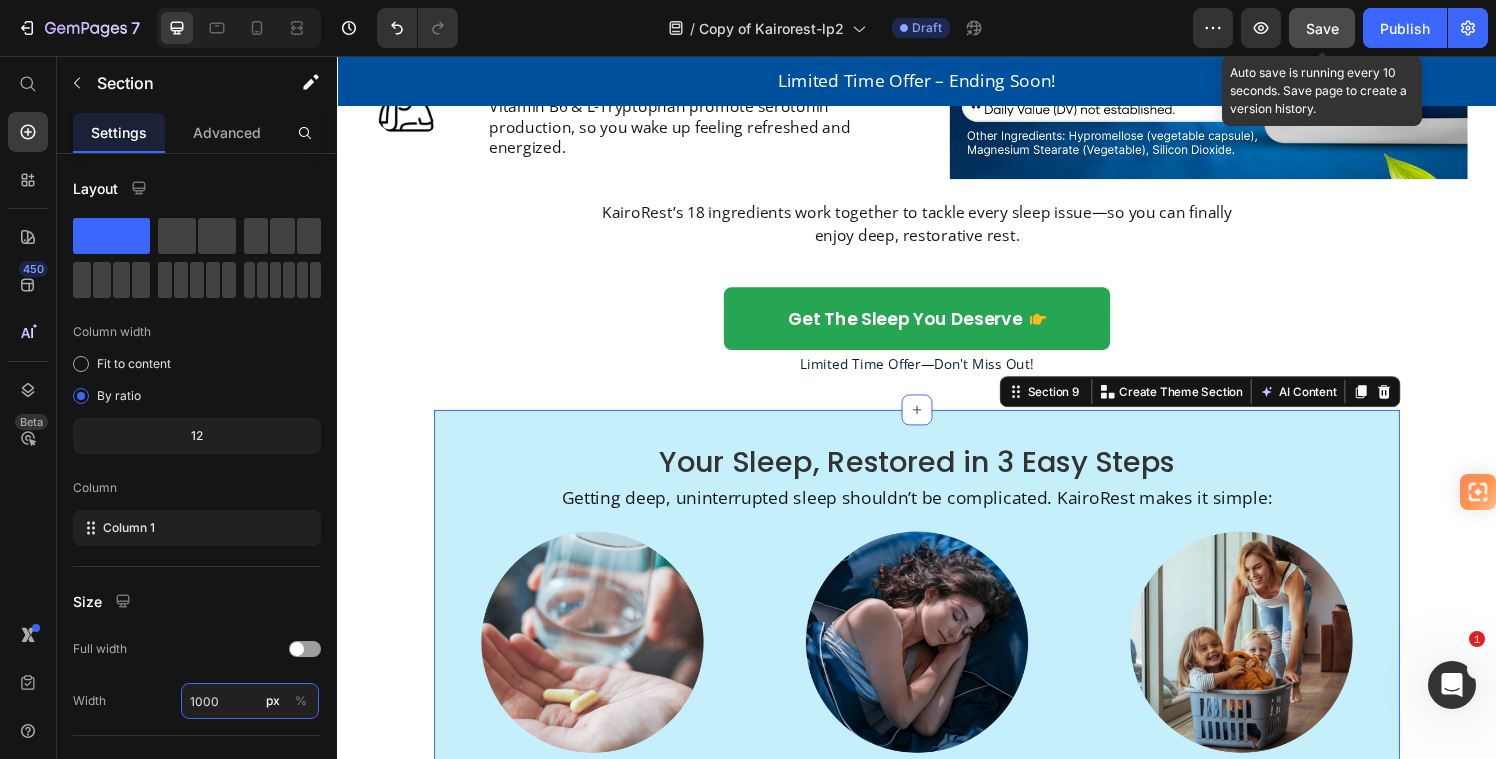 type on "1000" 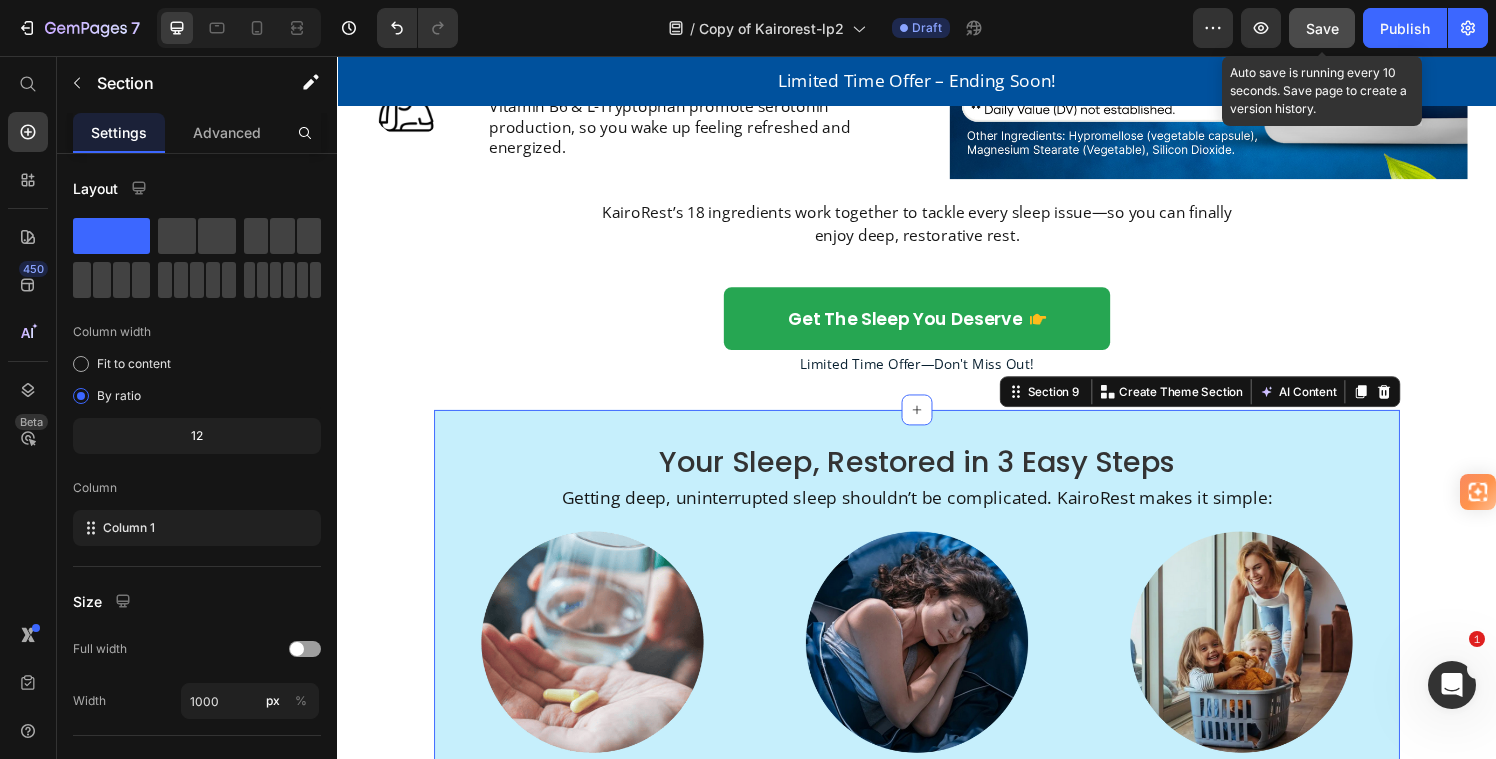 drag, startPoint x: 1330, startPoint y: 29, endPoint x: 868, endPoint y: 116, distance: 470.1202 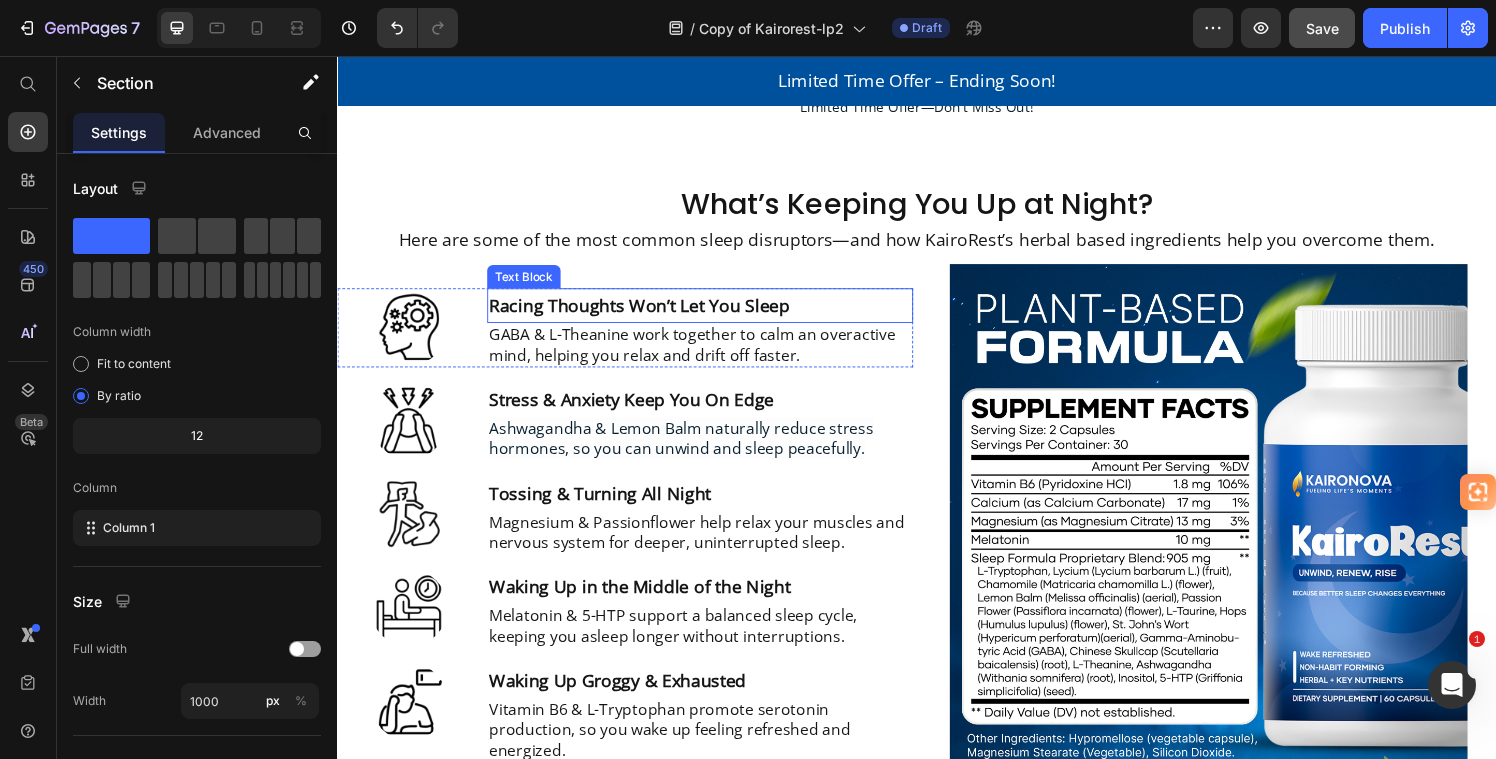 scroll, scrollTop: 2642, scrollLeft: 0, axis: vertical 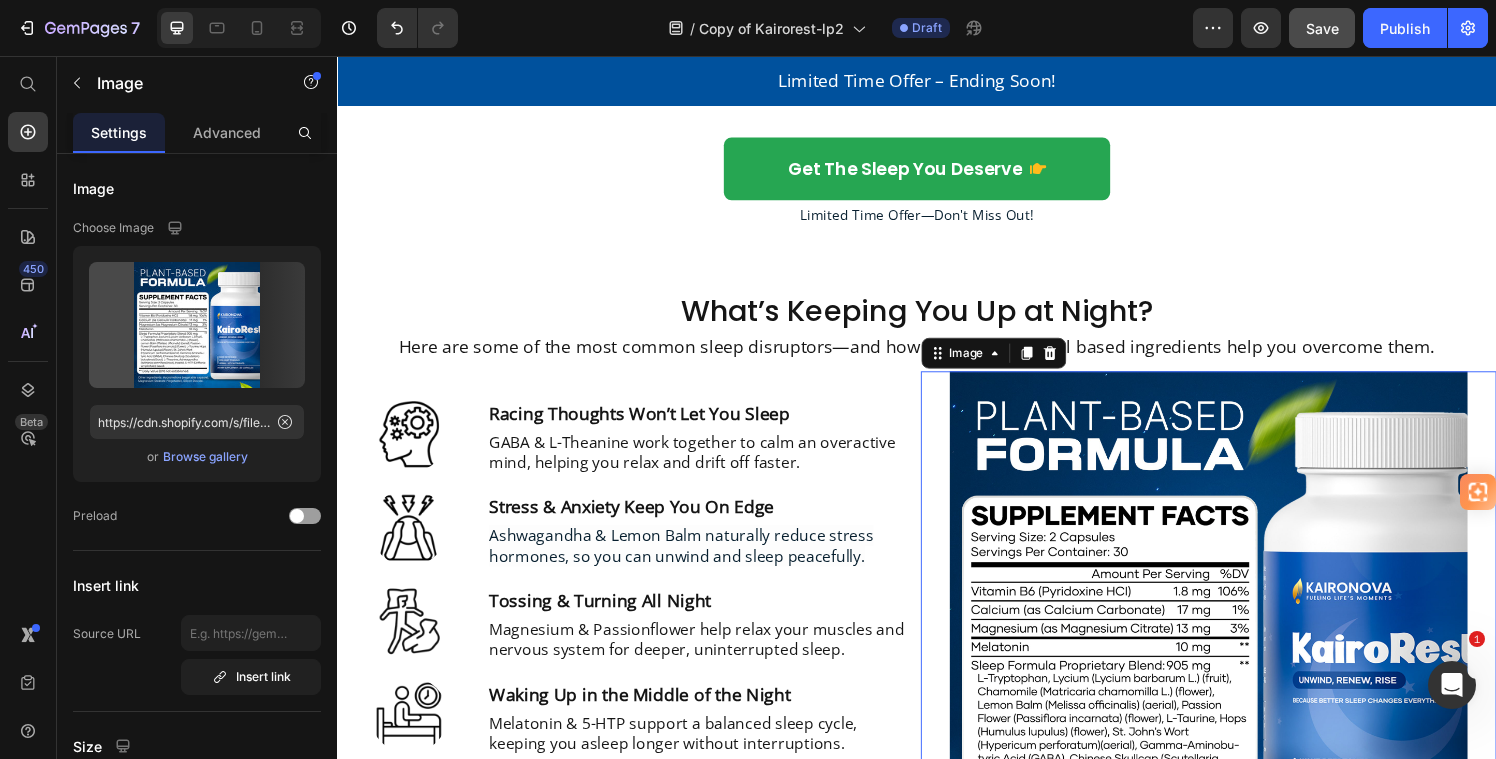 click at bounding box center (1239, 650) 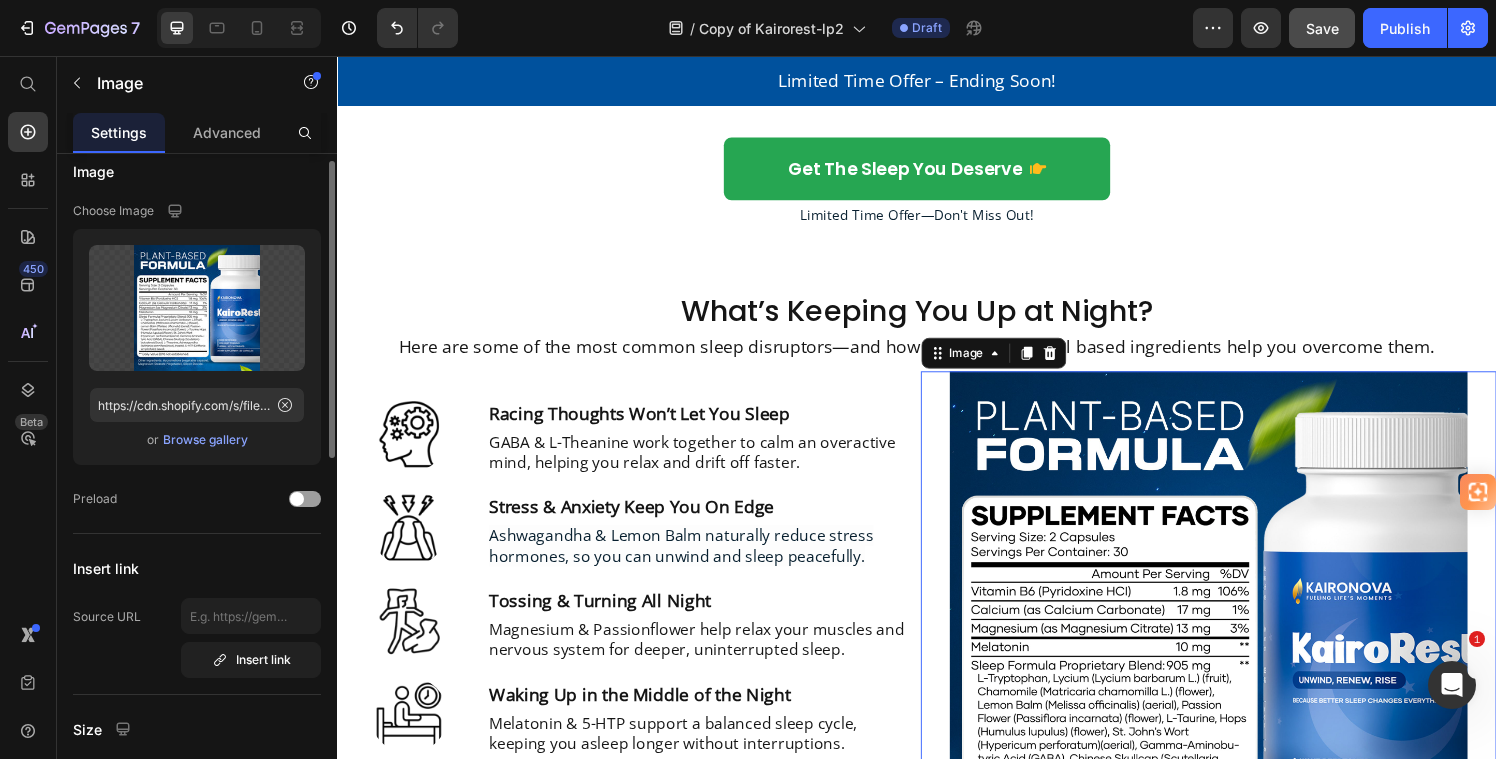 scroll, scrollTop: 0, scrollLeft: 0, axis: both 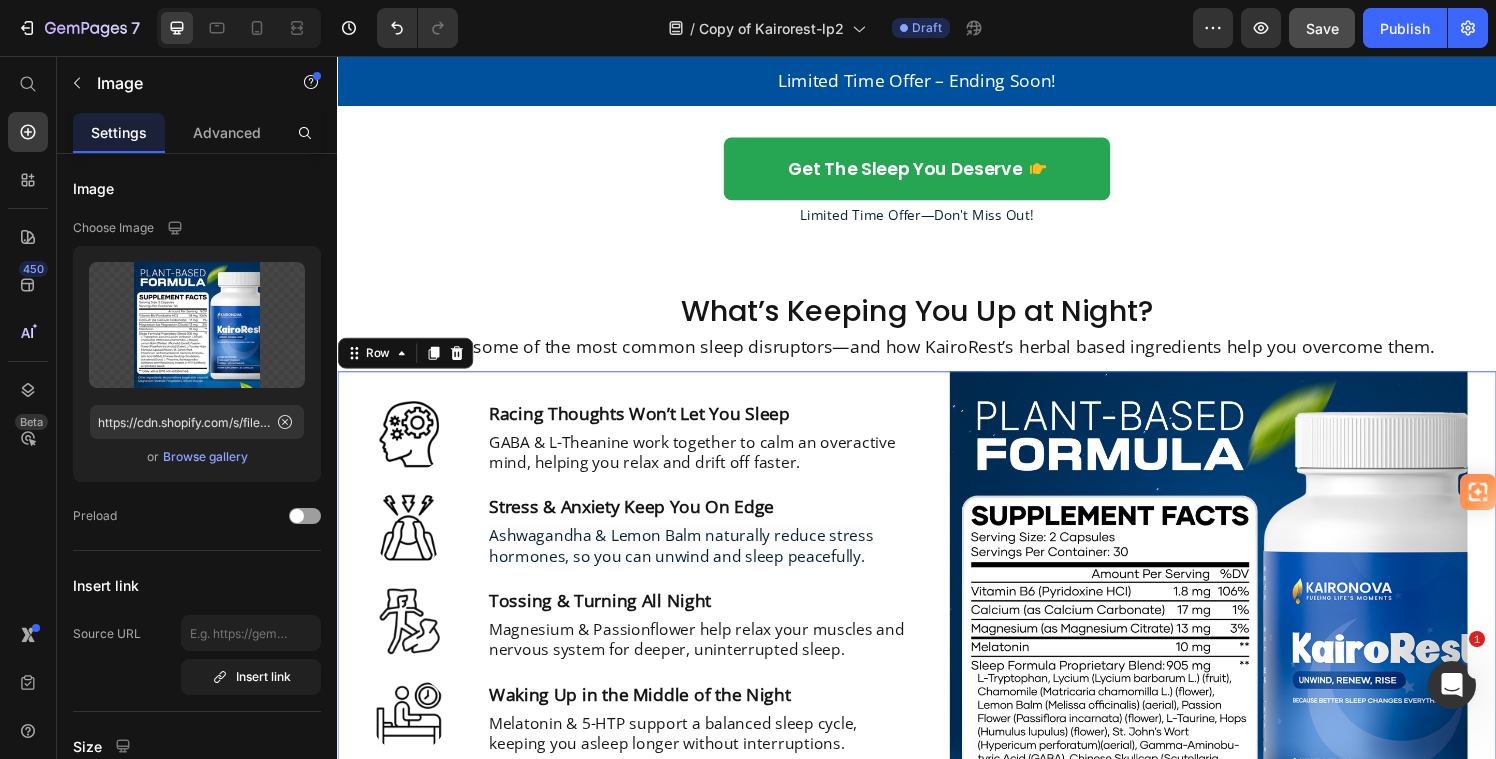 click on "Image Racing Thoughts Won’t Let You Sleep Text Block GABA & L-Theanine work together to calm an overactive mind, helping you relax and drift off faster. Text Block Row Image Stress & Anxiety Keep You On Edge Text Block Ashwagandha & Lemon Balm naturally reduce stress hormones, so you can unwind and sleep peacefully. Text Block Row Image Tossing & Turning All Night Text Block Magnesium & Passionflower help relax your muscles and nervous system for deeper, uninterrupted sleep. Text Block Row Image Waking Up in the Middle of the Night Text Block Melatonin & 5-HTP support a balanced sleep cycle, keeping you asleep longer without interruptions. Text Block Row Image Waking Up Groggy & Exhausted Text Block Vitamin B6 & L-Tryptophan promote serotonin production, so you wake up feeling refreshed and energized. Text Block Row" at bounding box center (635, 650) 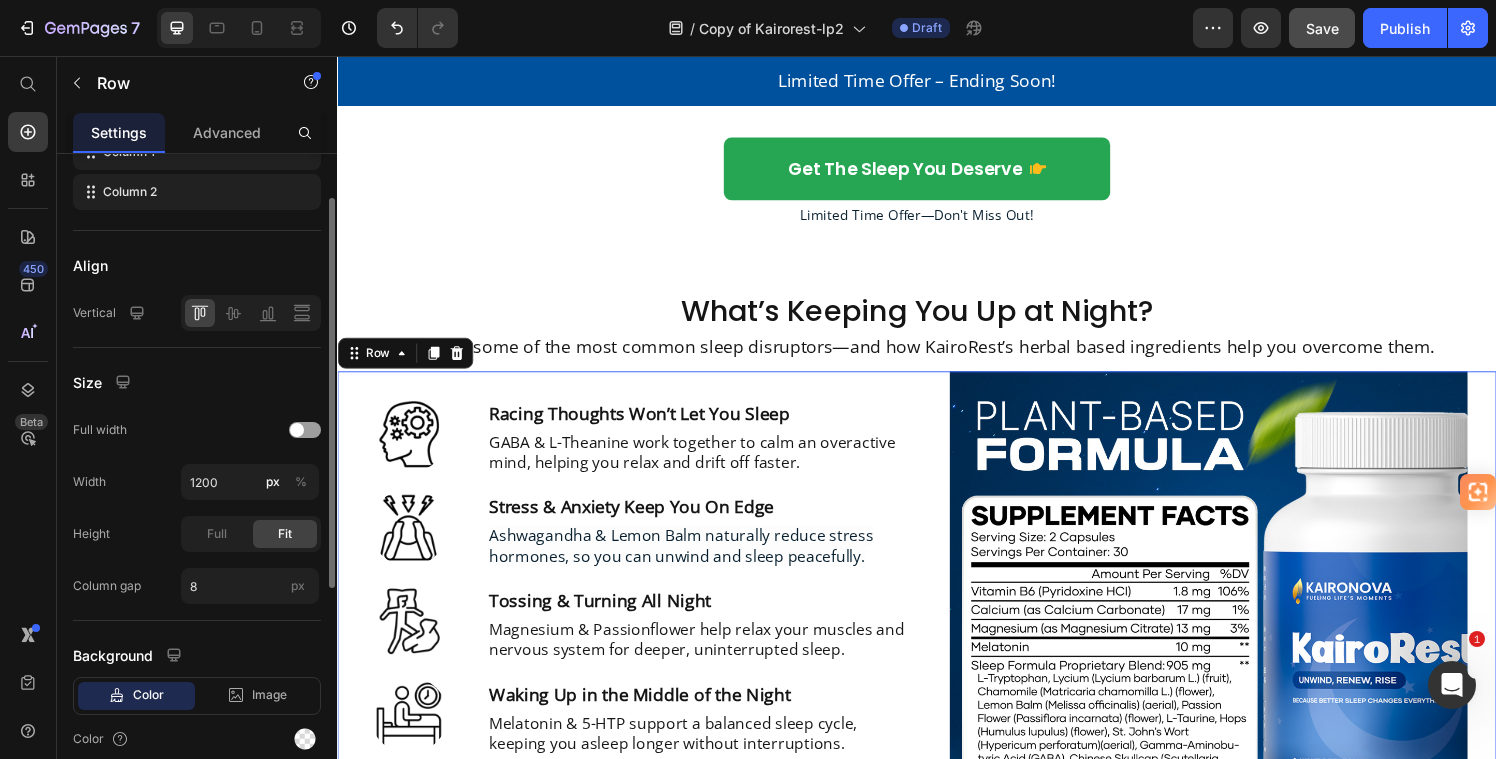scroll, scrollTop: 459, scrollLeft: 0, axis: vertical 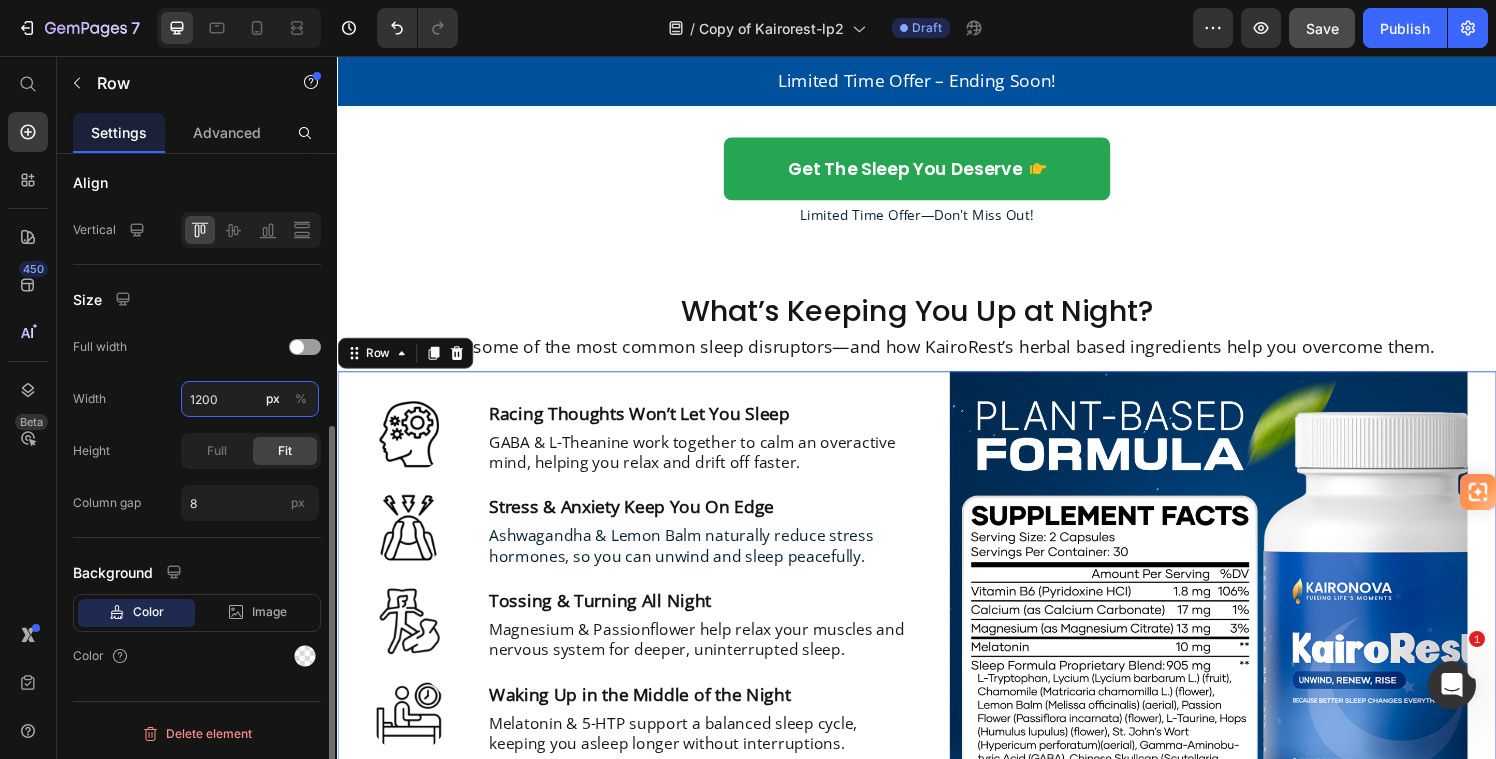click on "1200" at bounding box center (250, 399) 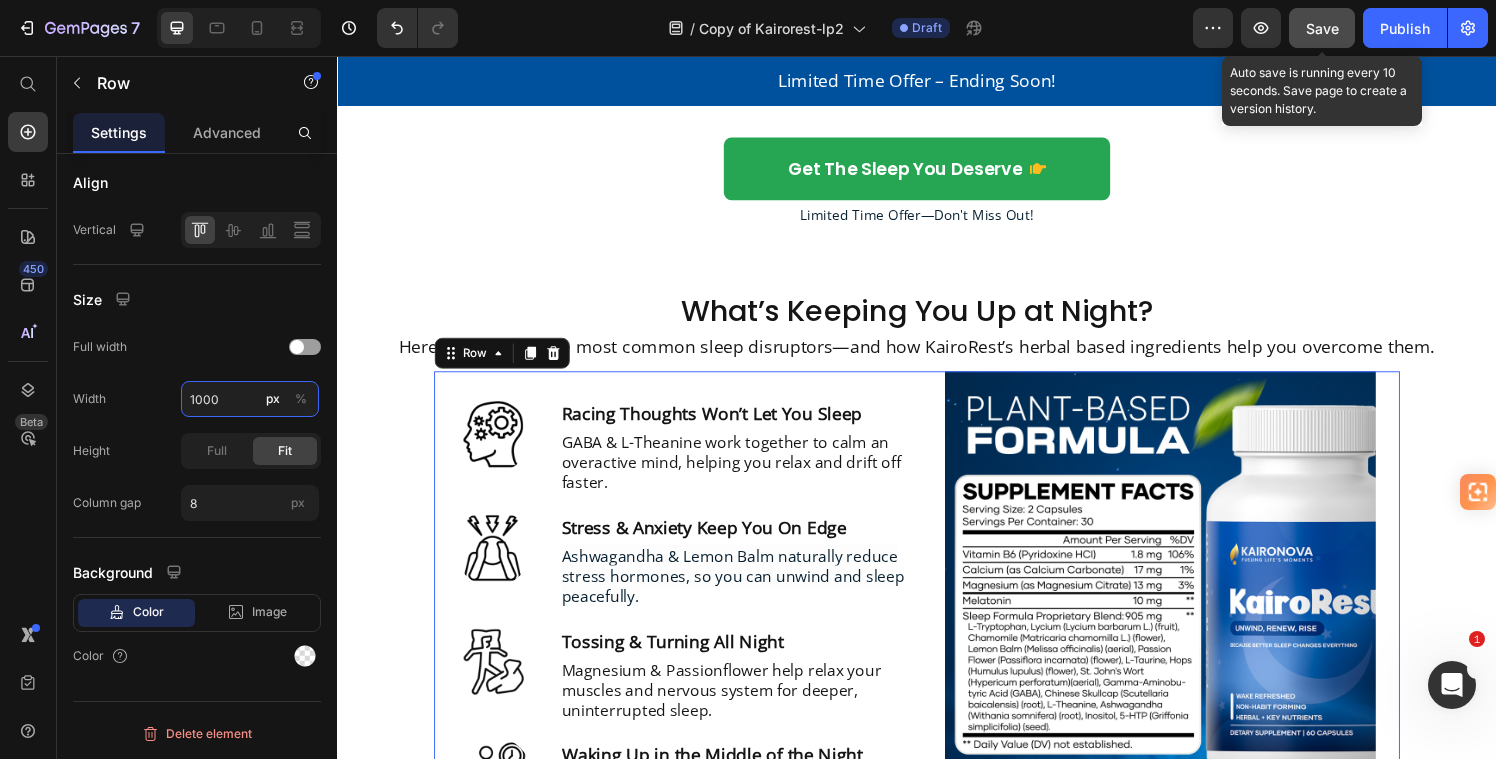 type on "1000" 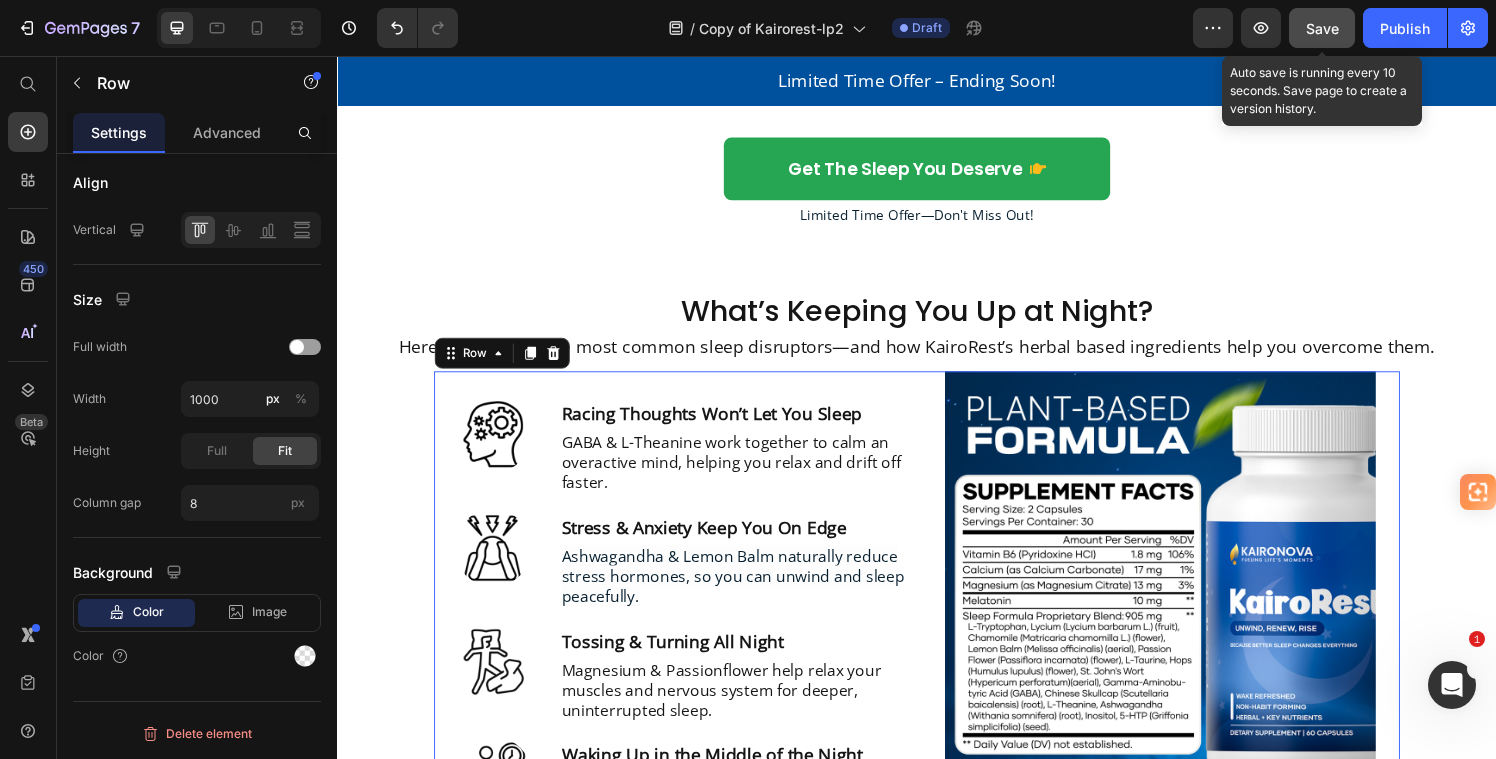 drag, startPoint x: 1322, startPoint y: 26, endPoint x: 1303, endPoint y: 34, distance: 20.615528 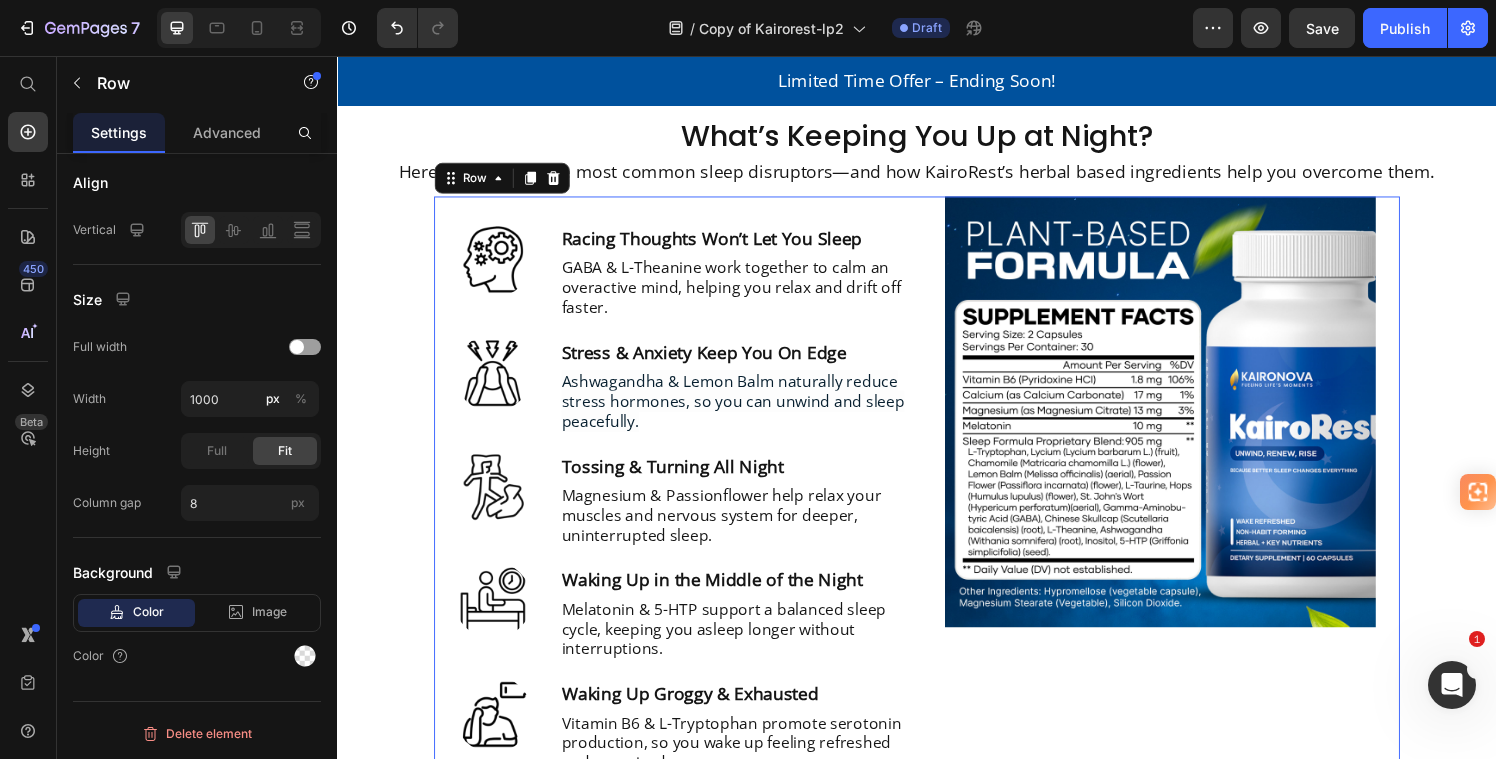 scroll, scrollTop: 2865, scrollLeft: 0, axis: vertical 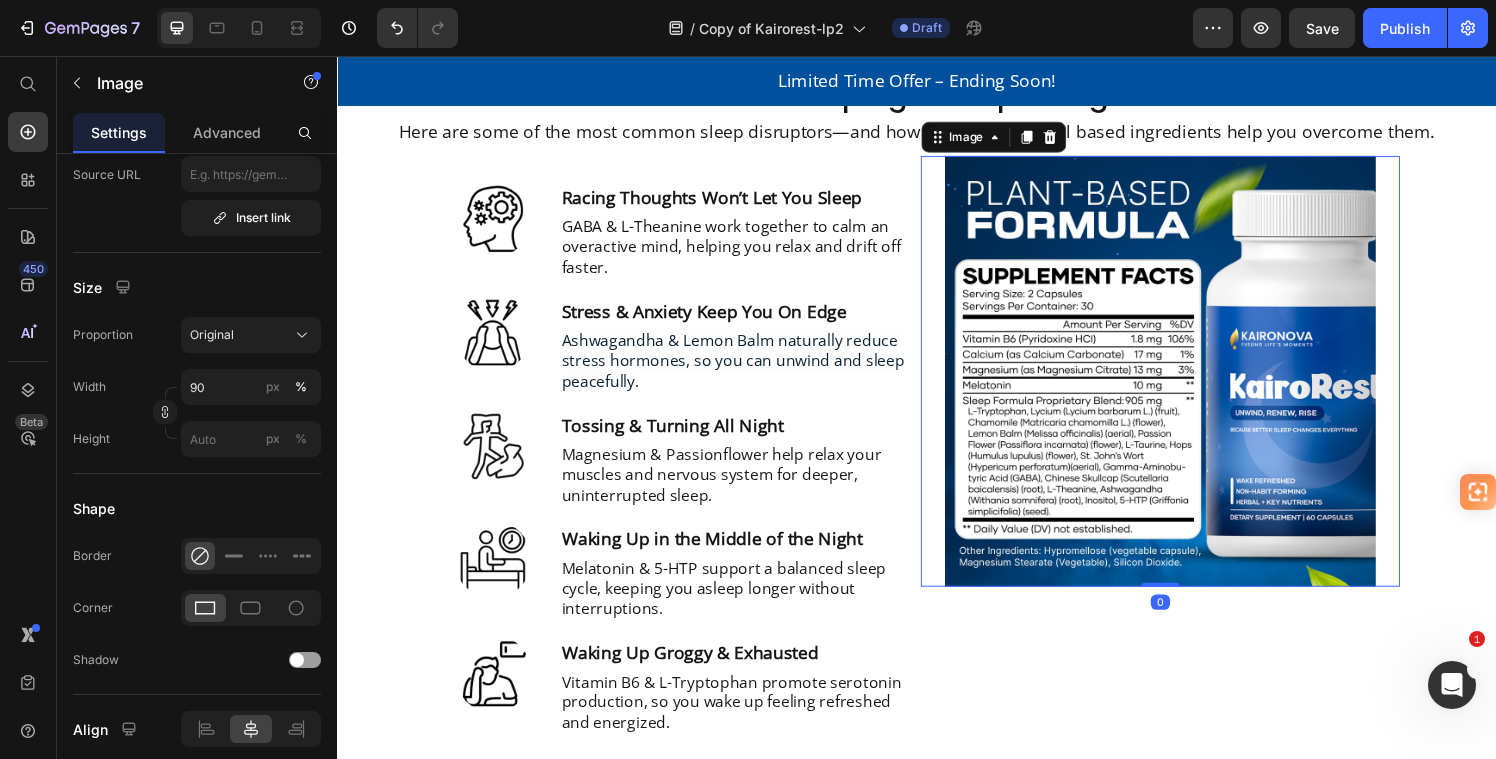 click at bounding box center (1189, 382) 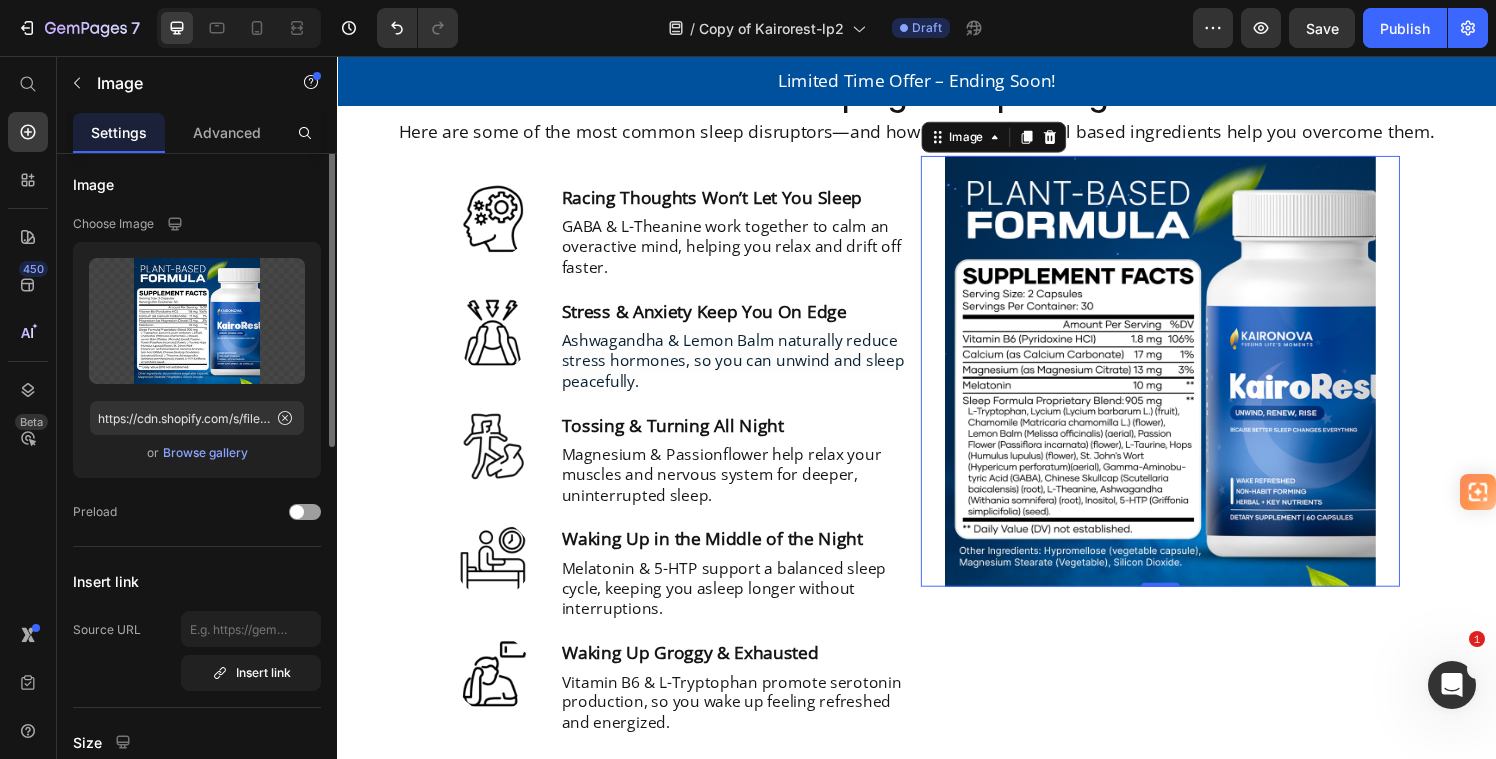 scroll, scrollTop: 0, scrollLeft: 0, axis: both 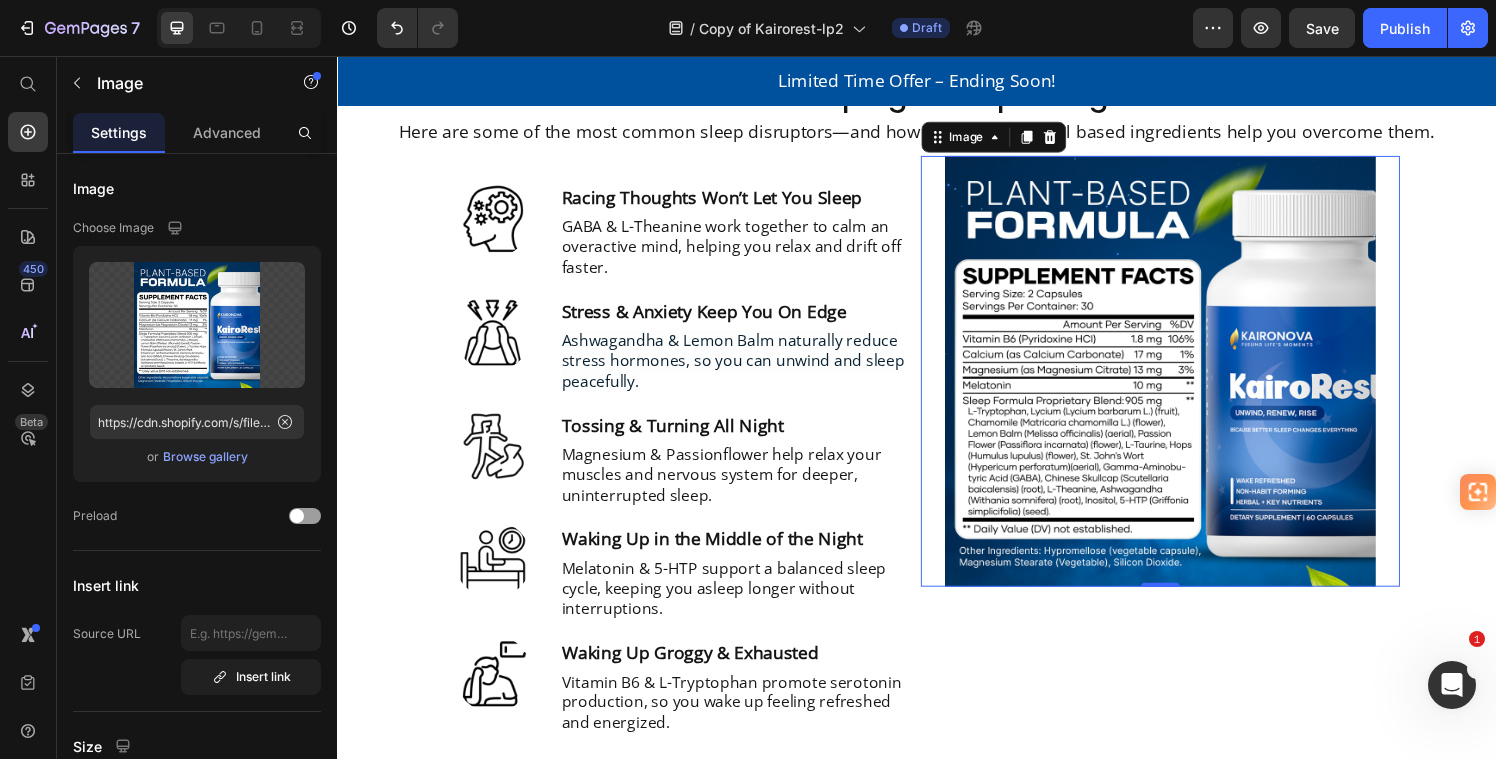 click at bounding box center (1189, 382) 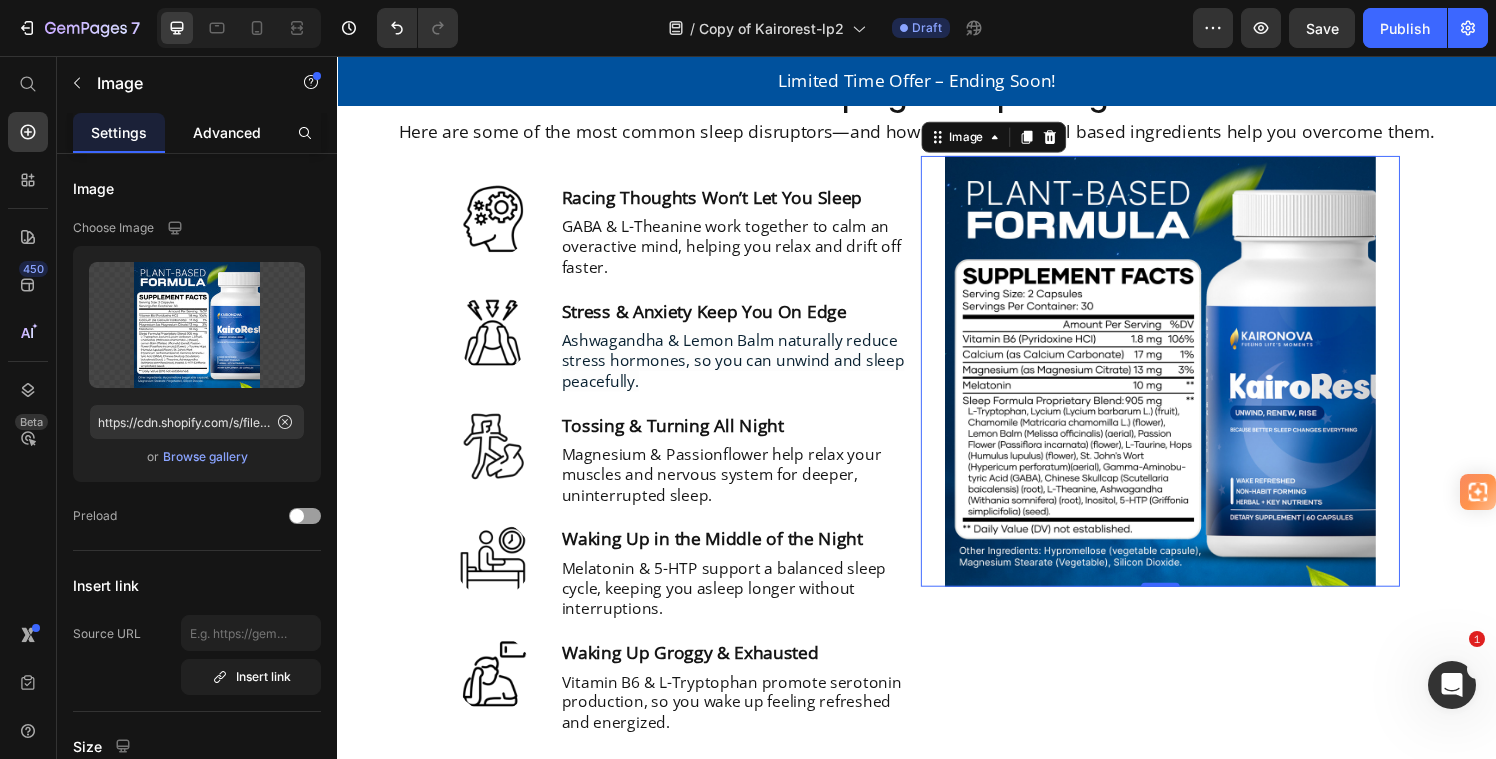 click on "Advanced" at bounding box center (227, 132) 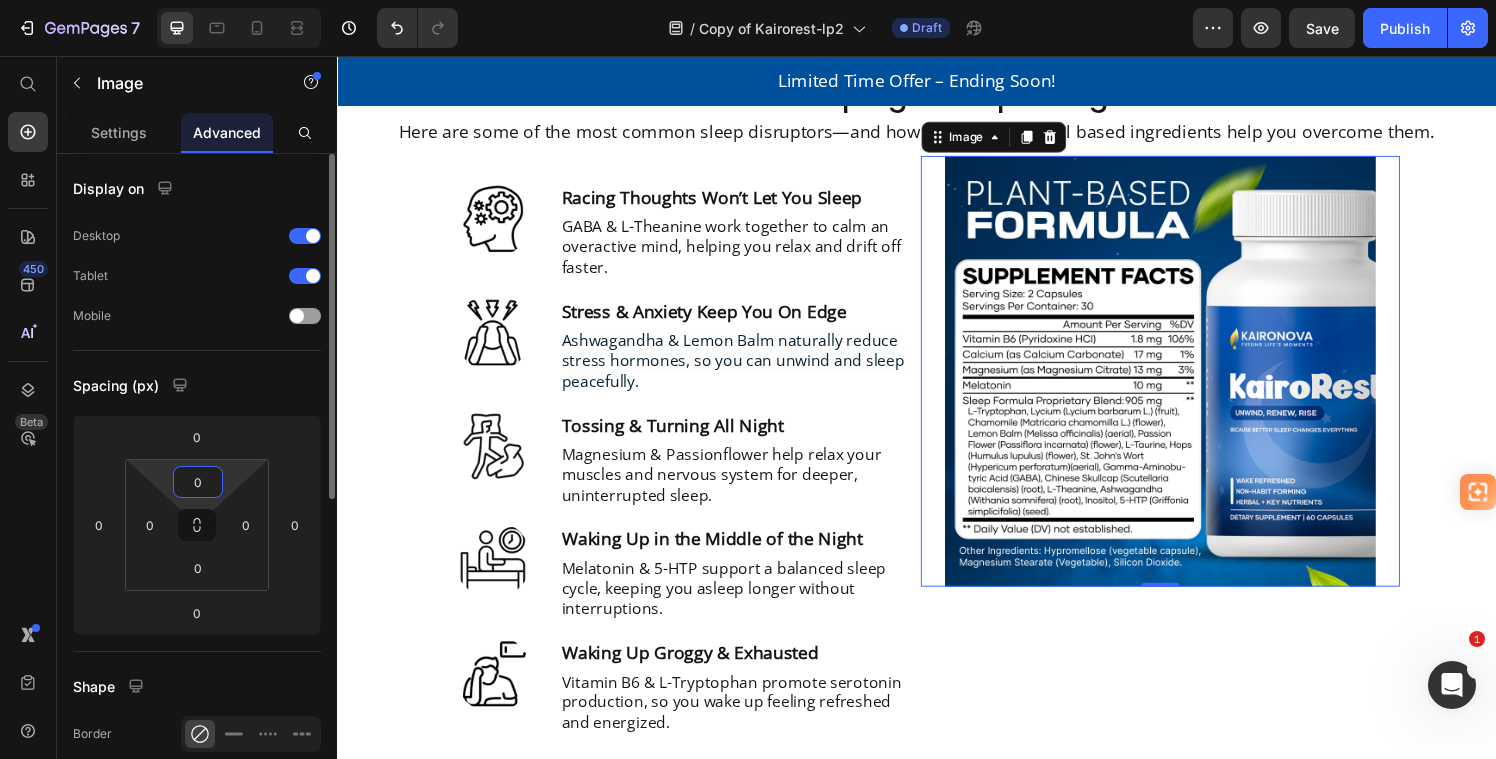 click on "0" at bounding box center [198, 482] 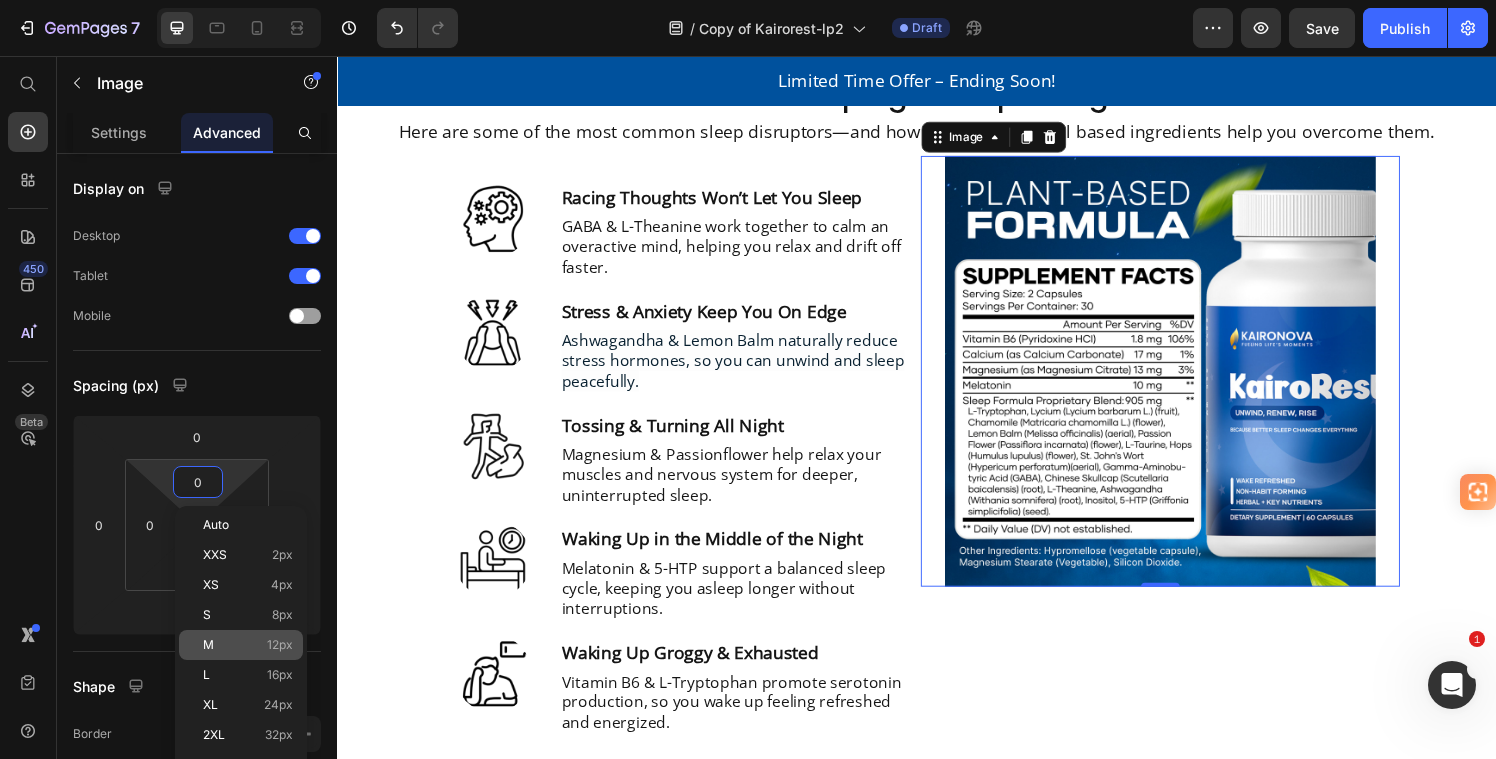 click on "M 12px" 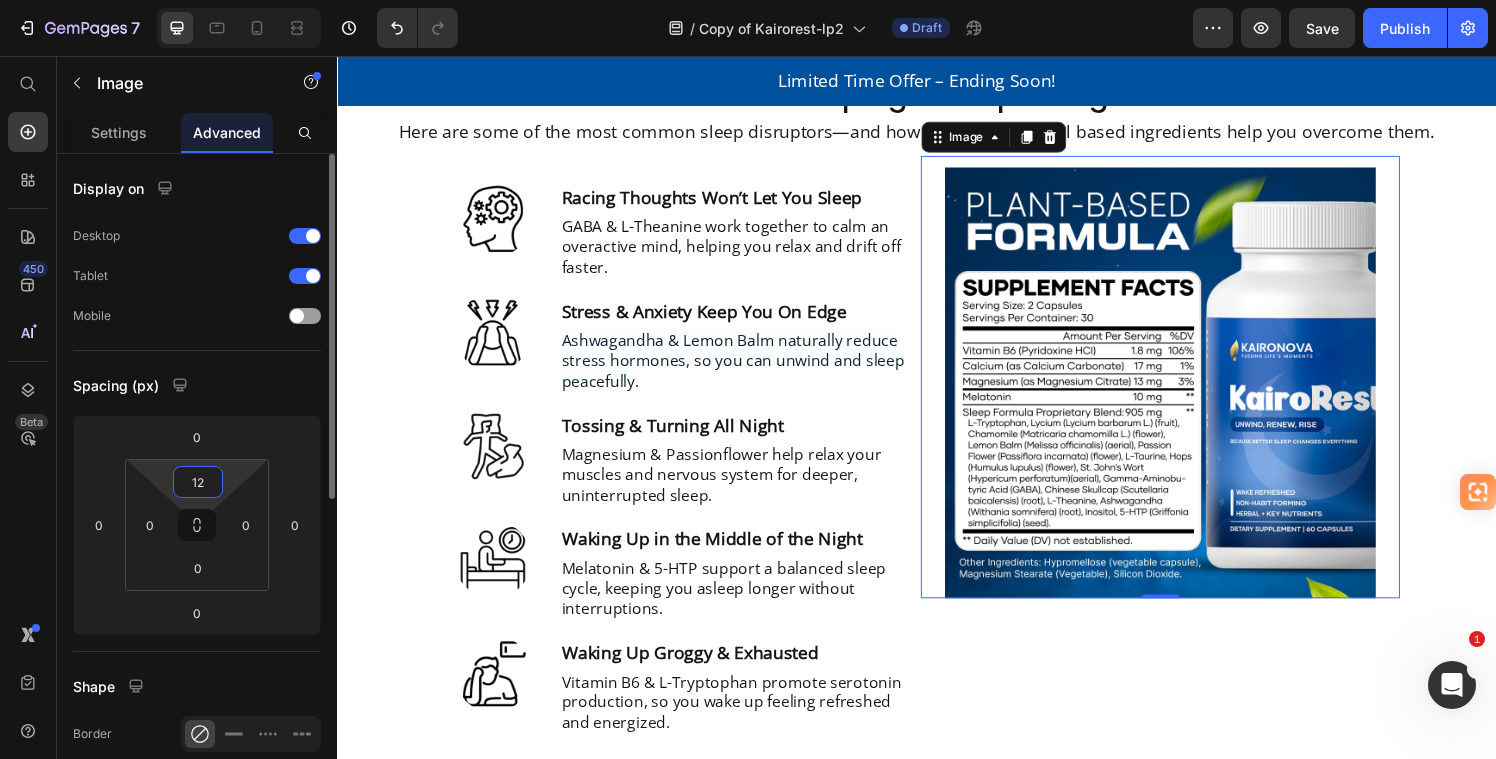 click on "12" at bounding box center (198, 482) 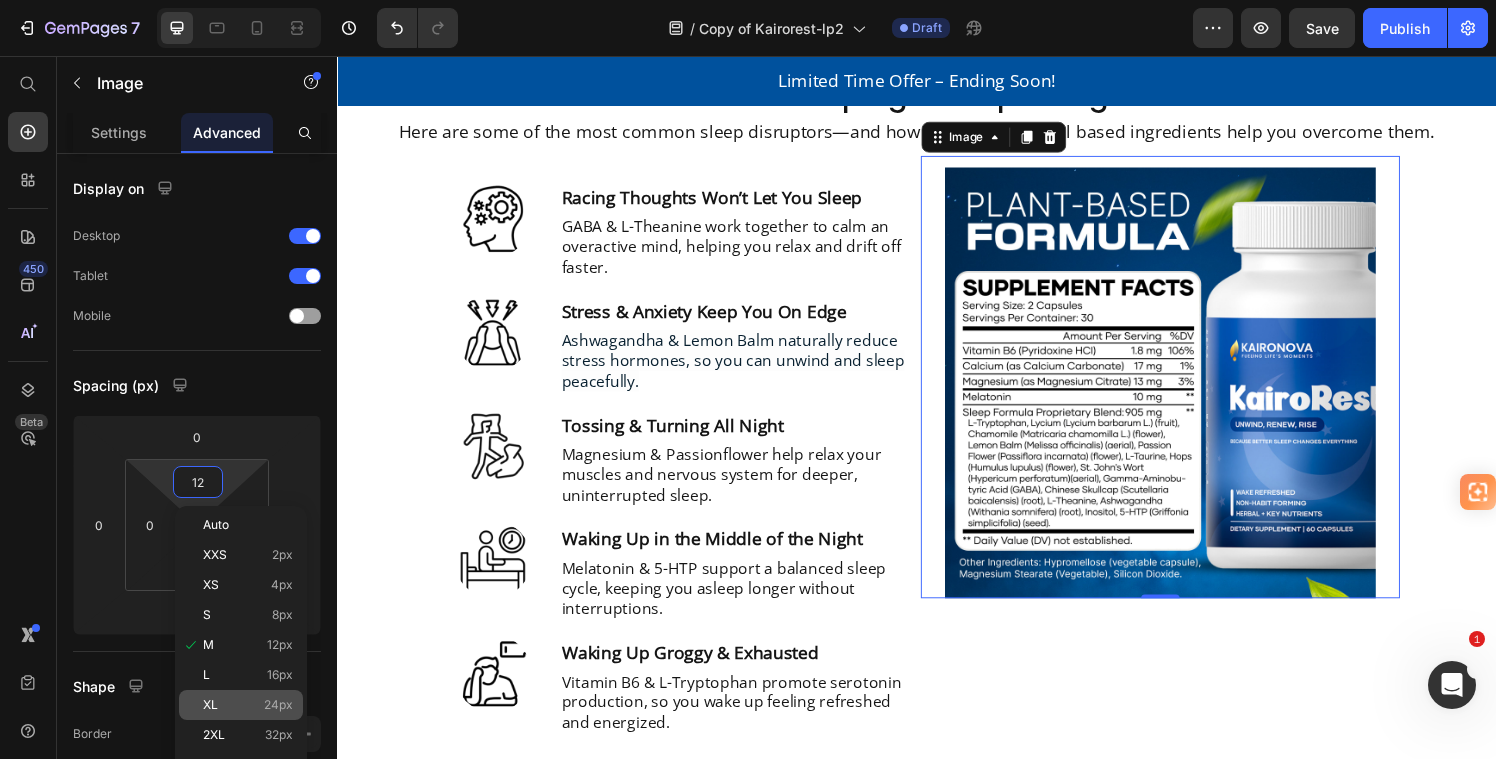 click on "XL" at bounding box center [210, 705] 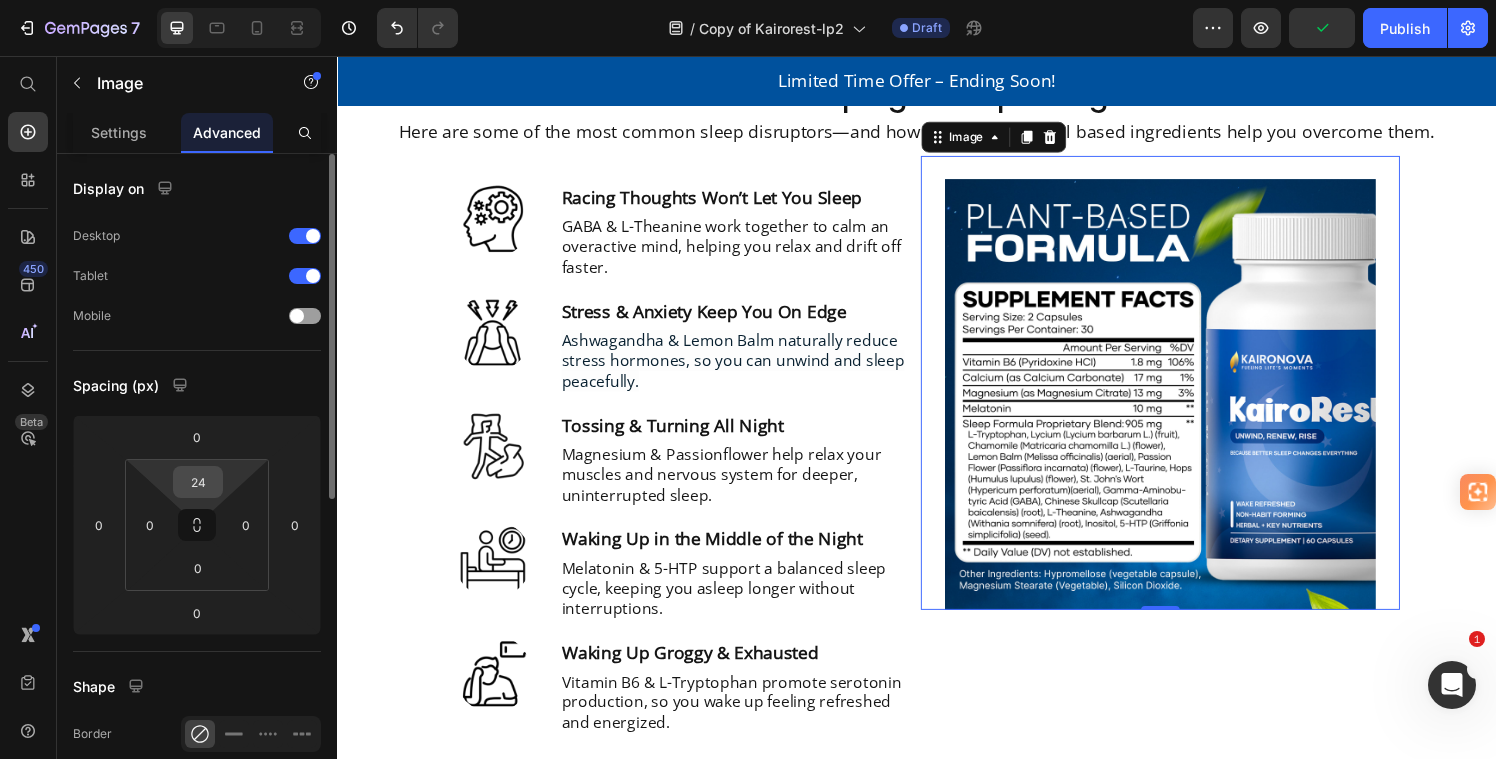click on "24" at bounding box center (198, 482) 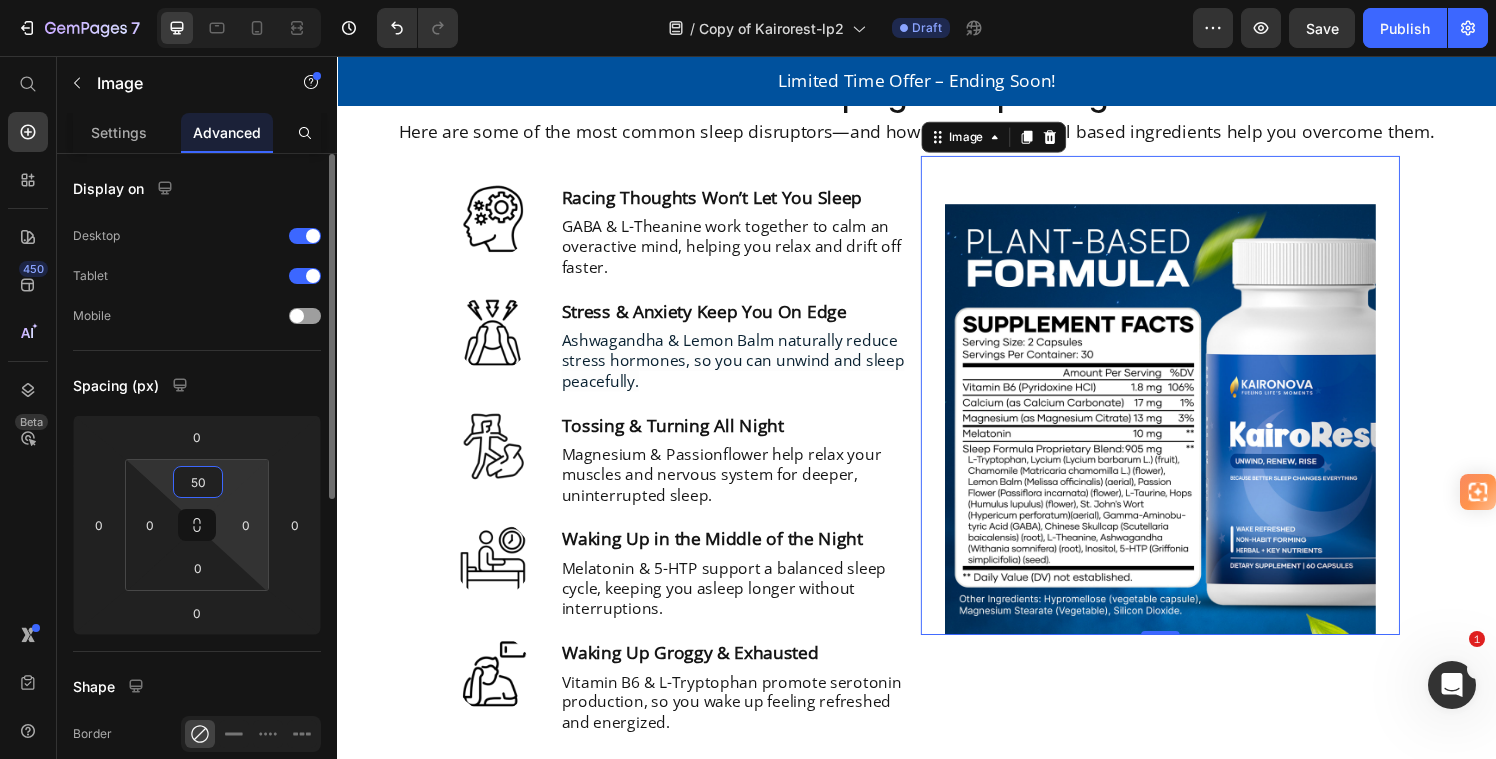 type on "5" 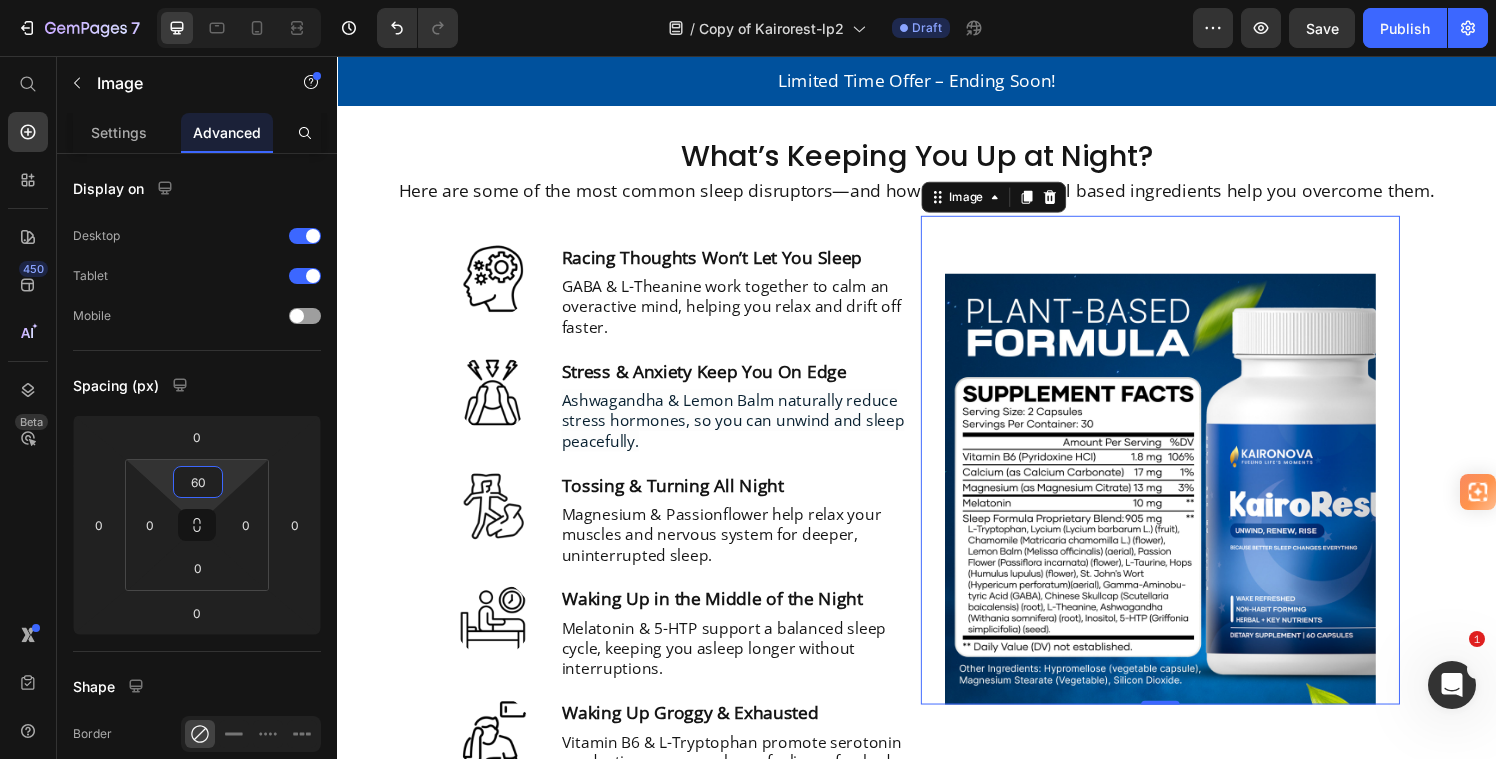 scroll, scrollTop: 2802, scrollLeft: 0, axis: vertical 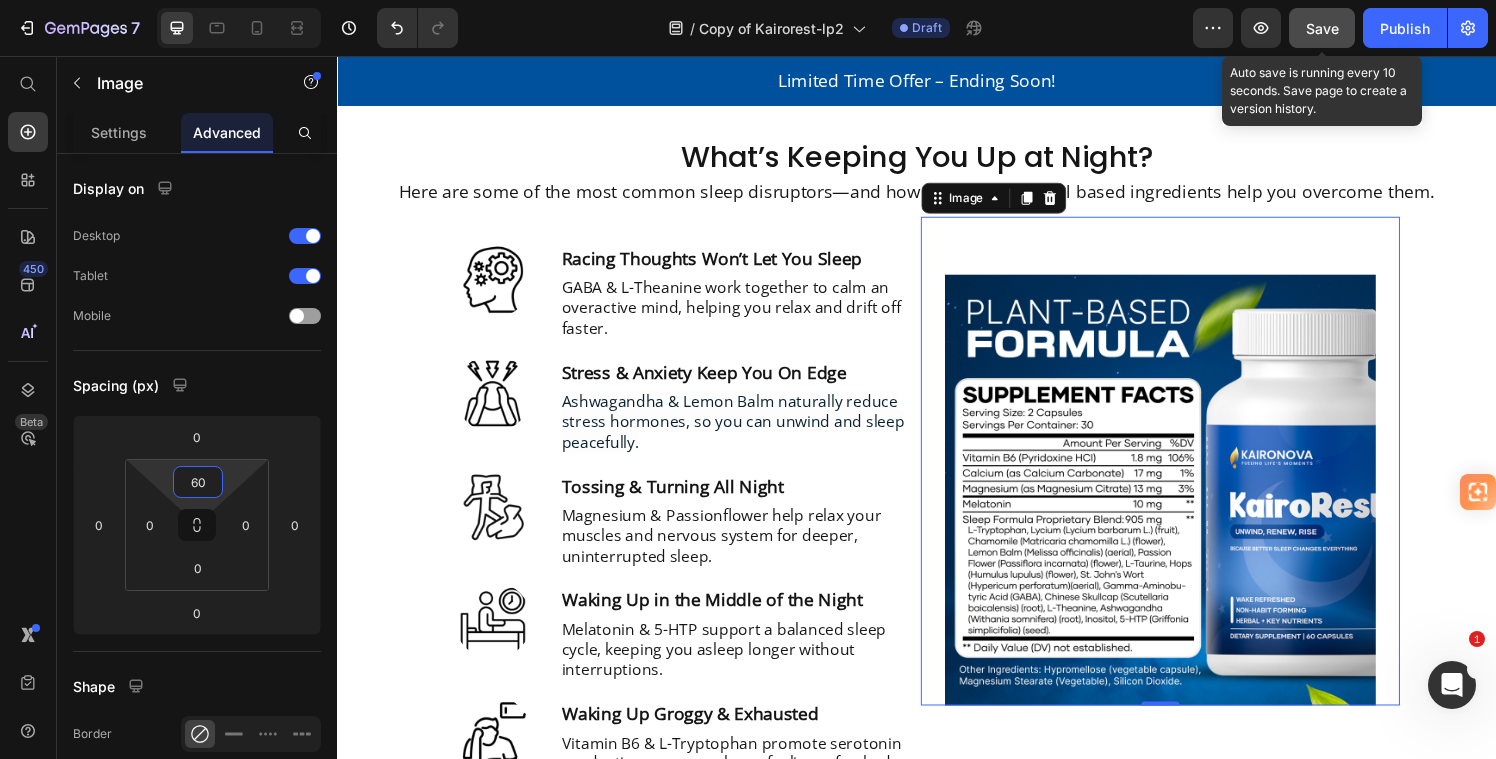 type on "60" 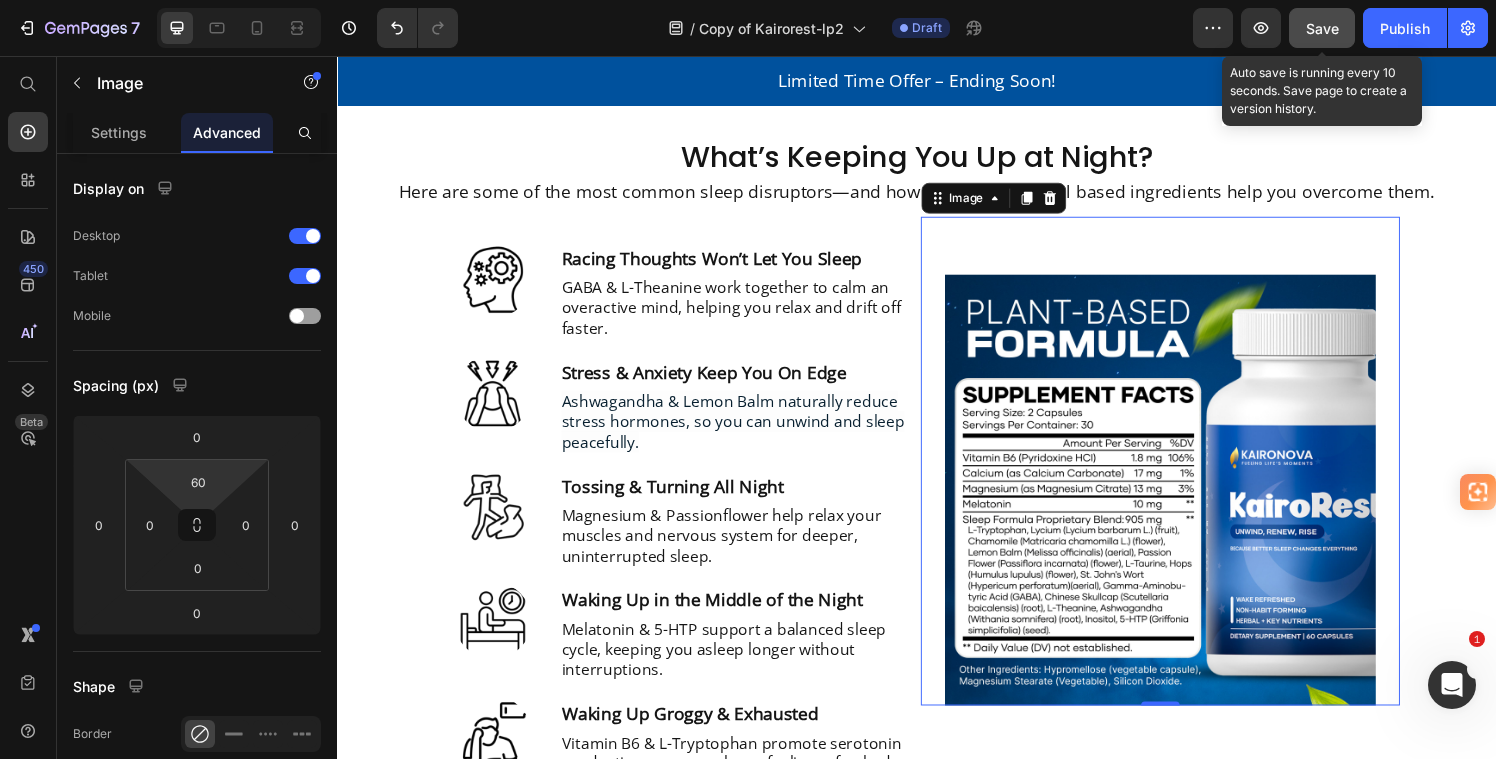 drag, startPoint x: 1321, startPoint y: 17, endPoint x: 740, endPoint y: 400, distance: 695.88074 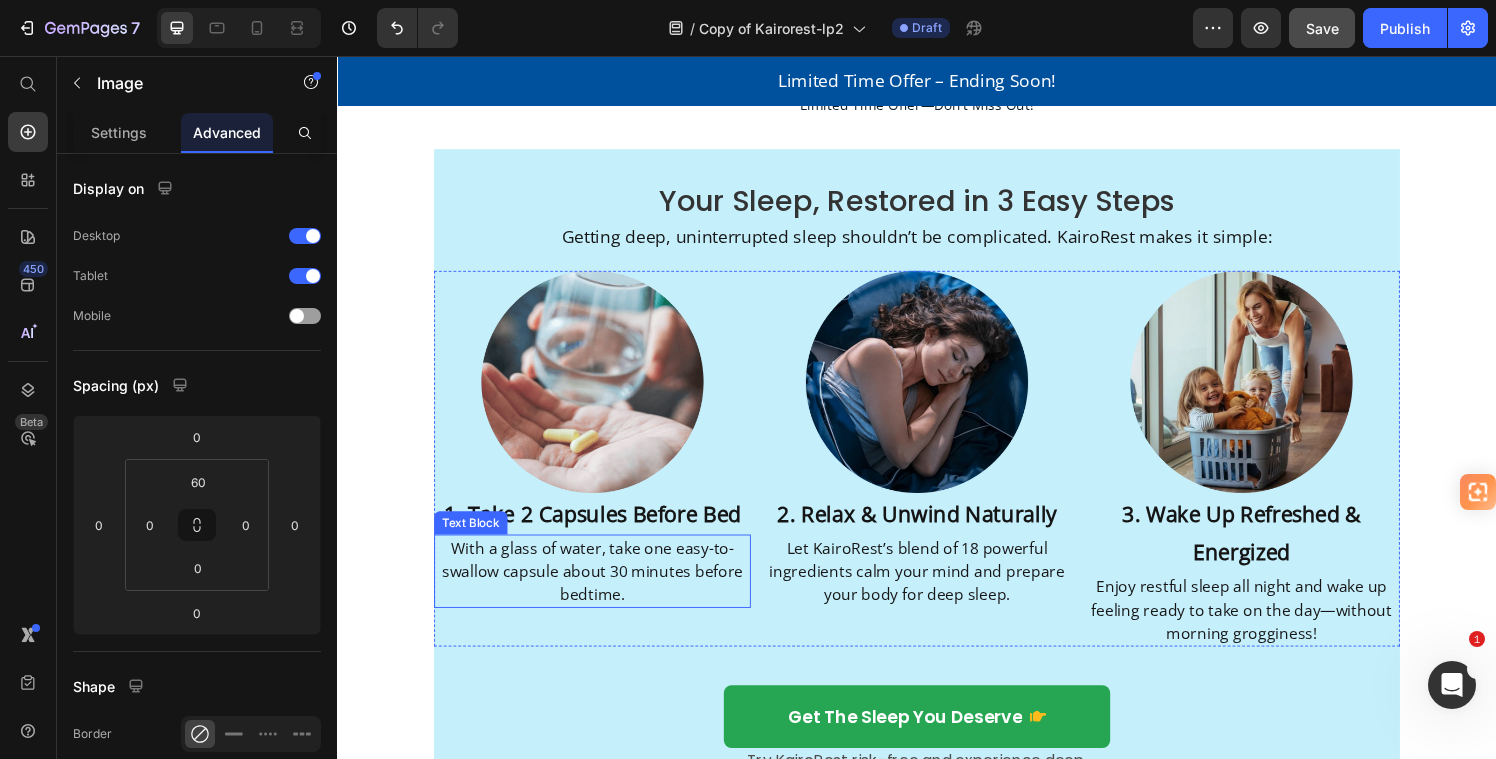 scroll, scrollTop: 3615, scrollLeft: 0, axis: vertical 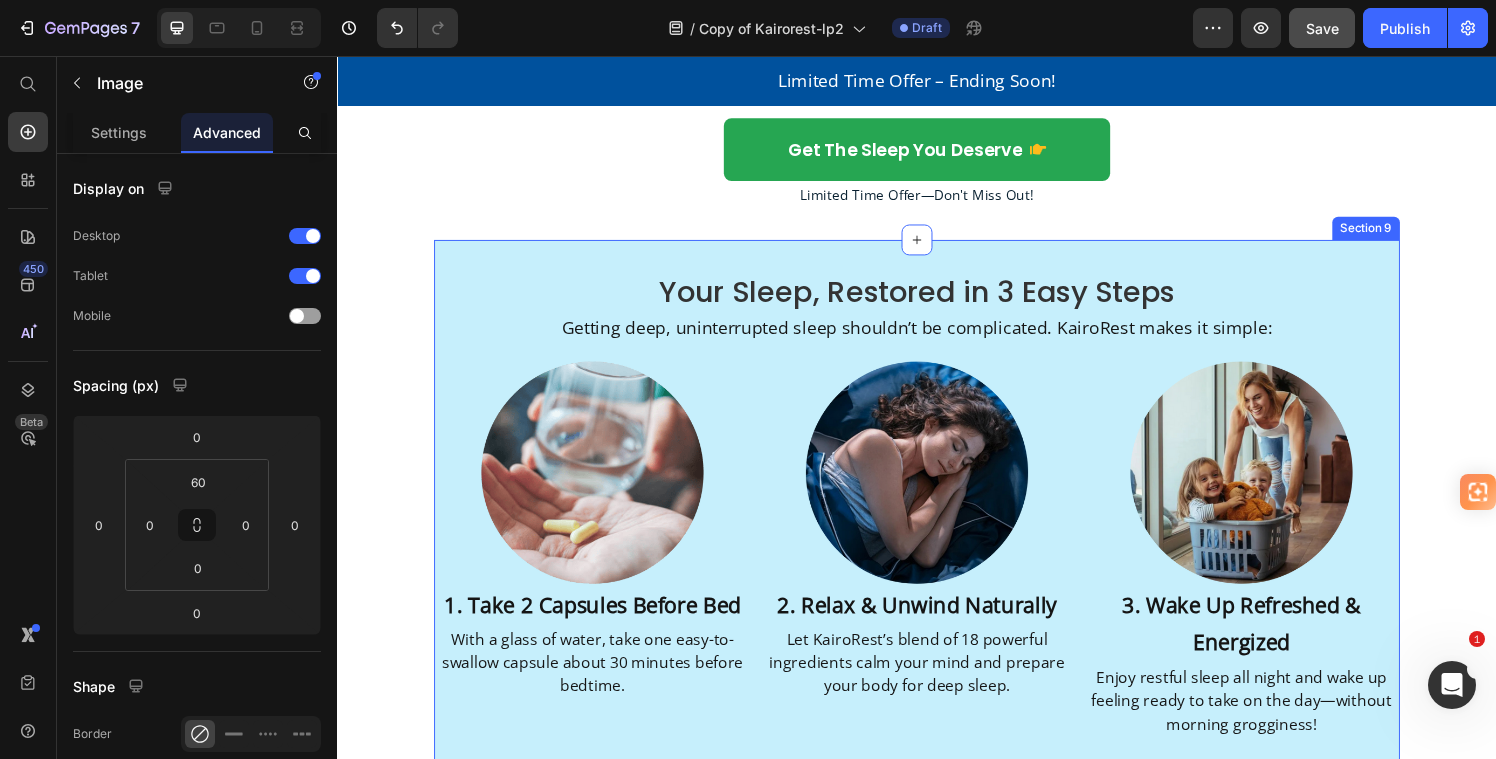 click on "Your Sleep, Restored in 3 Easy Steps Heading Getting deep, uninterrupted sleep shouldn’t be complicated. KairoRest makes it simple: Text Block Row Image 1. Take 2 Capsules Before Bed Text Block With a glass of water, take one easy-to-swallow capsule about 30 minutes before bedtime. Text Block Image 2. Relax & Unwind Naturally Text Block Let KairoRest’s blend of 18 powerful ingredients calm your mind and prepare your body for deep sleep. Text Block Image 3. Wake Up Refreshed & Energized Text Block Enjoy restful sleep all night and wake up feeling ready to take on the day—without morning grogginess! Text Block Row
get the sleep you deserve Button Try KairoRest risk-free and experience deep, restorative sleep—every night Text Block Row Section 9" at bounding box center [937, 598] 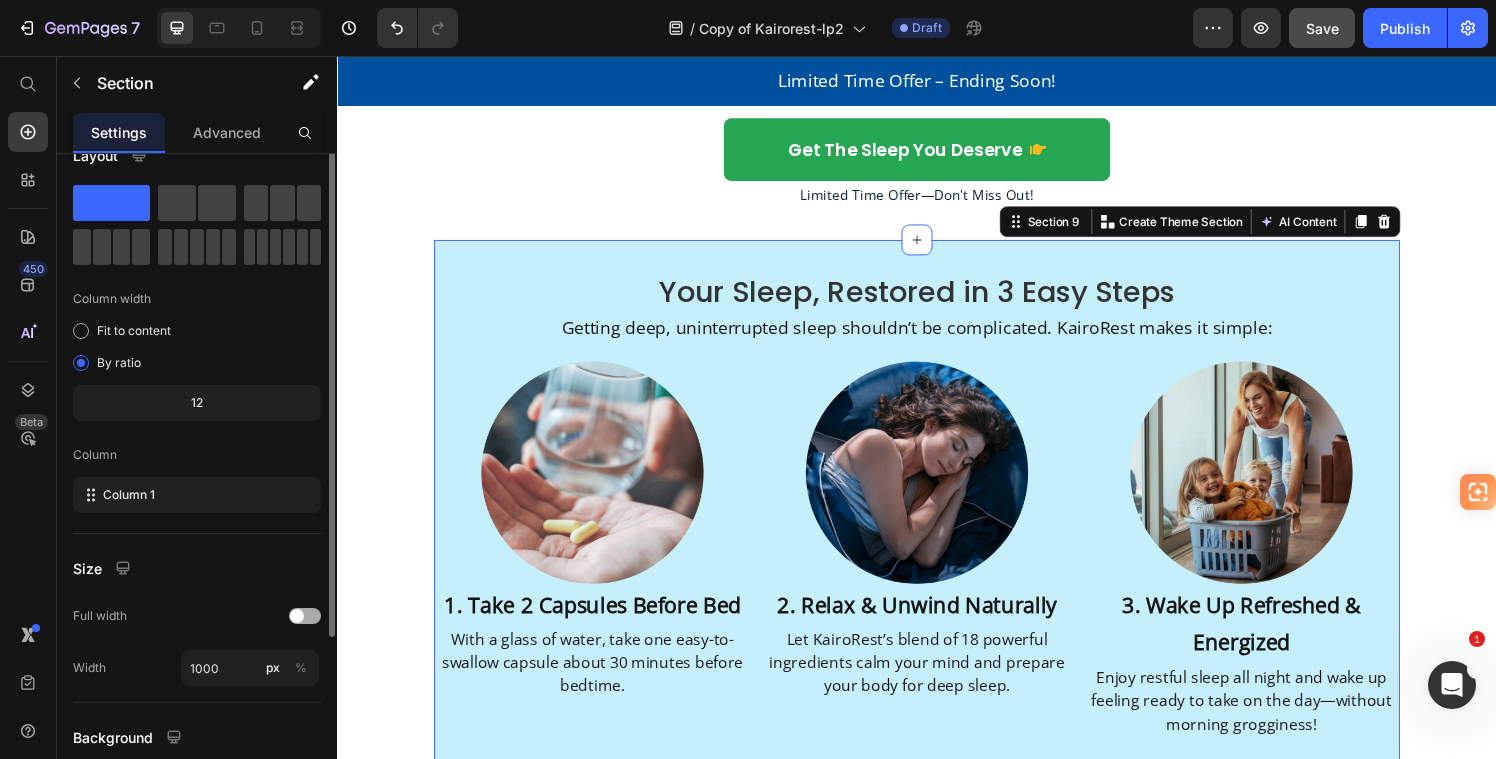 scroll, scrollTop: 85, scrollLeft: 0, axis: vertical 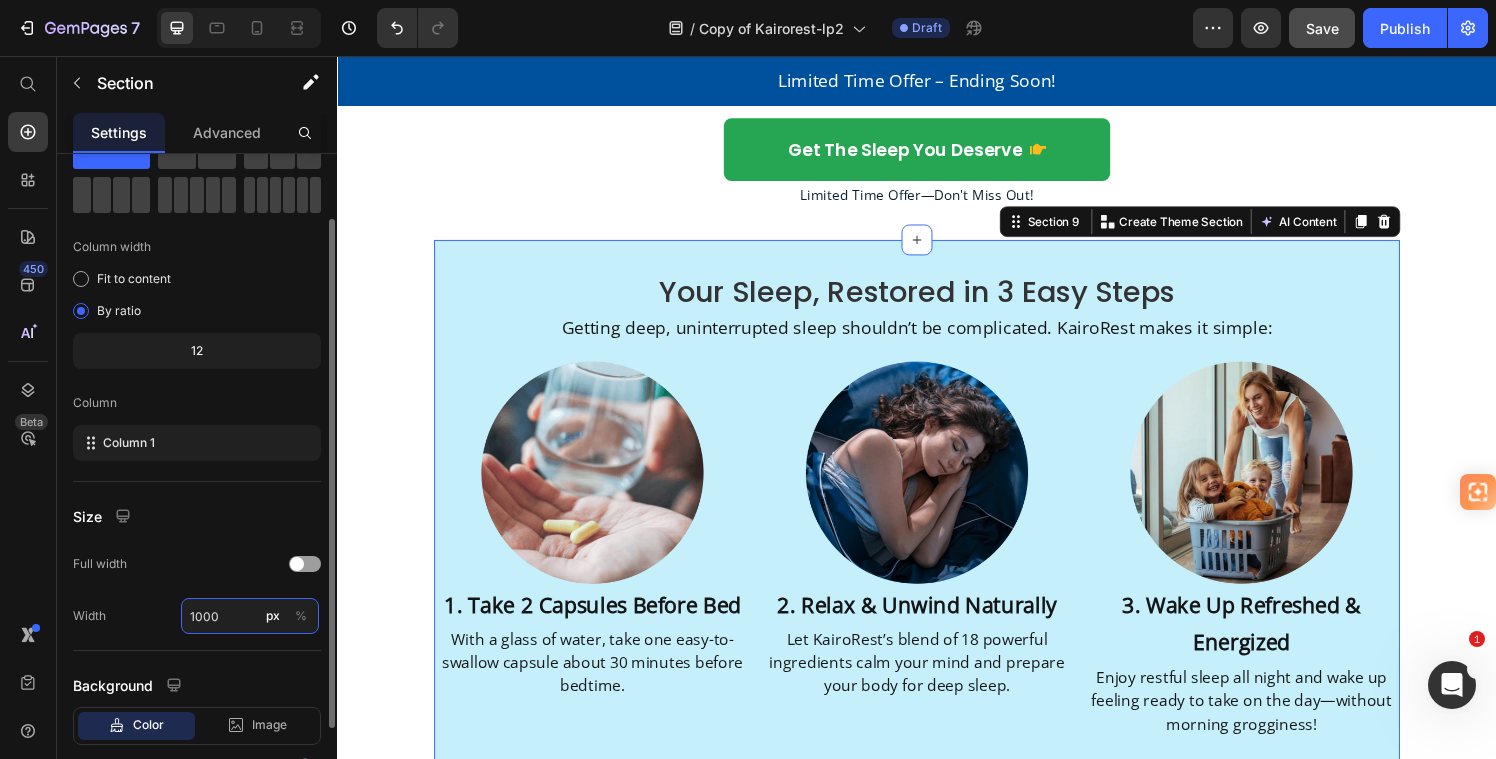 click on "1000" at bounding box center (250, 616) 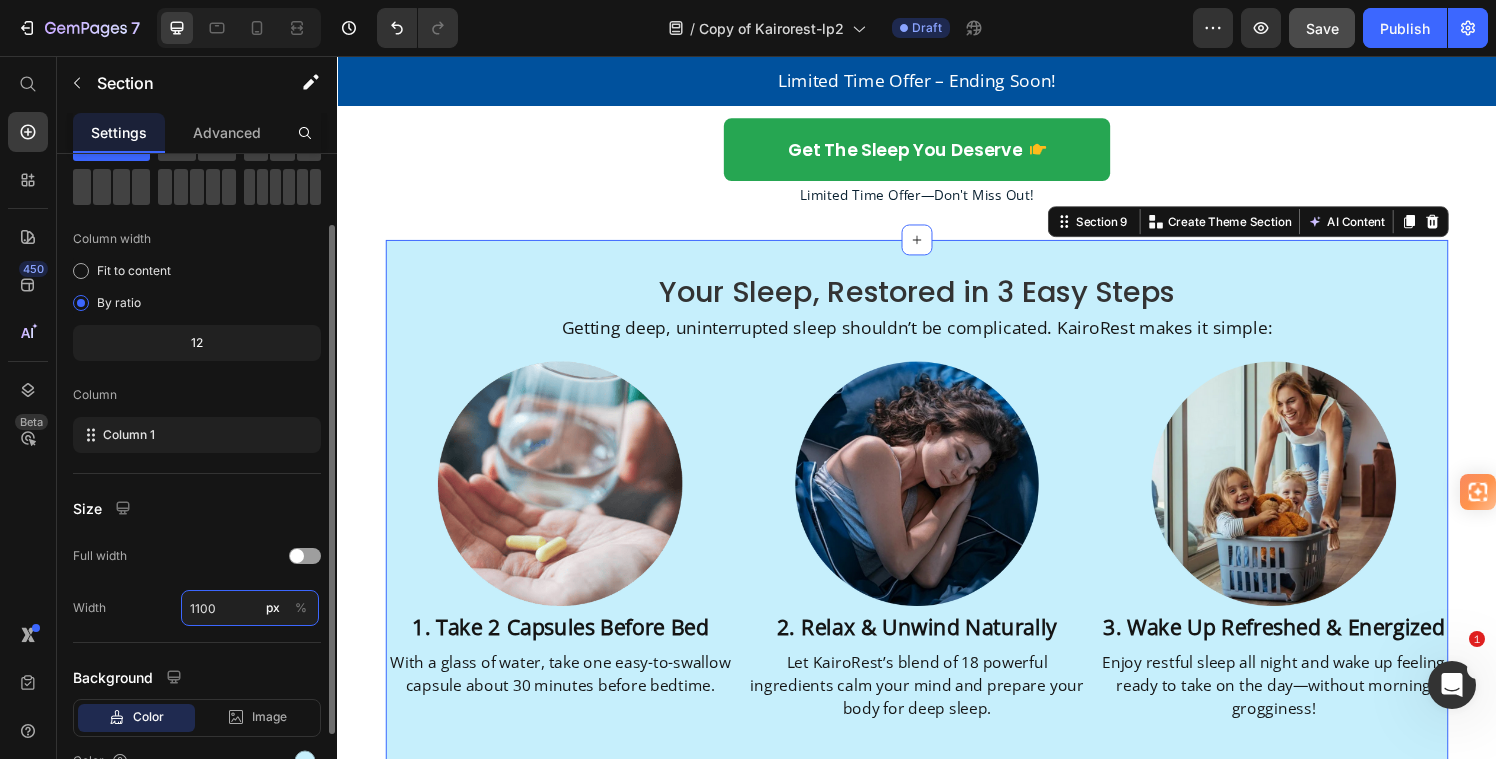 scroll, scrollTop: 89, scrollLeft: 0, axis: vertical 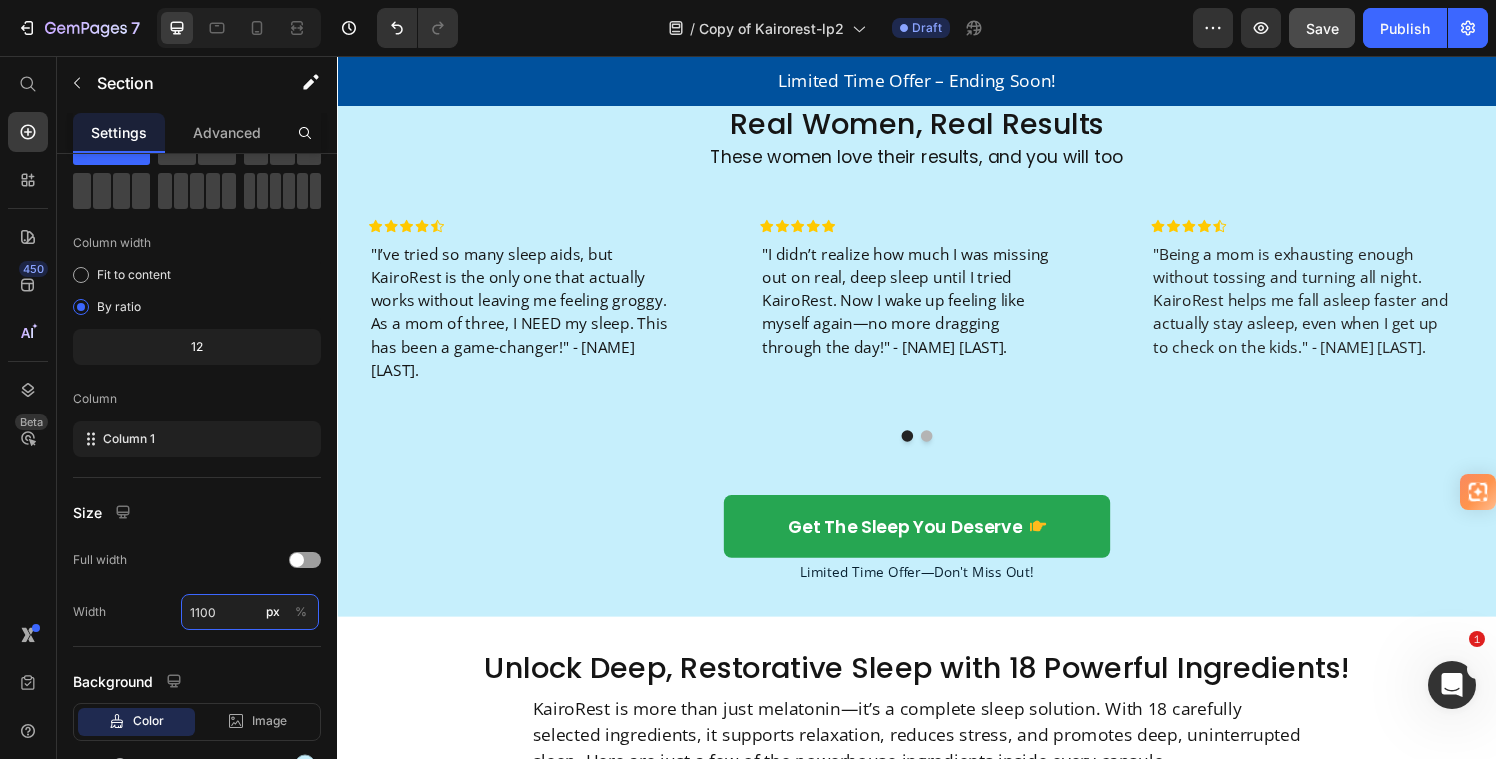 type on "1100" 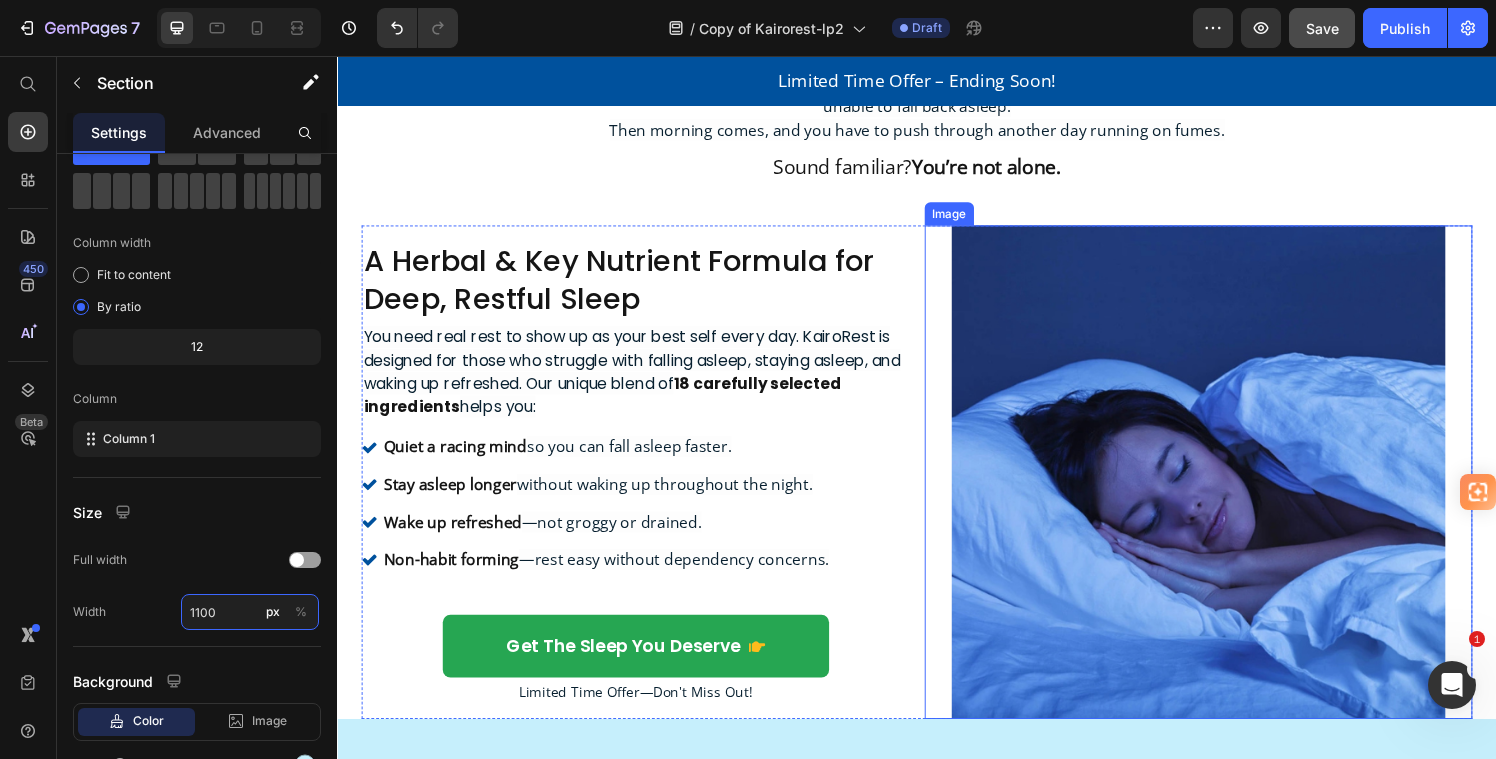 scroll, scrollTop: 717, scrollLeft: 0, axis: vertical 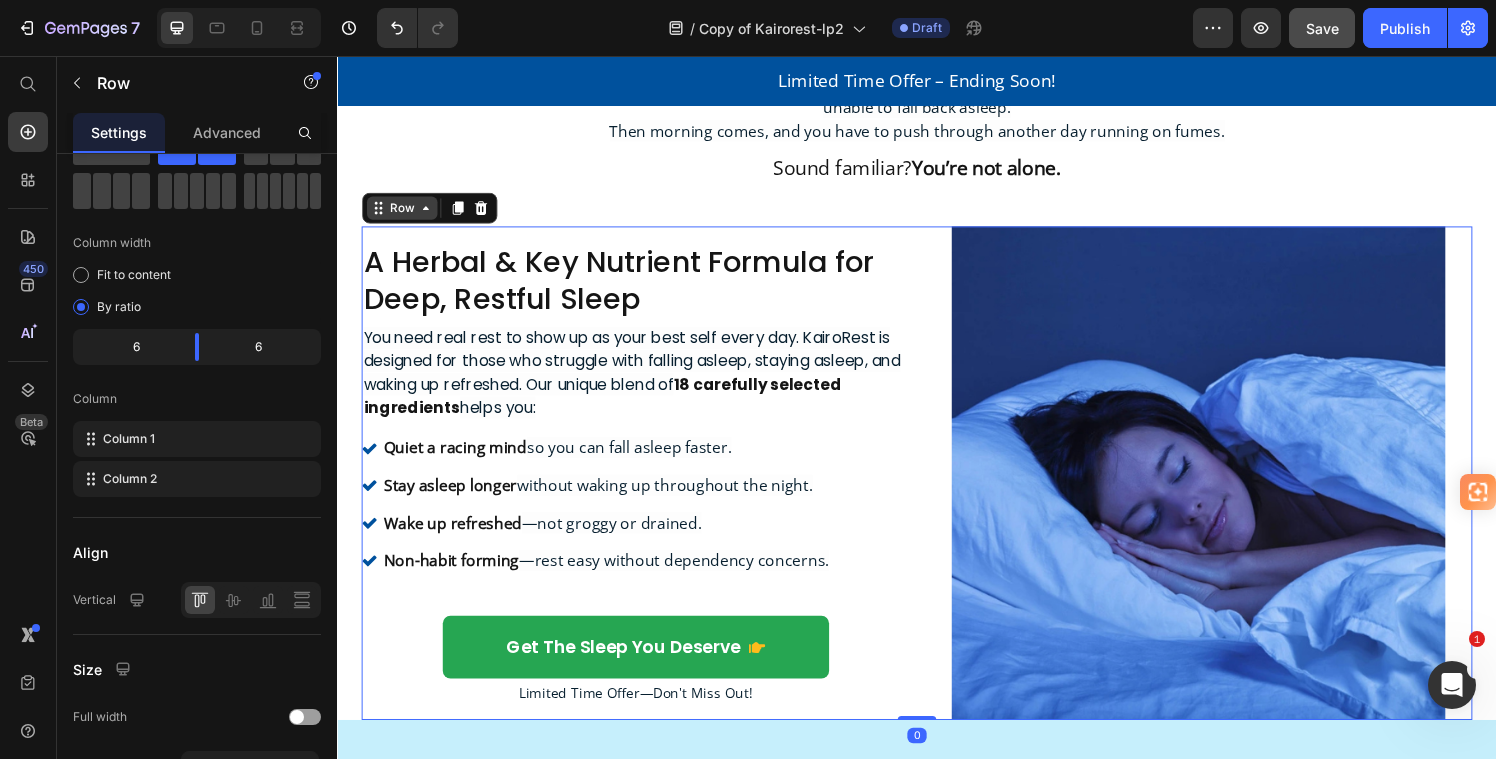 click on "Row" at bounding box center [432, 213] 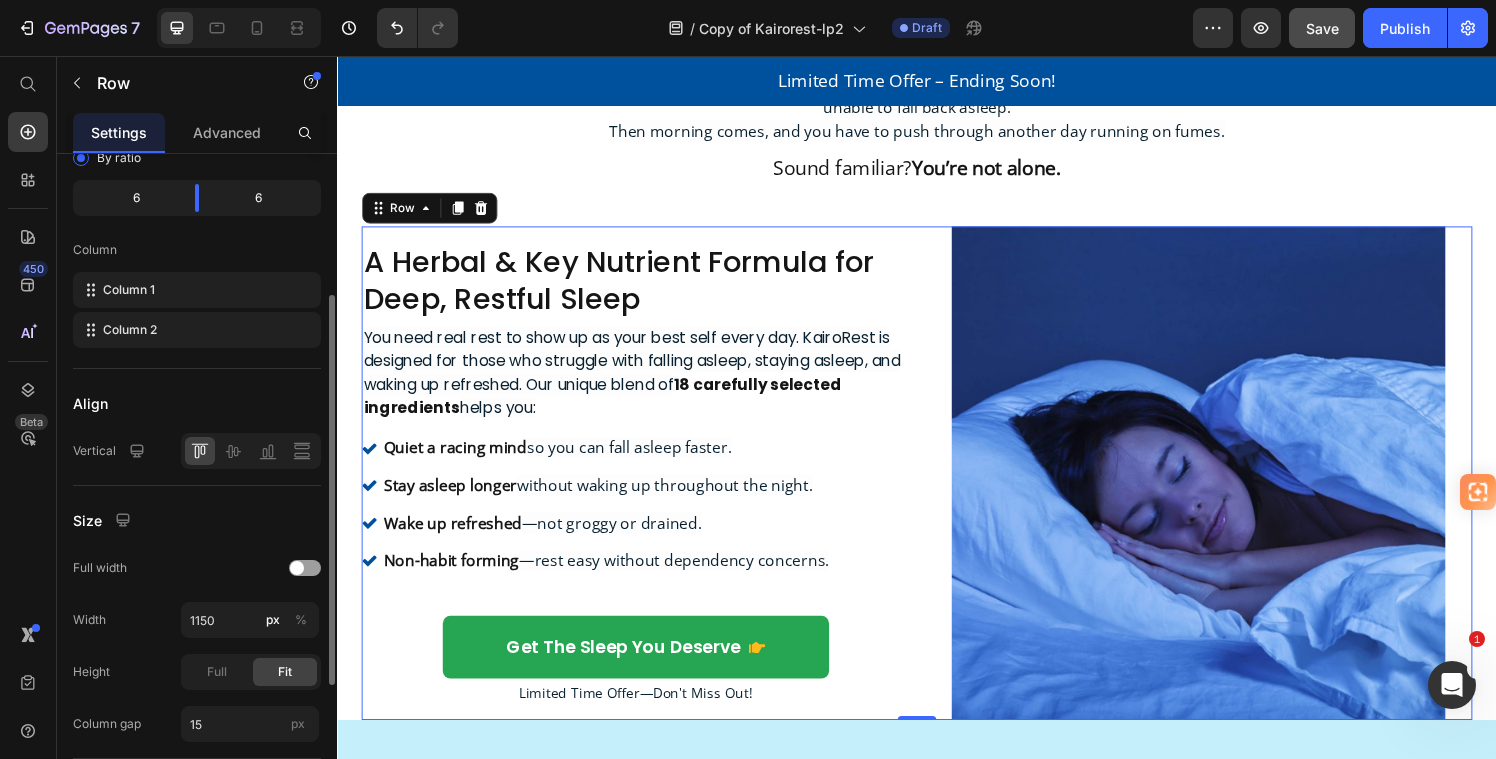 scroll, scrollTop: 379, scrollLeft: 0, axis: vertical 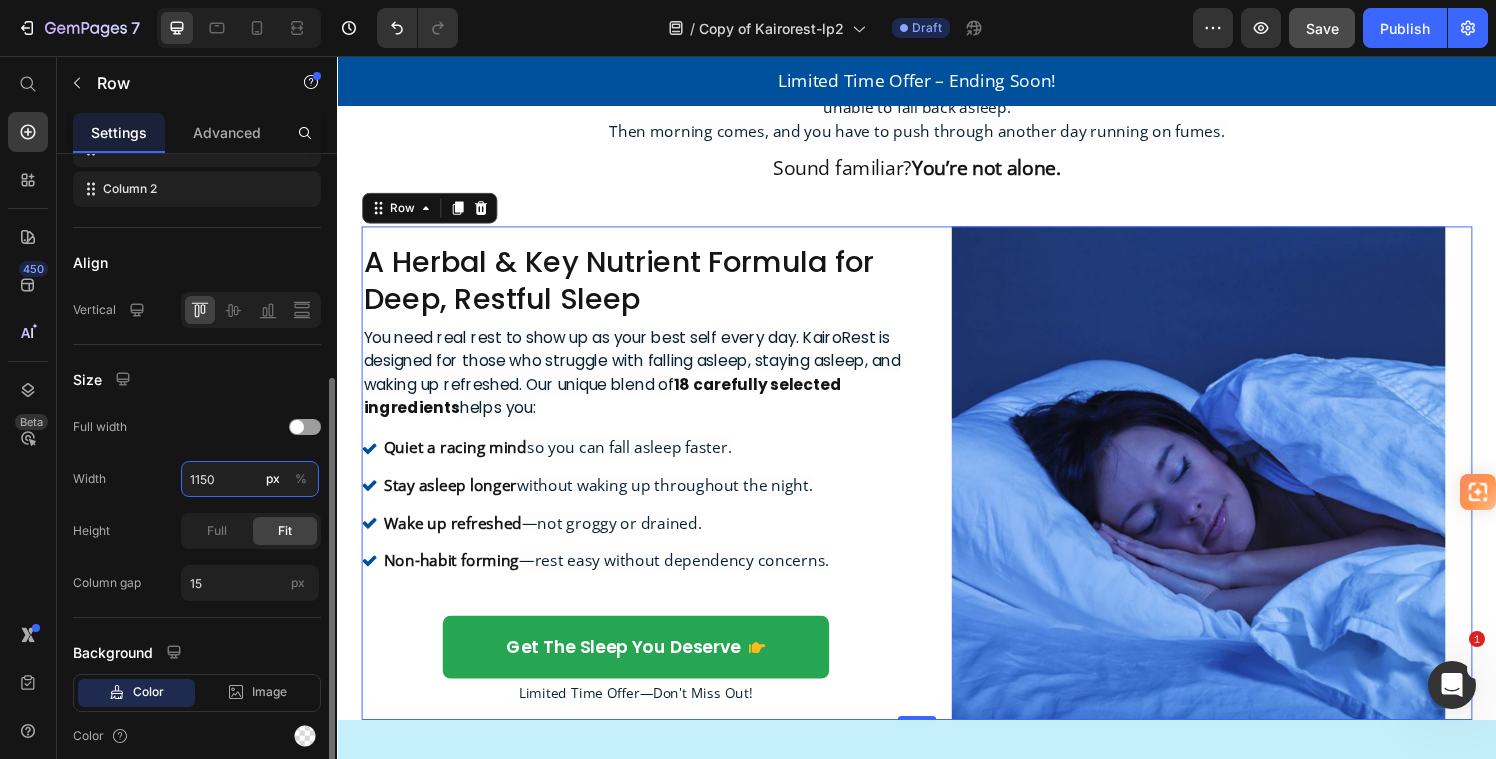 click on "1150" at bounding box center (250, 479) 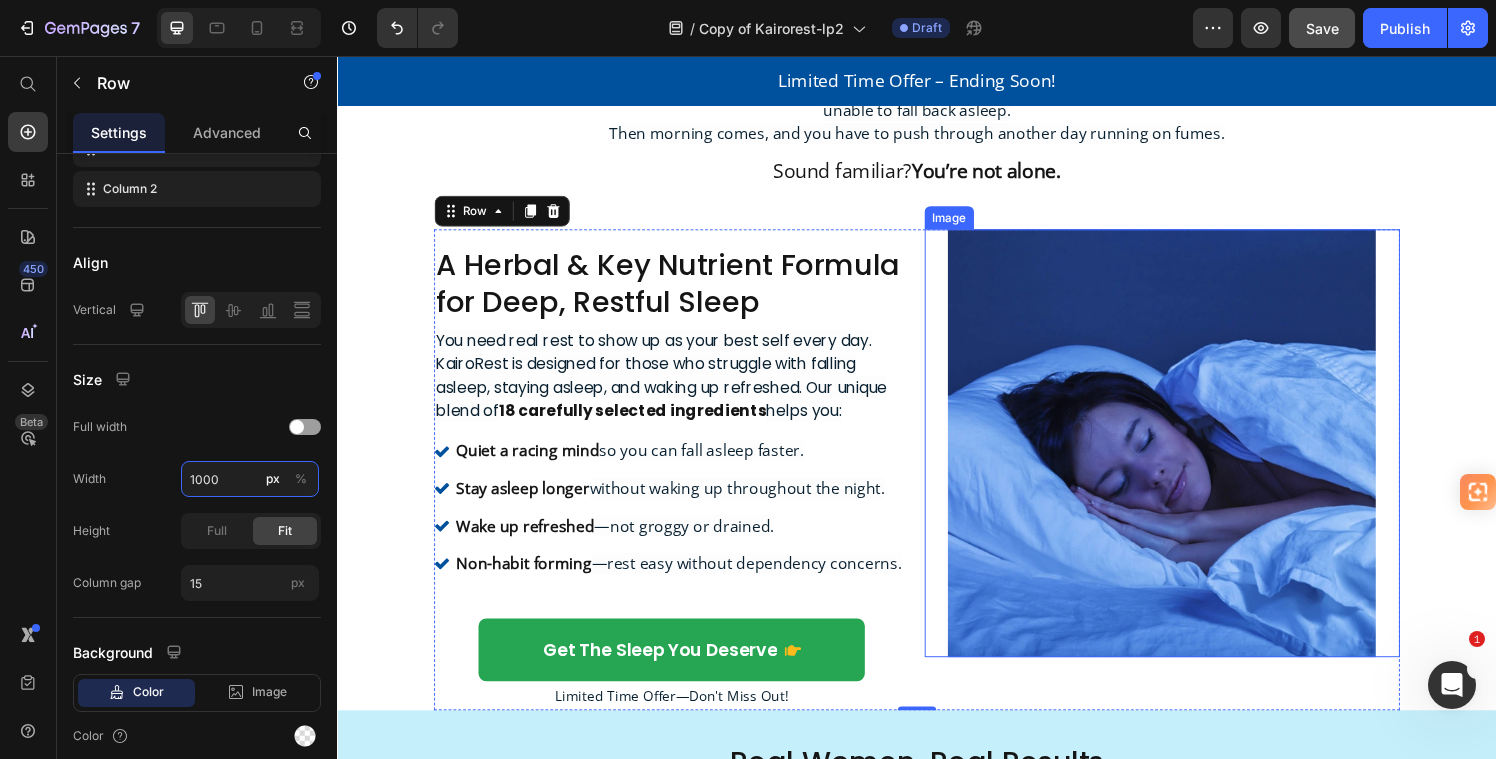 scroll, scrollTop: 713, scrollLeft: 0, axis: vertical 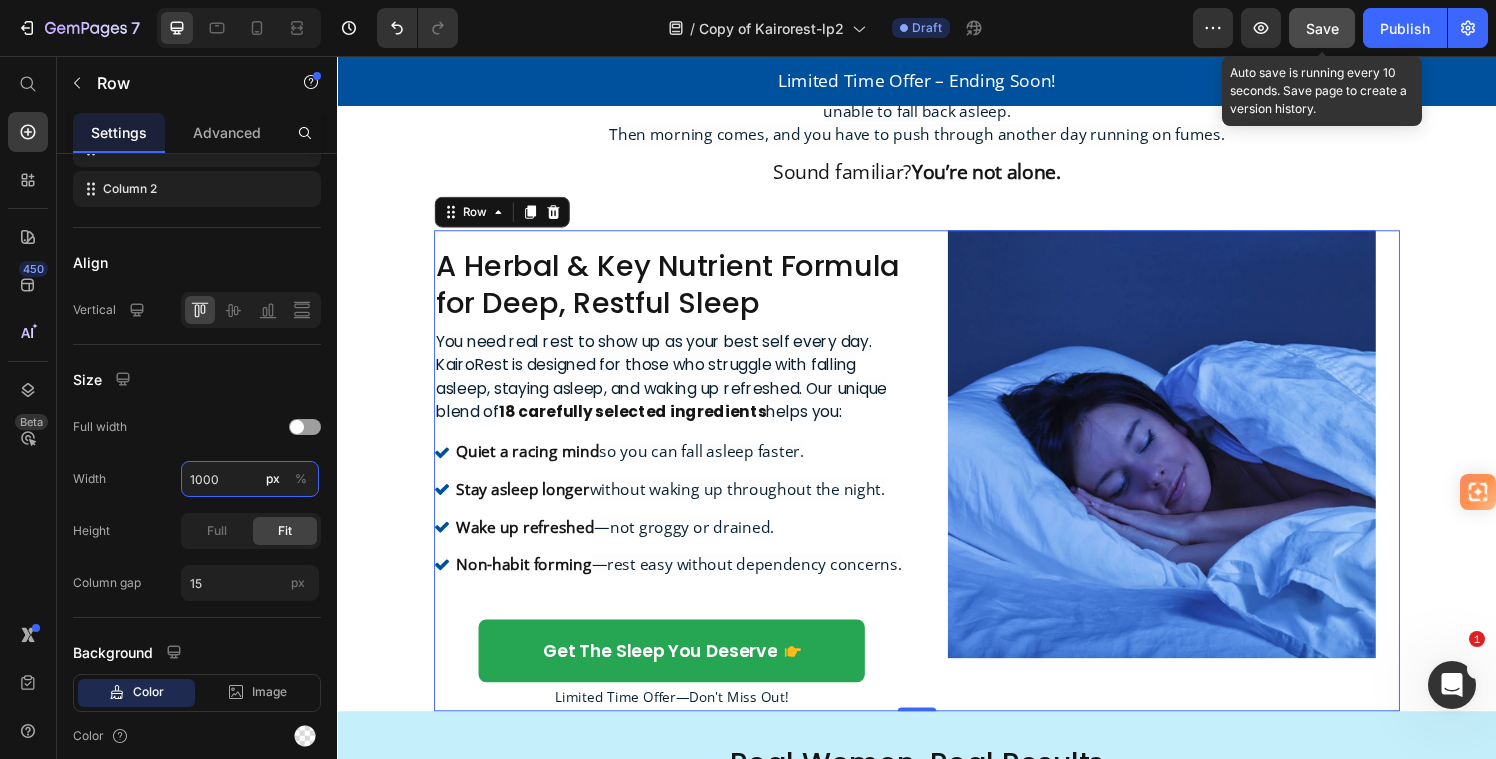 type on "1000" 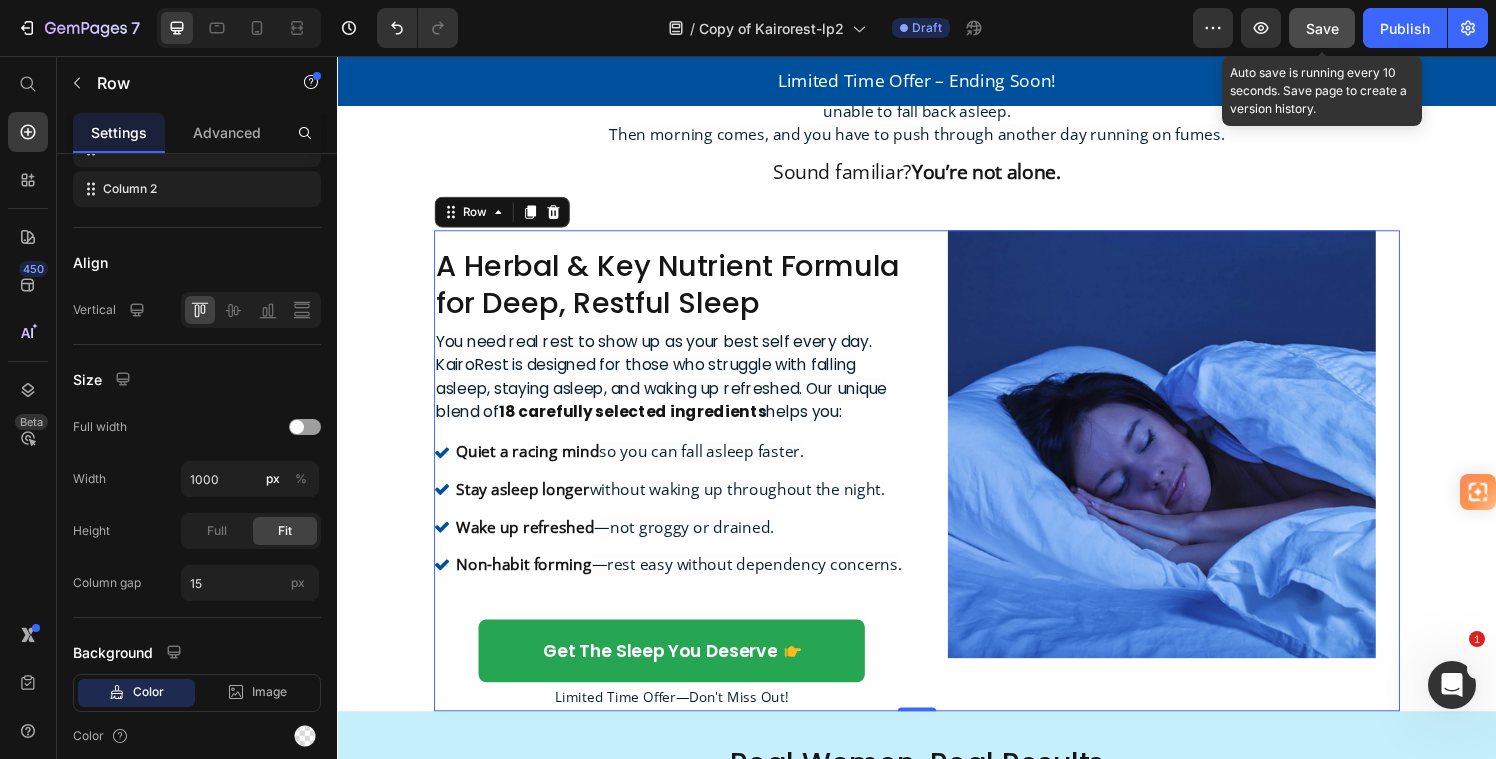 click on "Save" at bounding box center [1322, 28] 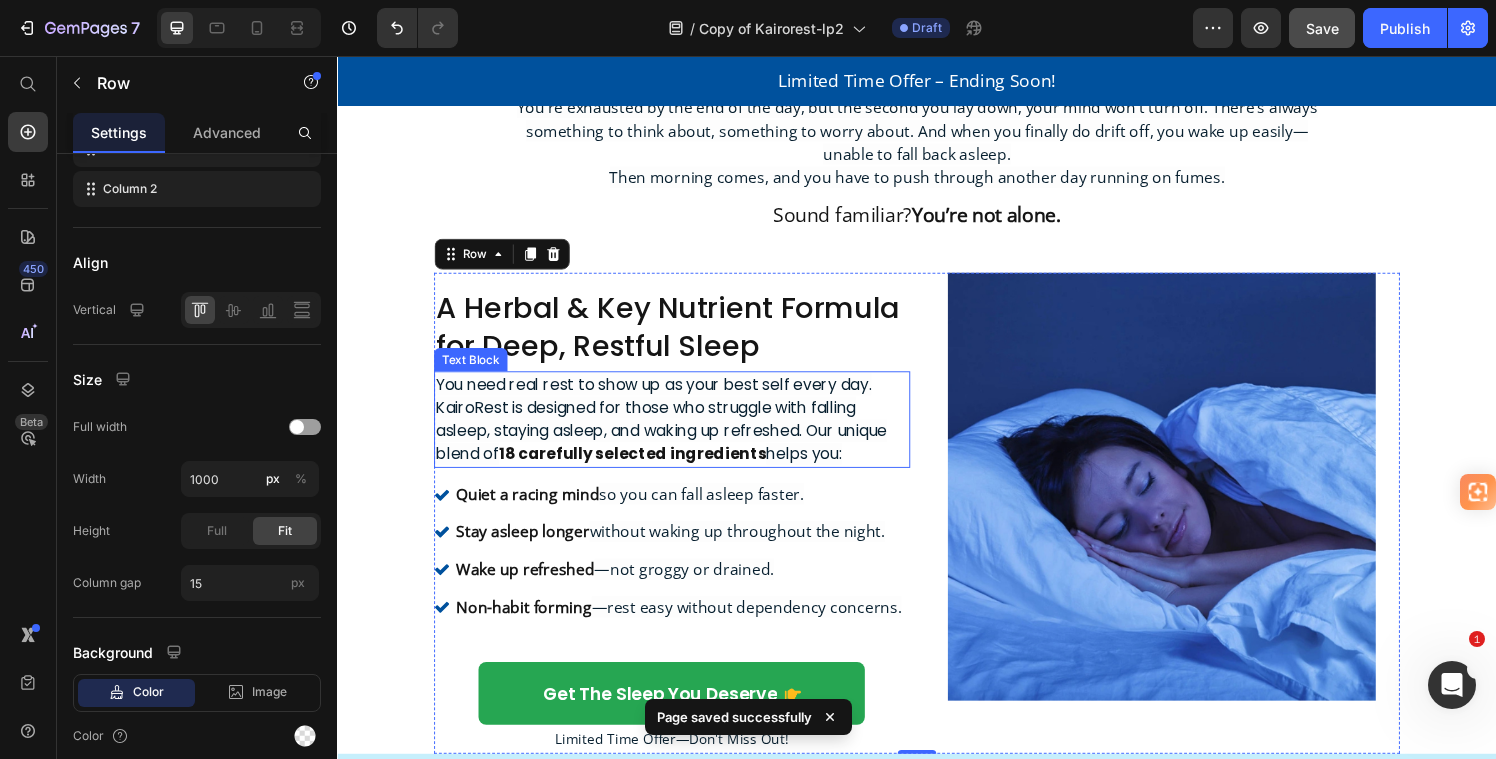 scroll, scrollTop: 666, scrollLeft: 0, axis: vertical 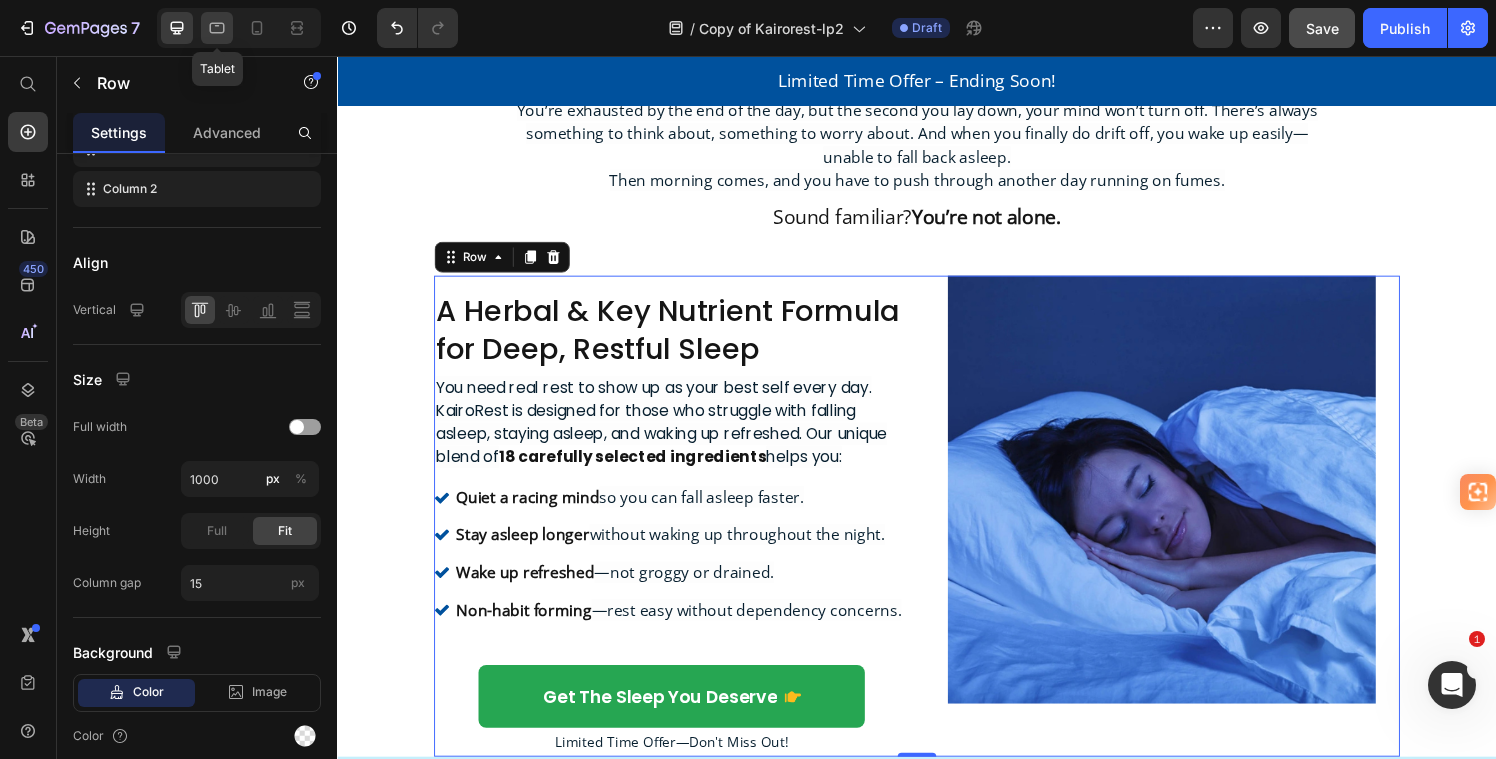 click 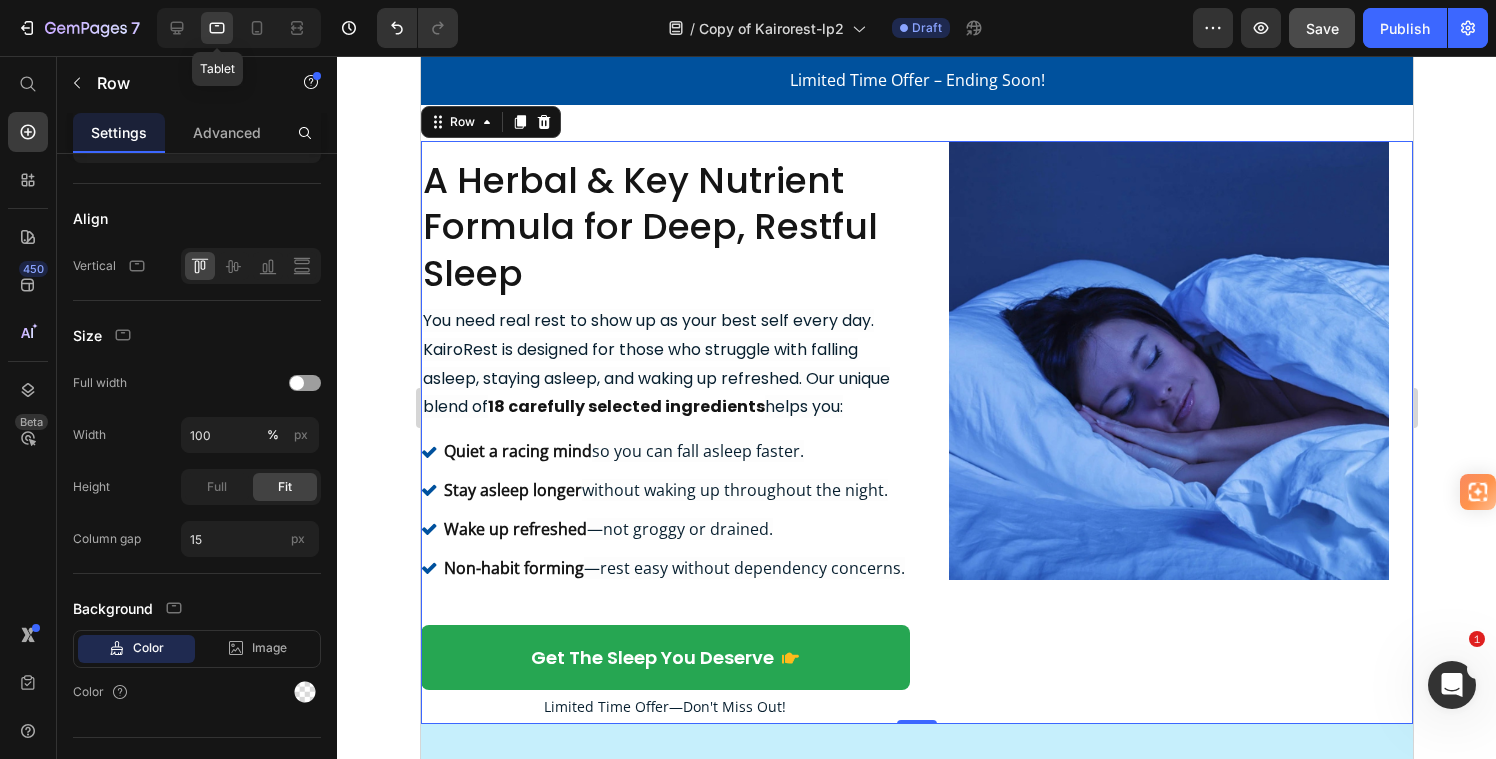 scroll, scrollTop: 918, scrollLeft: 0, axis: vertical 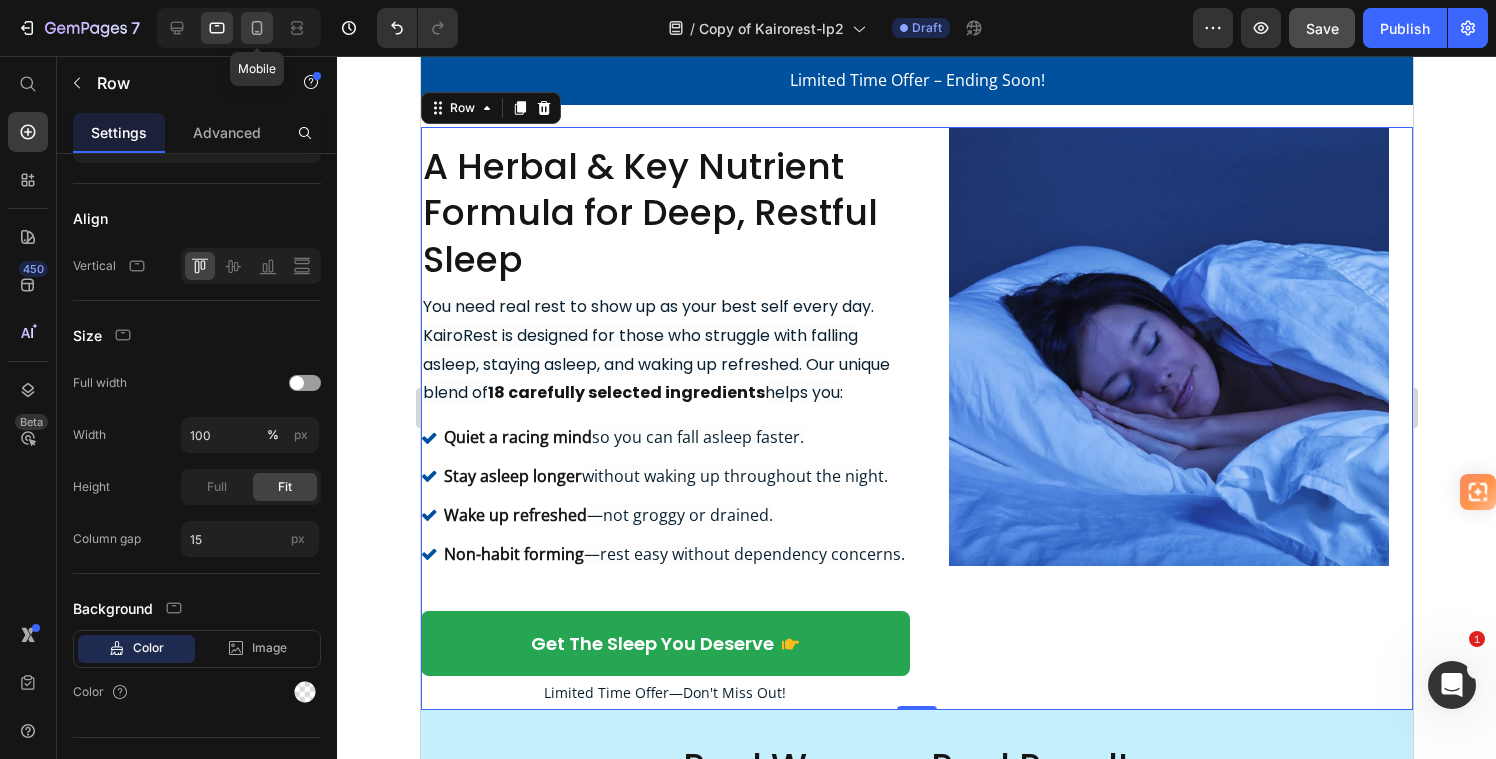 click 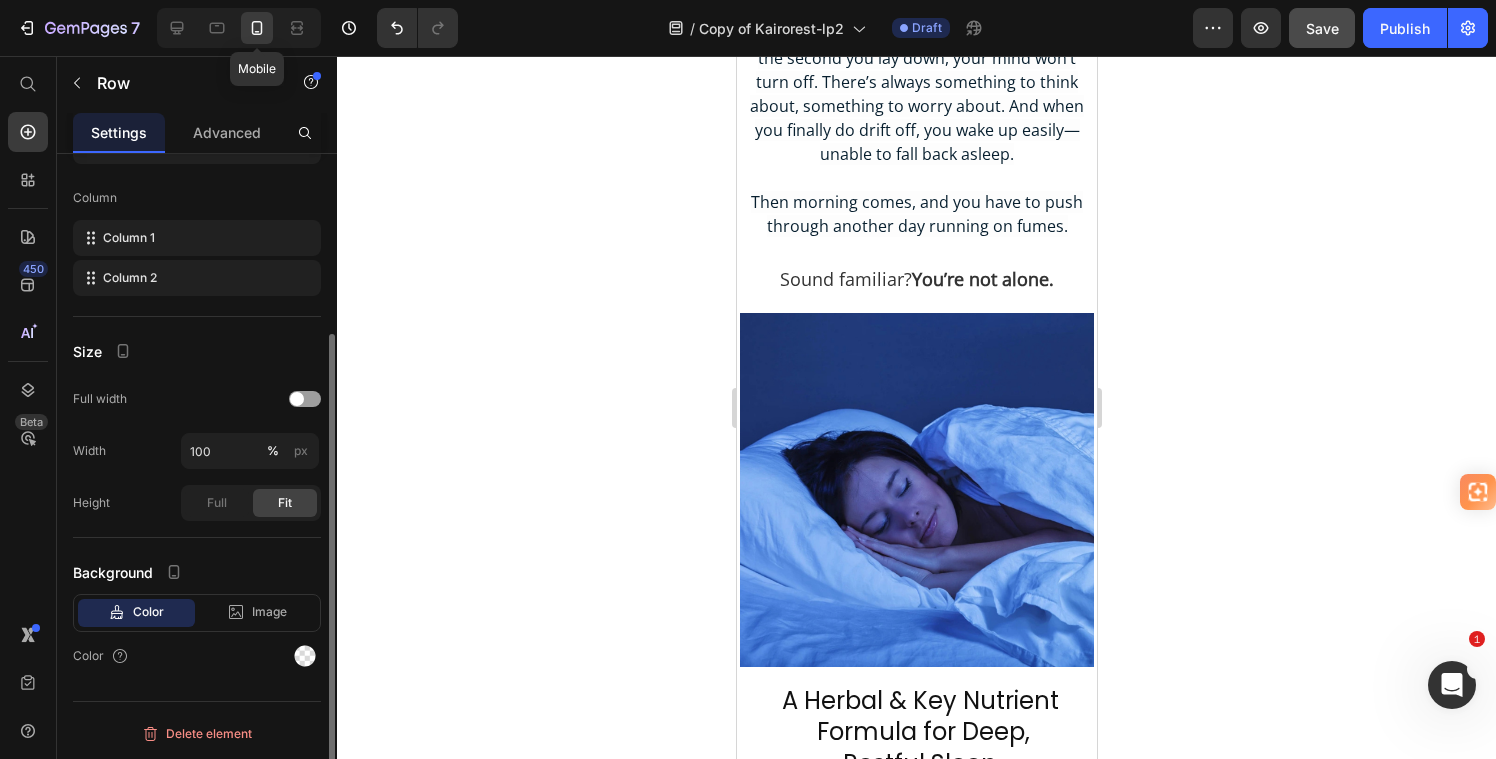 scroll, scrollTop: 246, scrollLeft: 0, axis: vertical 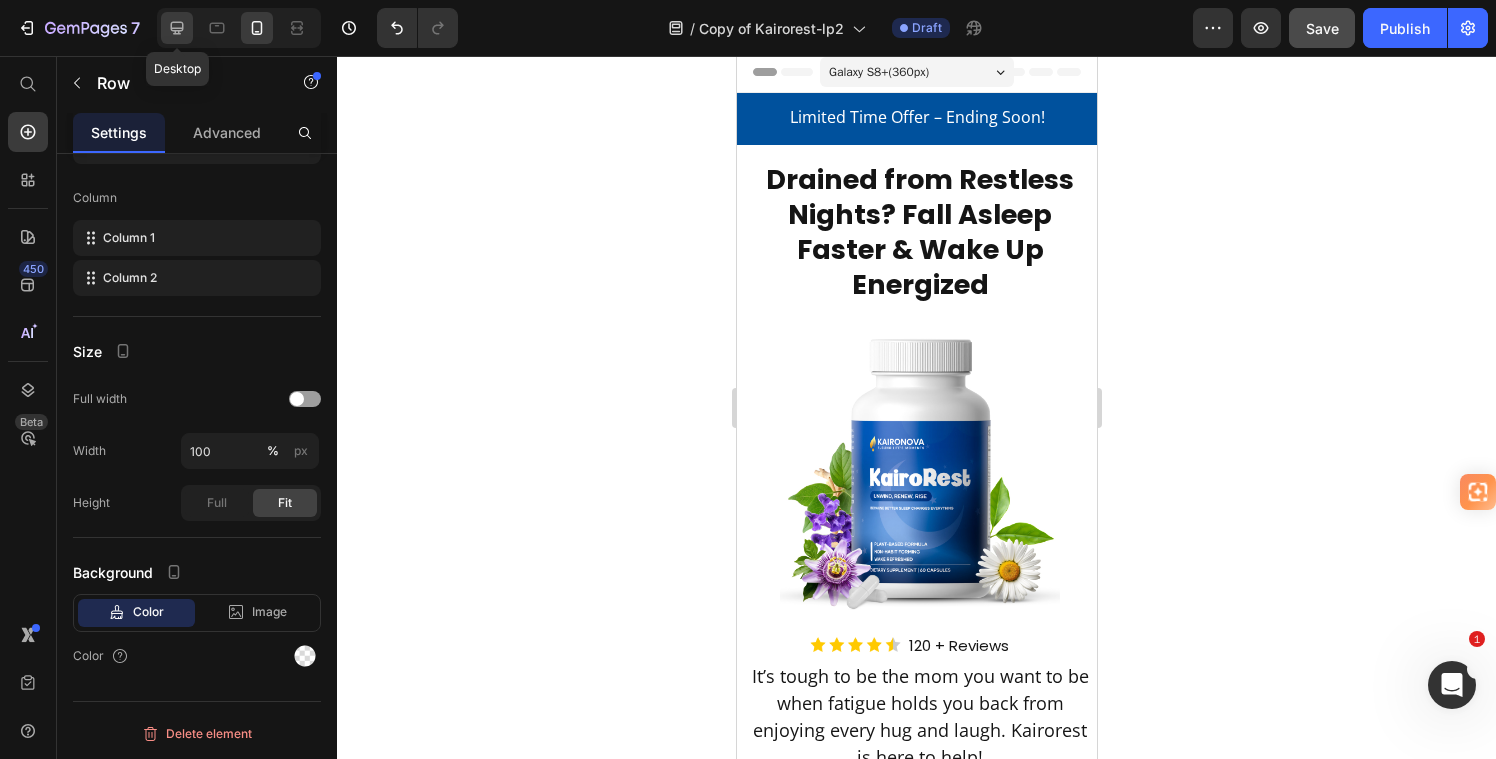 click 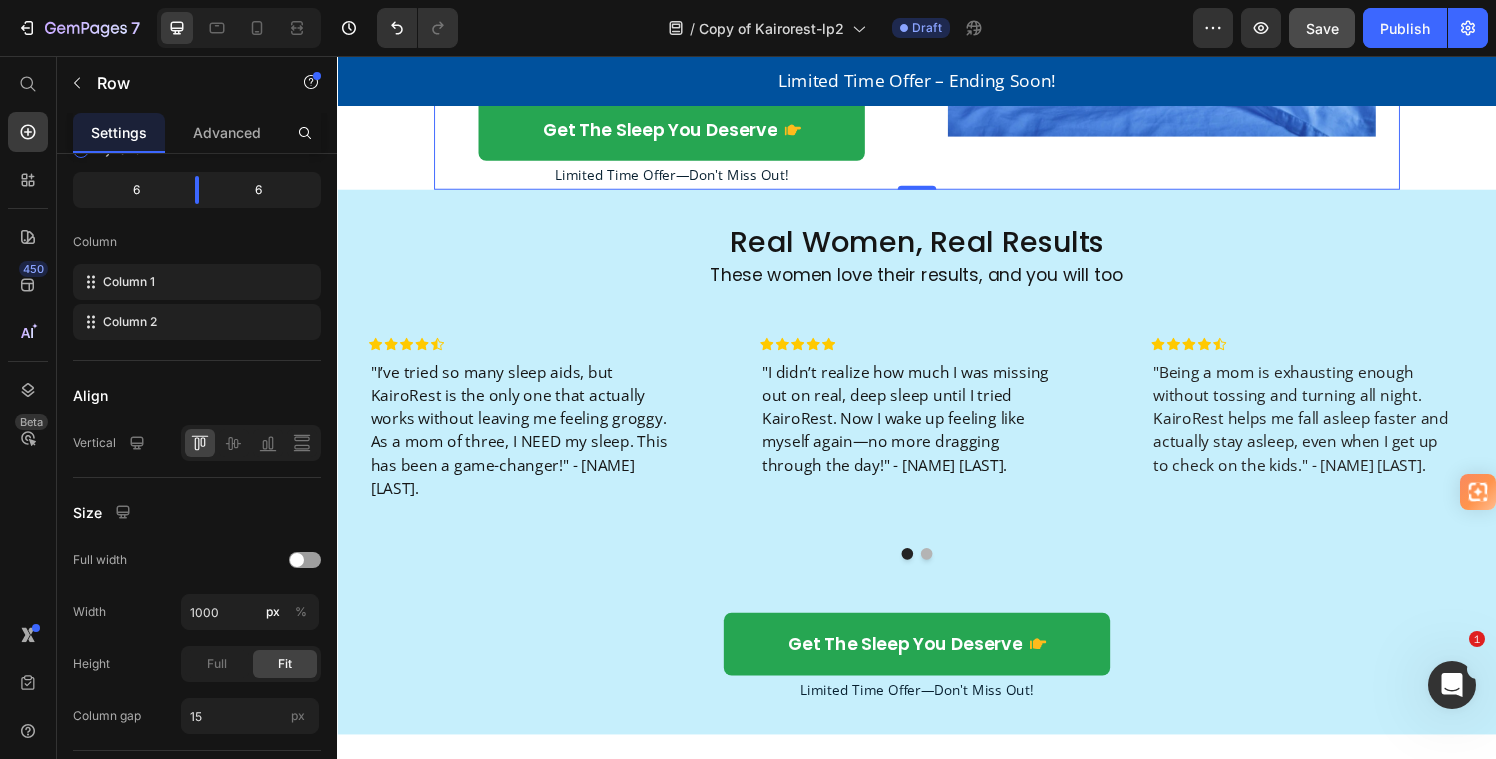 scroll, scrollTop: 1124, scrollLeft: 0, axis: vertical 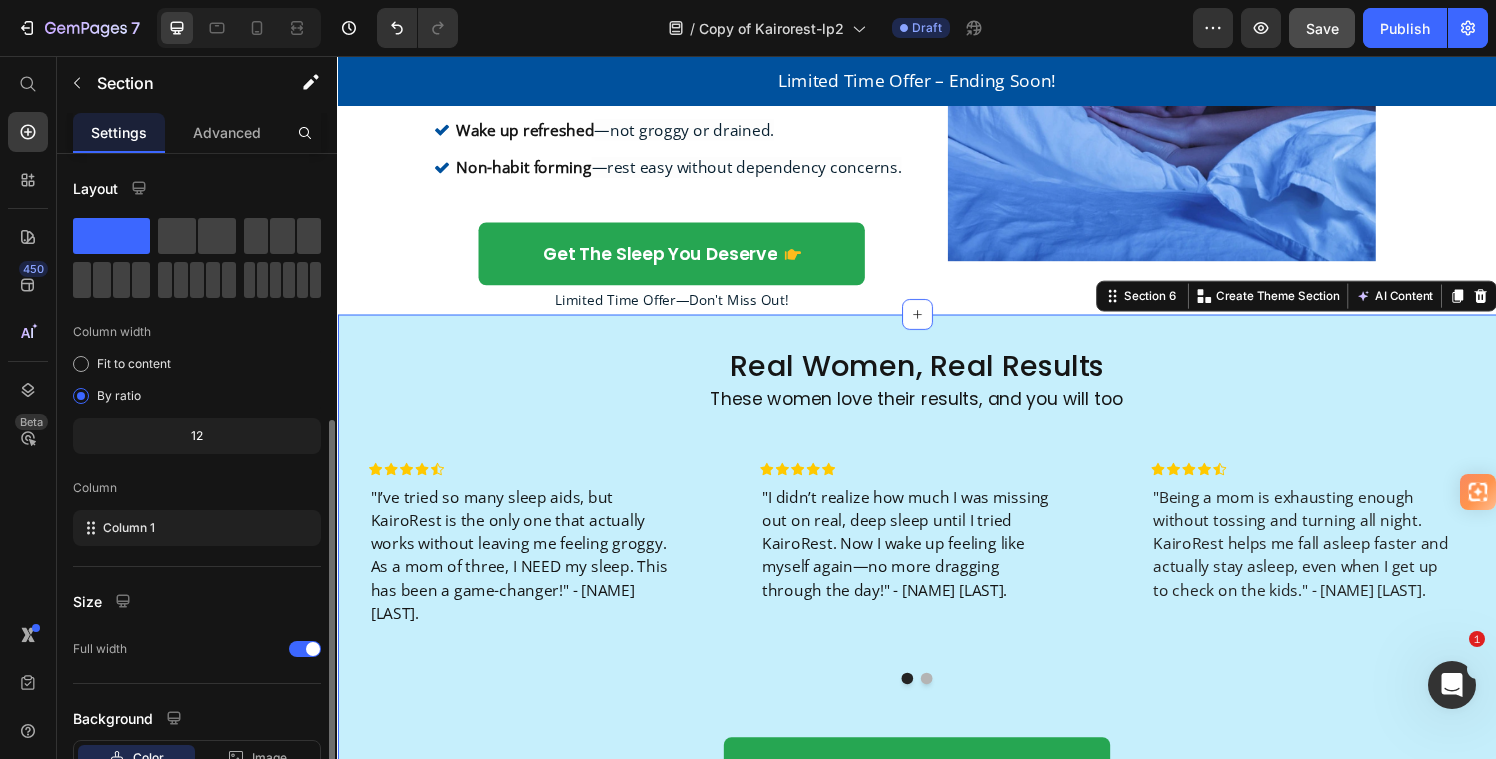 click on "Real Women, Real Results Heading These women love their results, and you will too Text Block Row
Icon
Icon
Icon
Icon
Icon Row "I’ve tried so many sleep aids, but KairoRest is the only one that actually works without leaving me feeling groggy. As a mom of three, I NEED my sleep. This has been a game-changer!" - [NAME] [LAST]. Text block Row
Icon
Icon
Icon
Icon
Icon Row "I didn’t realize how much I was missing out on real, deep sleep until I tried KairoRest. Now I wake up feeling like myself again—no more dragging through the day!" - [NAME] [LAST]. Text block Row
Icon
Icon
Icon
Icon
Icon Row "Being a mom is exhausting enough without tossing and turning all night. KairoRest helps me fall asleep faster and actually stay asleep, even when I get up to check on the kids." - [NAME] [LAST]." at bounding box center (937, 605) 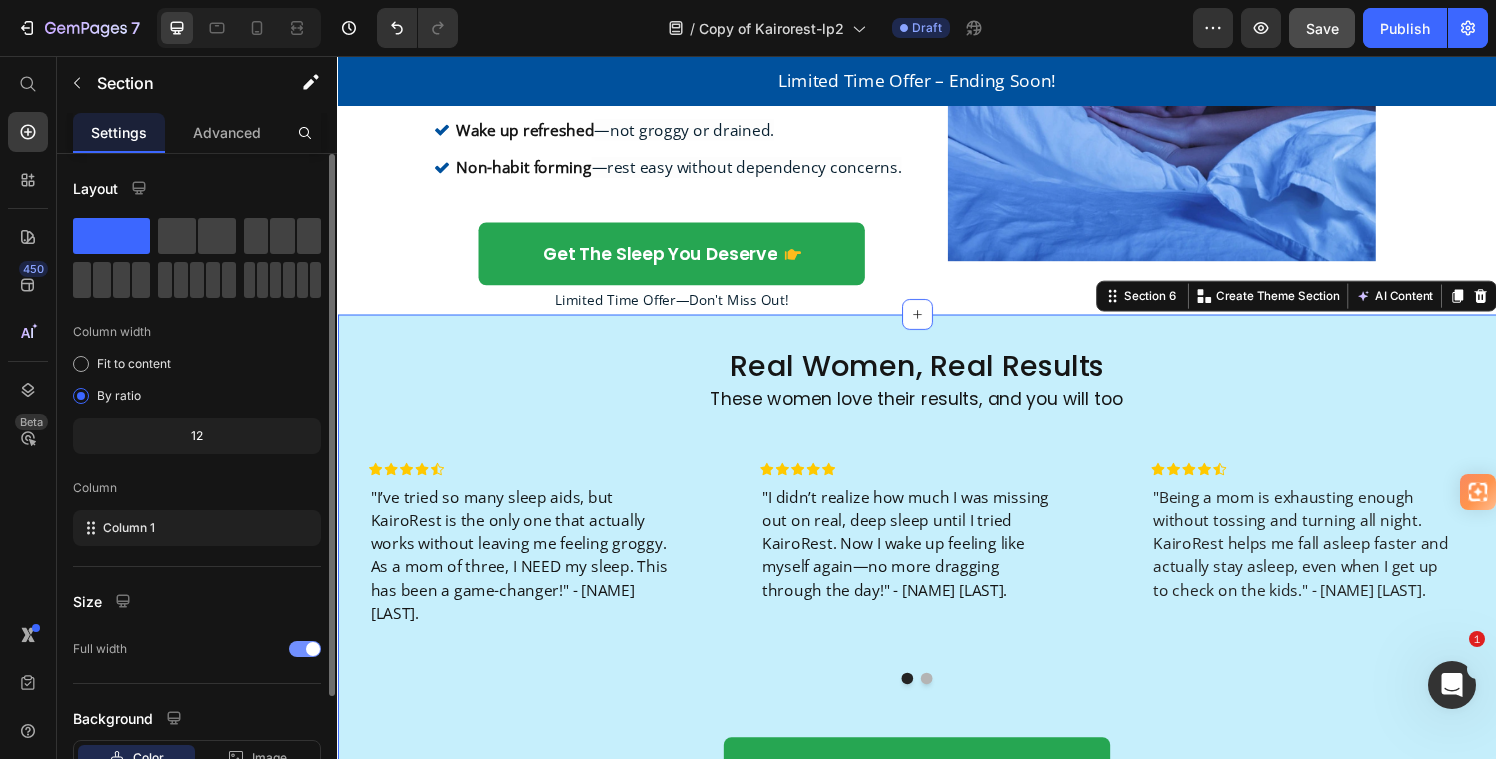 click at bounding box center [305, 649] 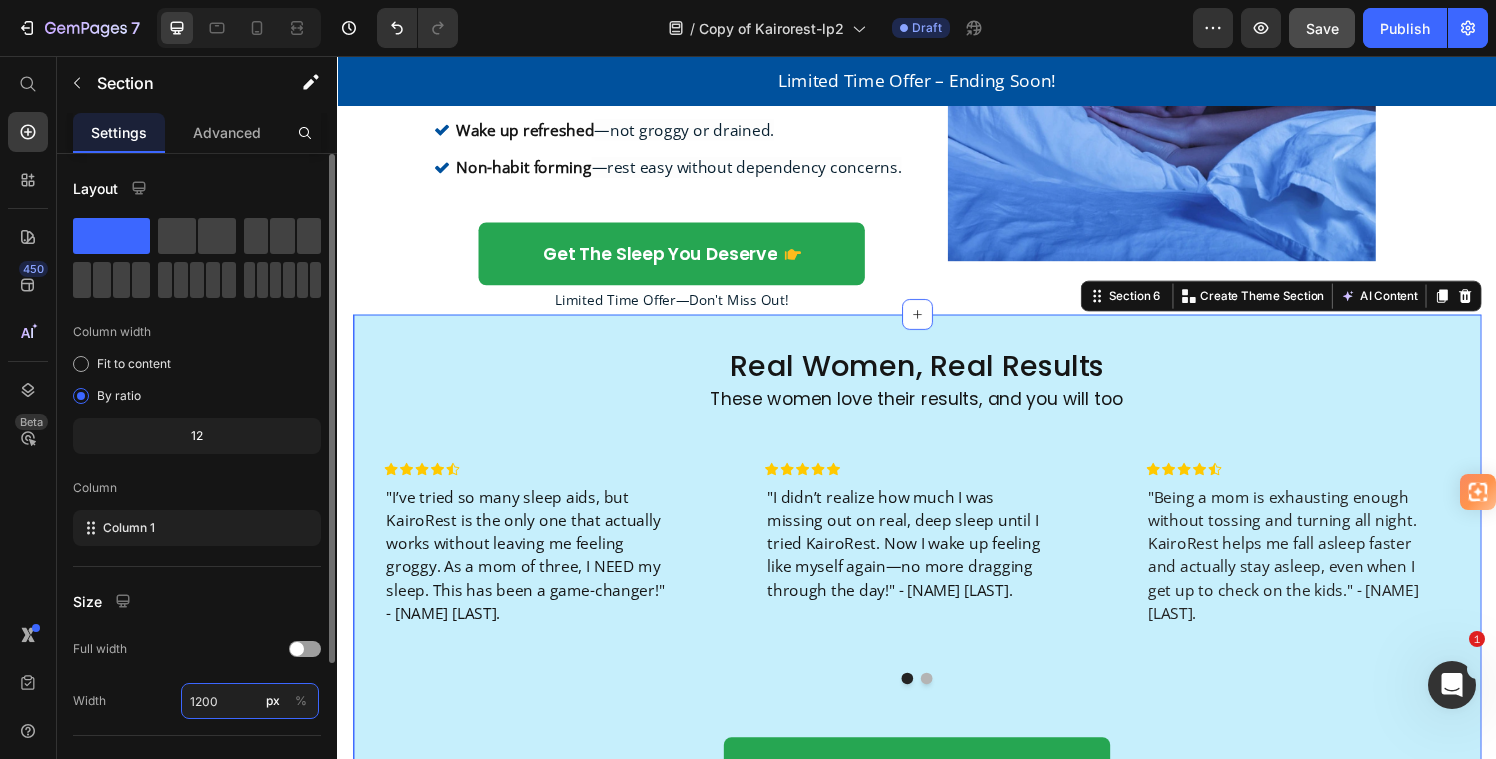 click on "1200" at bounding box center (250, 701) 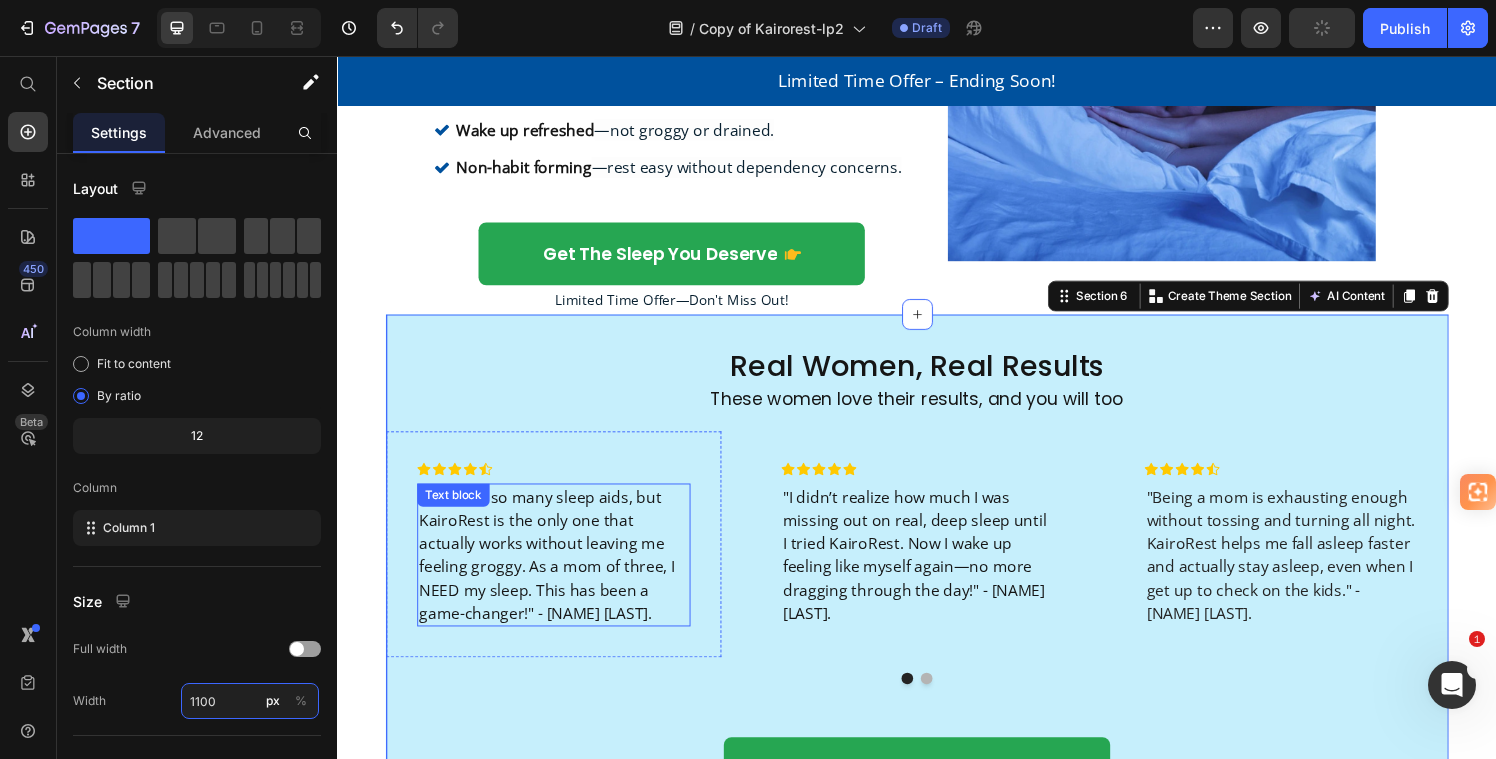type on "1200" 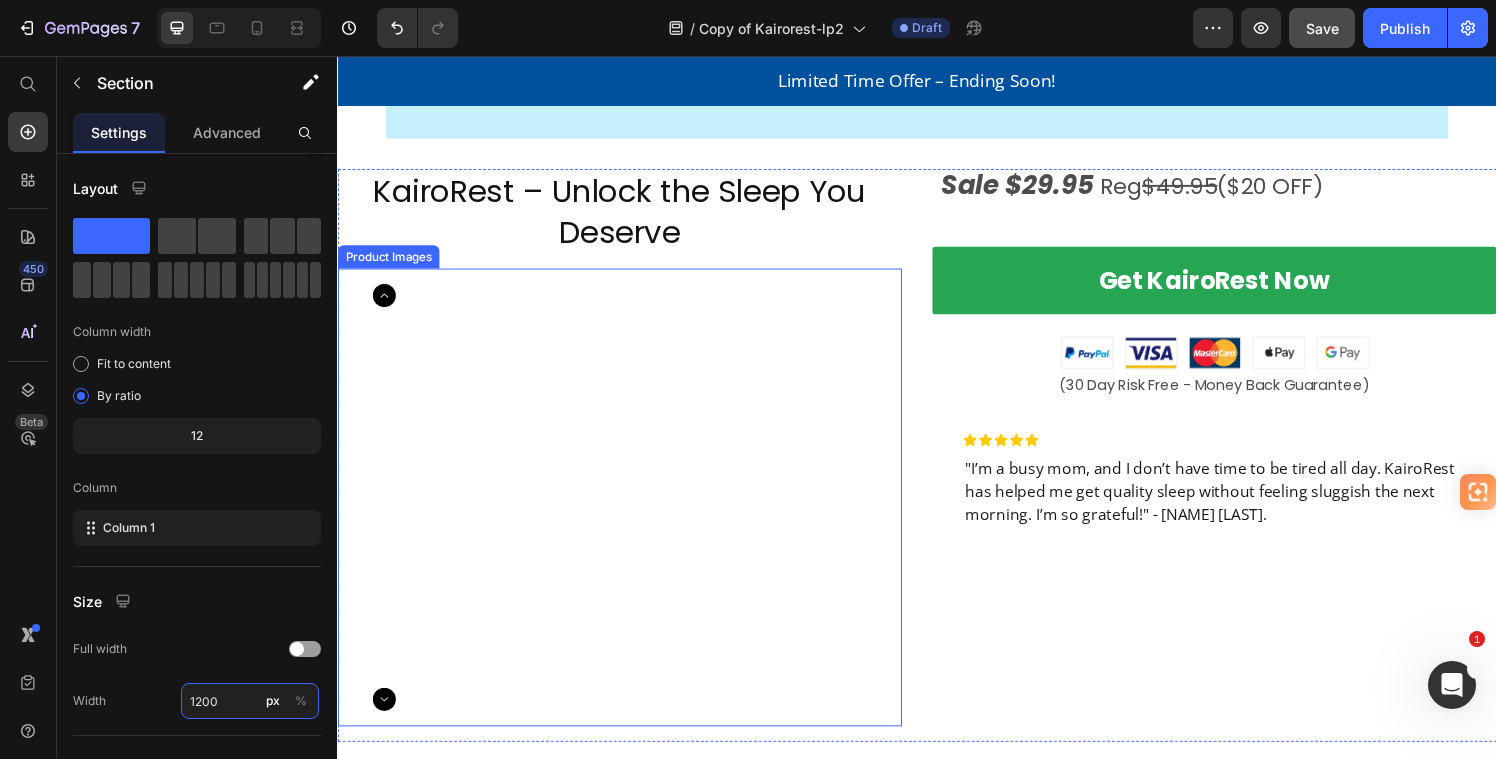 scroll, scrollTop: 4424, scrollLeft: 0, axis: vertical 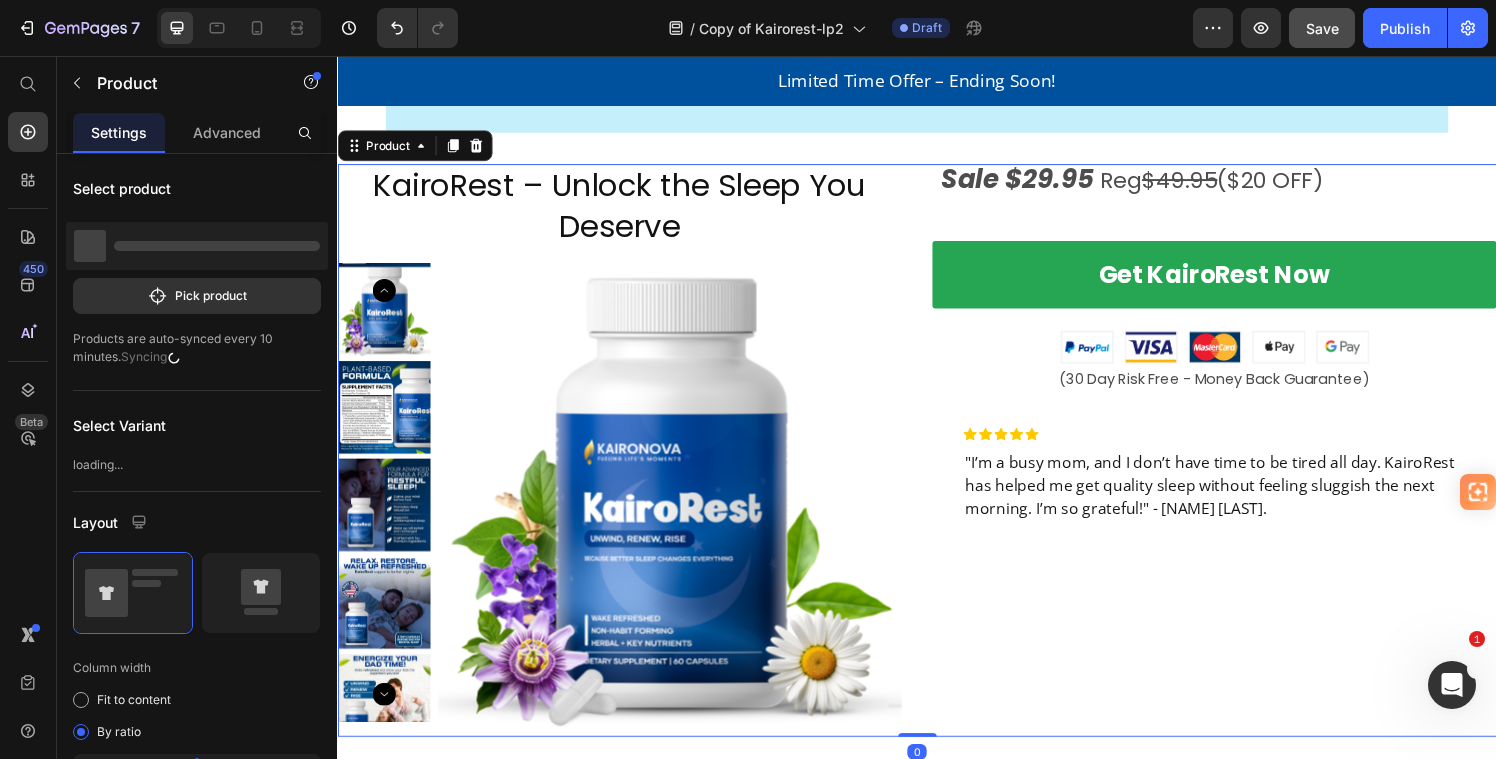 click on "KairoRest – Unlock the Sleep You Deserve Product Title
Product Images   Sale   $29.95       Reg  $49.95  ($20 OFF) Text Block Row Get KairoRest Now Button Image (30 Day Risk Free - Money Back Guarantee) Text Block
Icon
Icon
Icon
Icon
Icon Row "I’m a busy mom, and I don’t have time to be tired all day. KairoRest has helped me get quality sleep without feeling sluggish the next morning. I’m so grateful!" - [NAME] [LAST]. Text block Row Product   0" at bounding box center (937, 463) 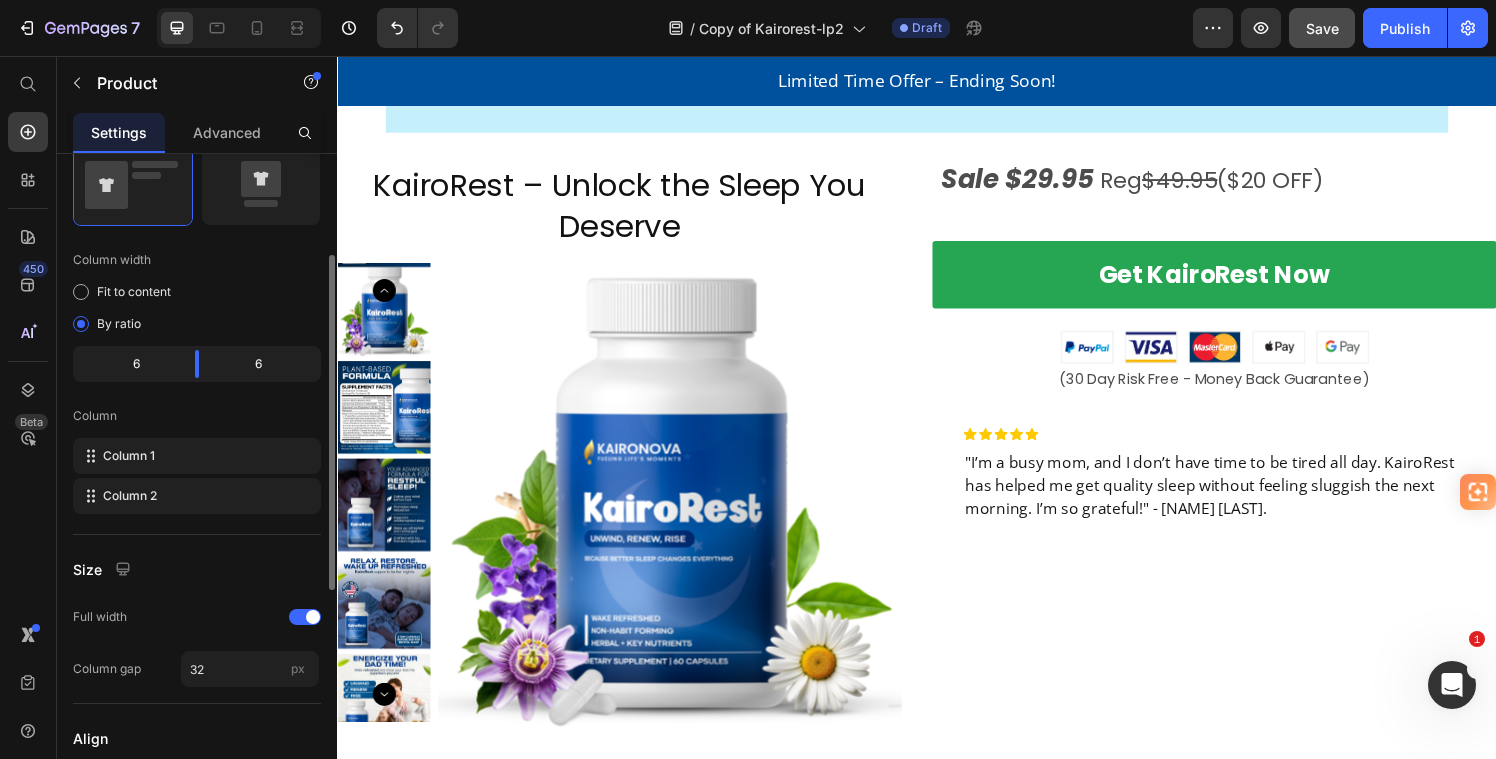 scroll, scrollTop: 523, scrollLeft: 0, axis: vertical 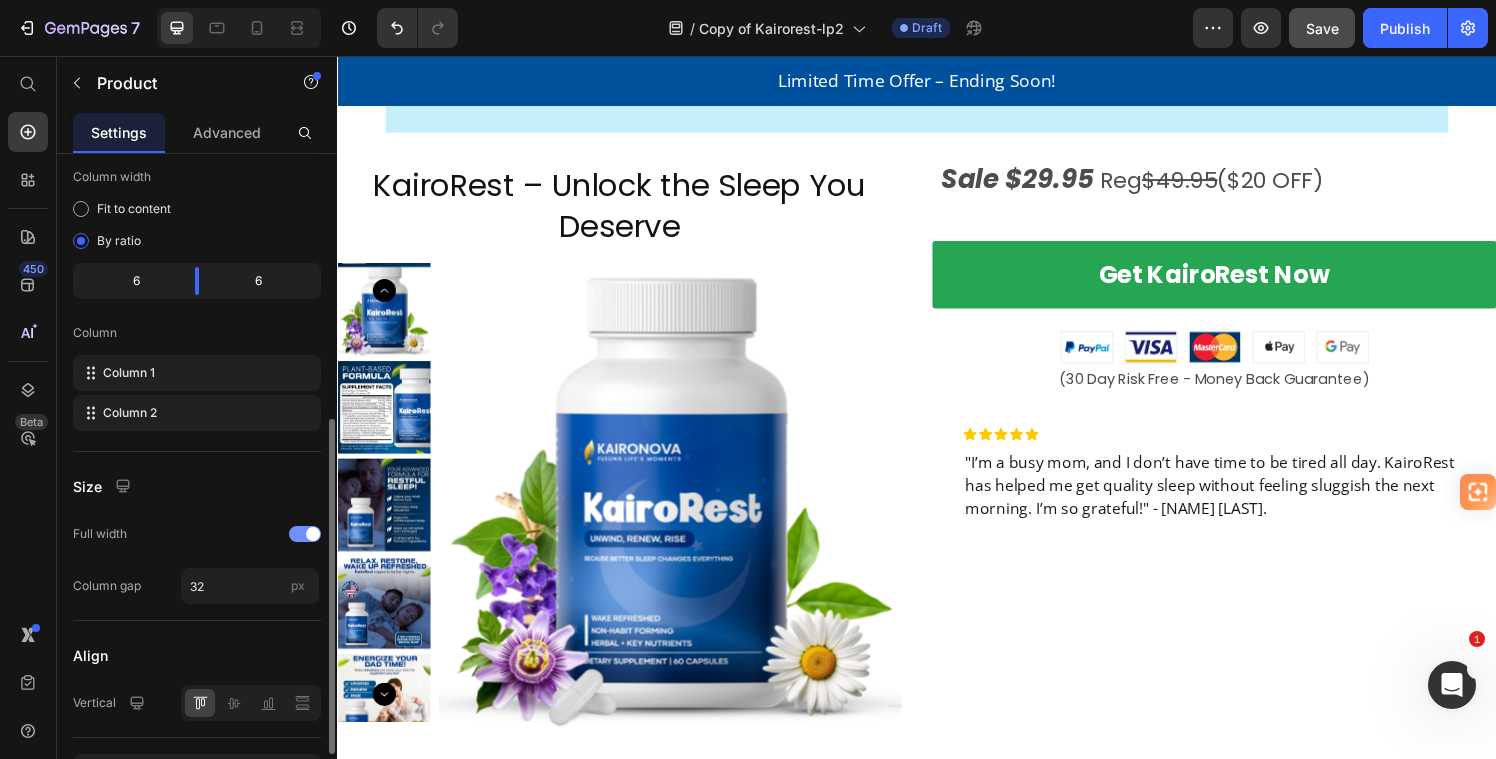 click at bounding box center [305, 534] 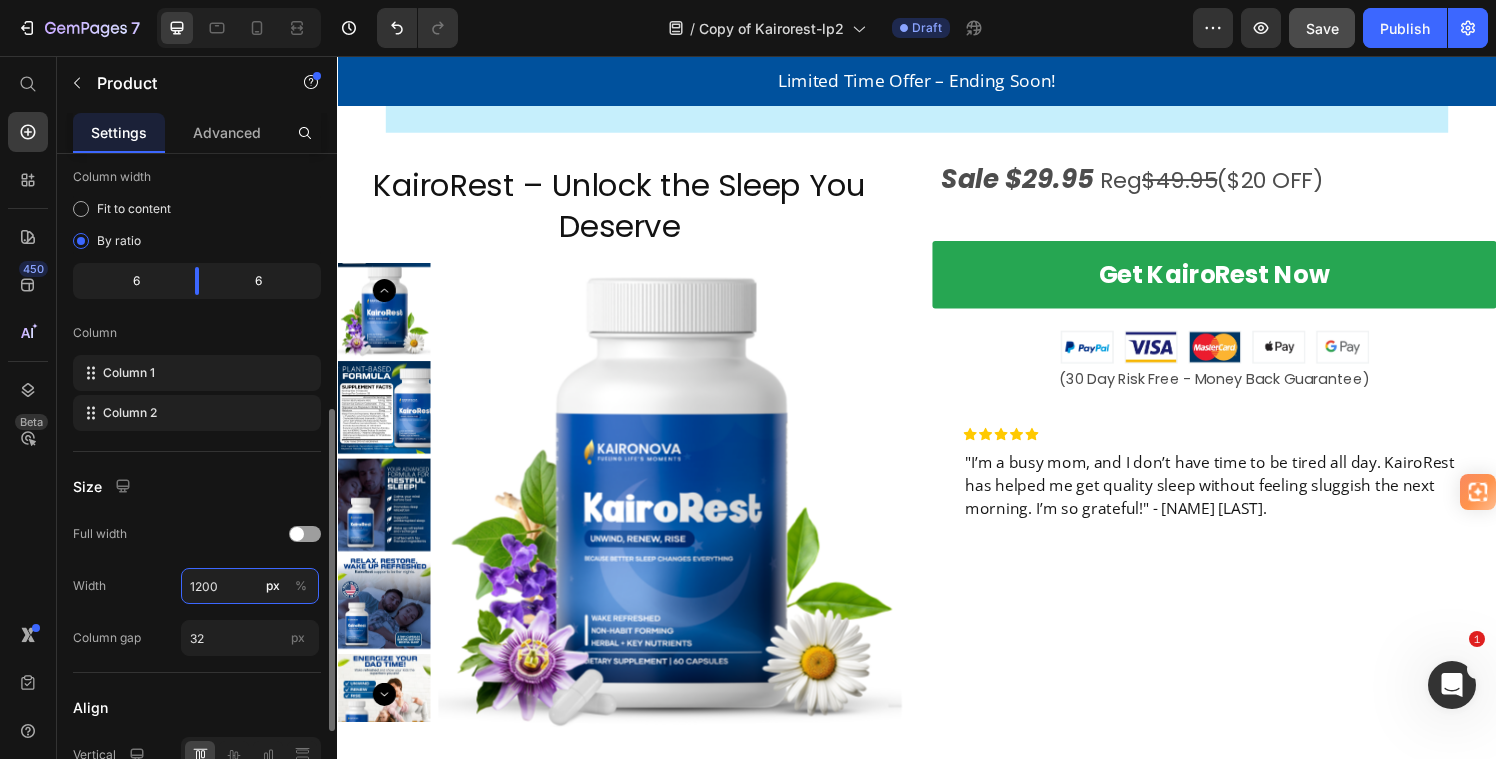 click on "1200" at bounding box center [250, 586] 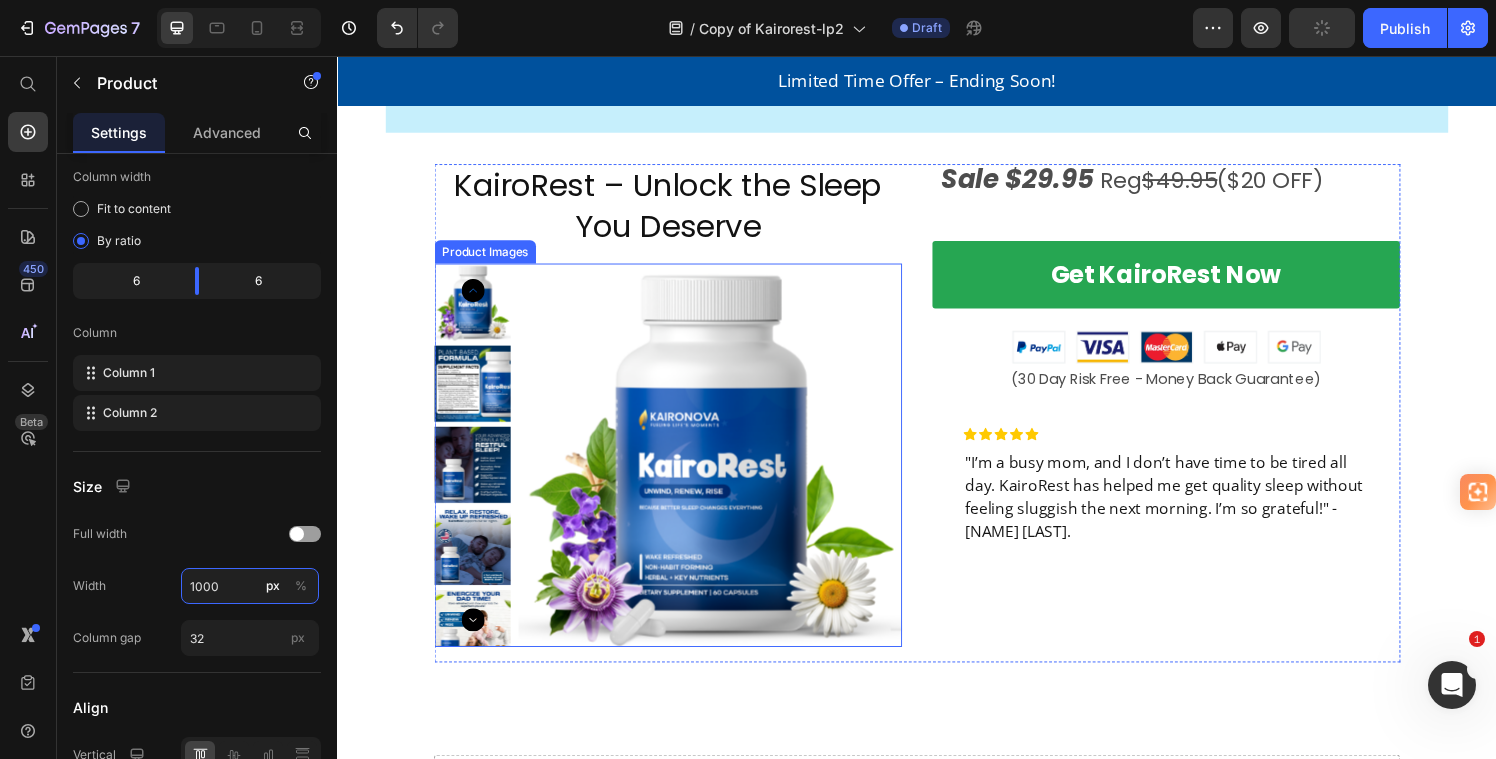 type on "1200" 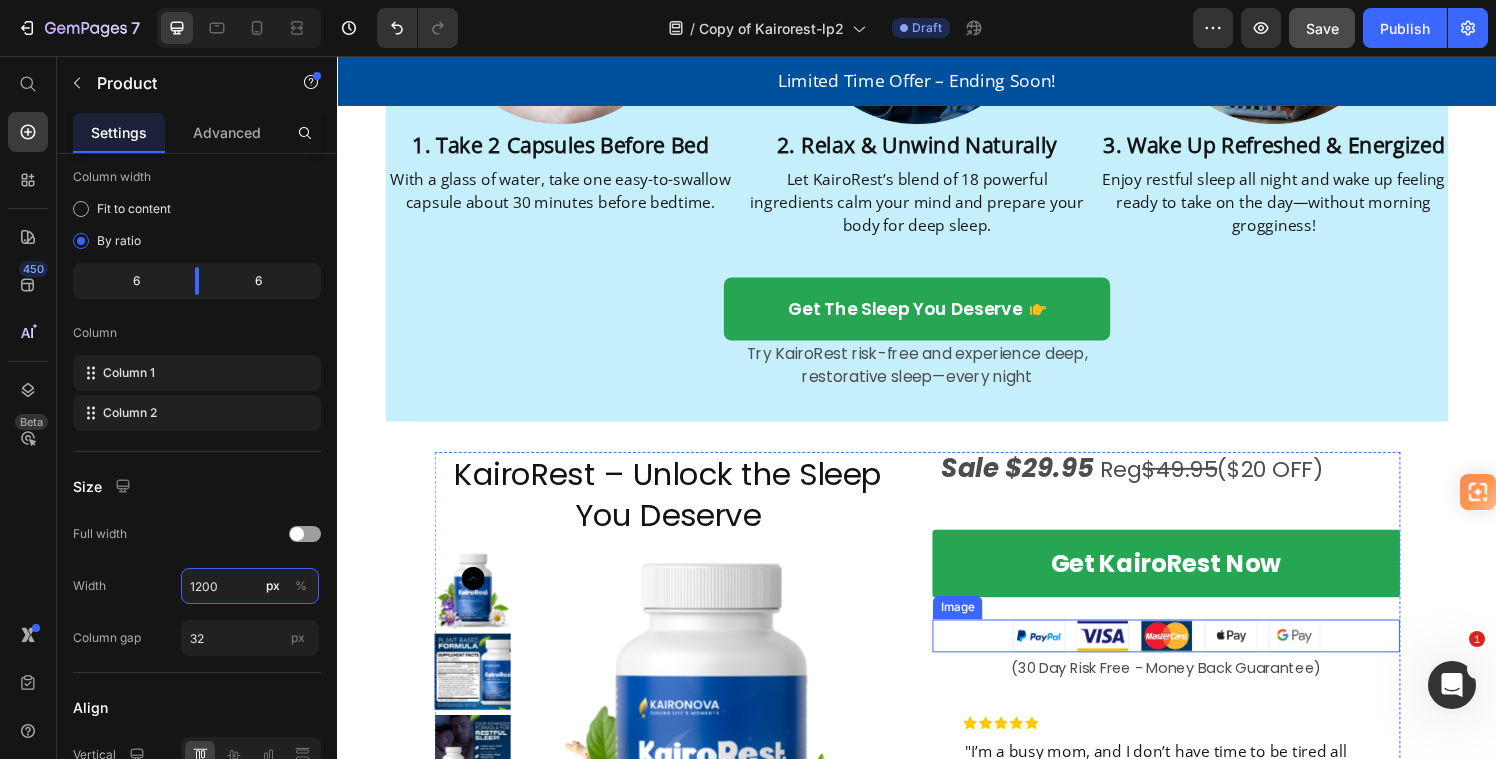 scroll, scrollTop: 3704, scrollLeft: 0, axis: vertical 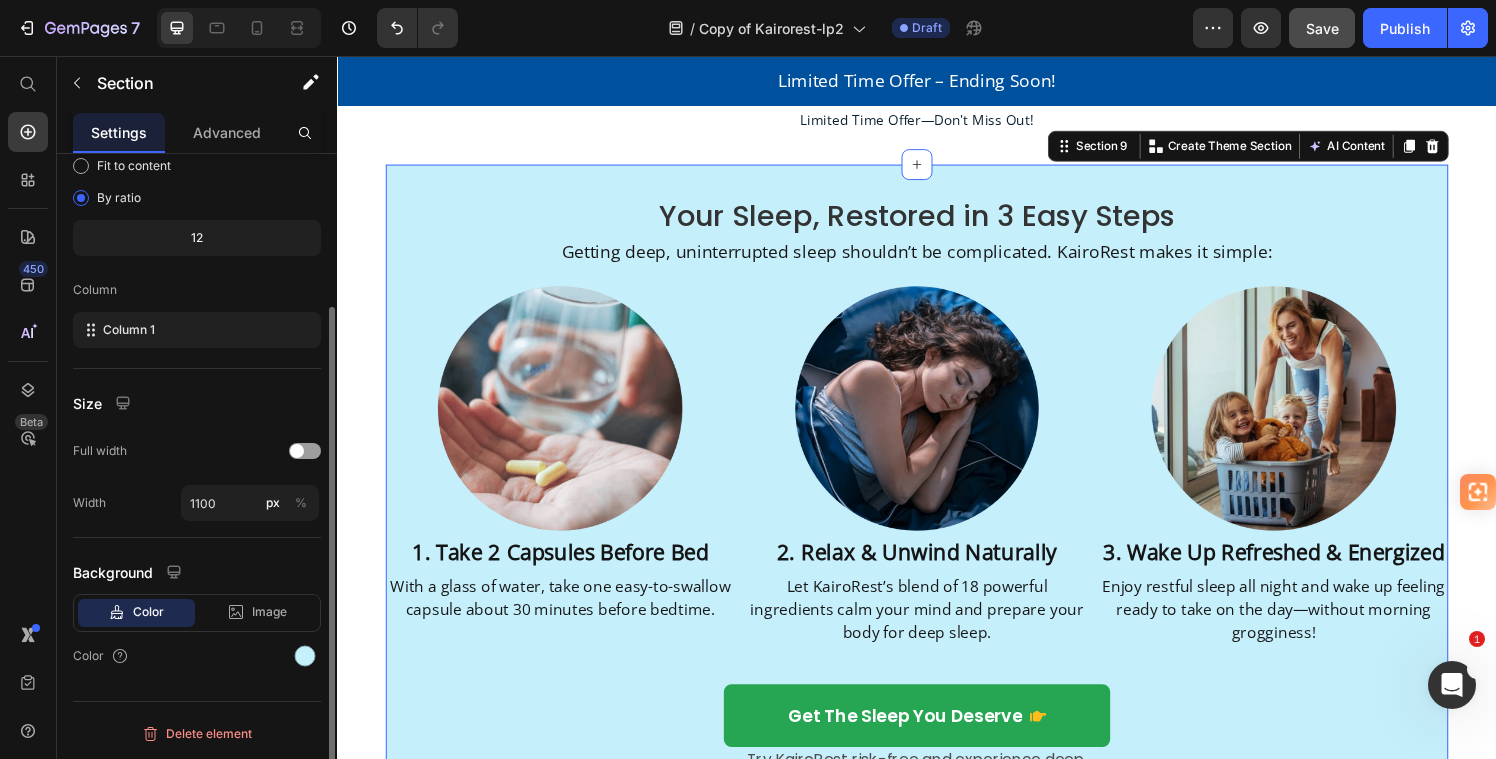 click on "Your Sleep, Restored in 3 Easy Steps Heading Getting deep, uninterrupted sleep shouldn’t be complicated. KairoRest makes it simple: Text Block Row Image 1. Take 2 Capsules Before Bed Text Block With a glass of water, take one easy-to-swallow capsule about 30 minutes before bedtime. Text Block Image 2. Relax & Unwind Naturally Text Block Let KairoRest’s blend of 18 powerful ingredients calm your mind and prepare your body for deep sleep. Text Block Image 3. Wake Up Refreshed & Energized Text Block Enjoy restful sleep all night and wake up feeling ready to take on the day—without morning grogginess! Text Block Row
get the sleep you deserve Button Try KairoRest risk-free and experience deep, restorative sleep—every night Text Block Row Section 9   Create Theme Section AI Content Write with GemAI What would you like to describe here? Tone and Voice Persuasive Product Show more Generate" at bounding box center [937, 512] 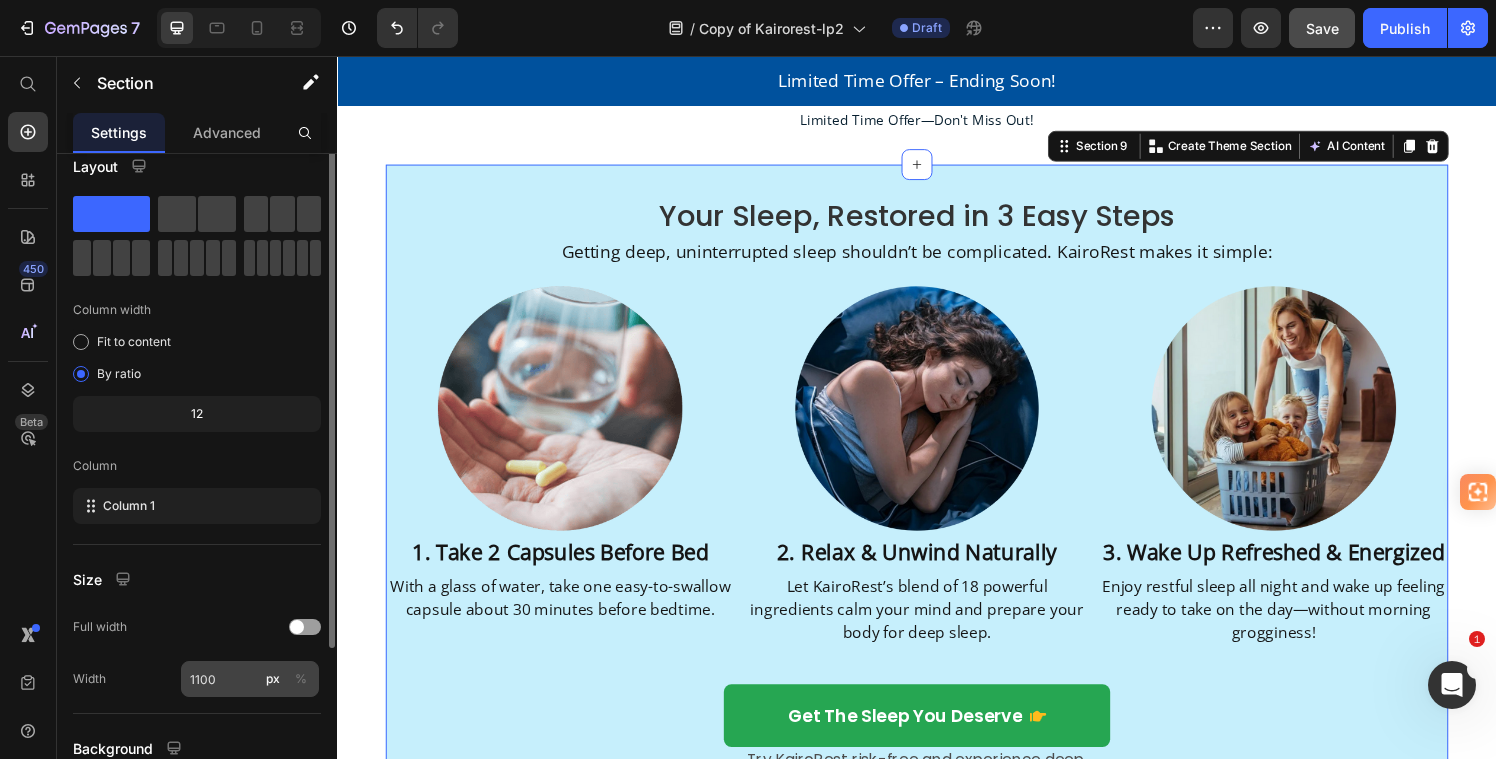 scroll, scrollTop: 174, scrollLeft: 0, axis: vertical 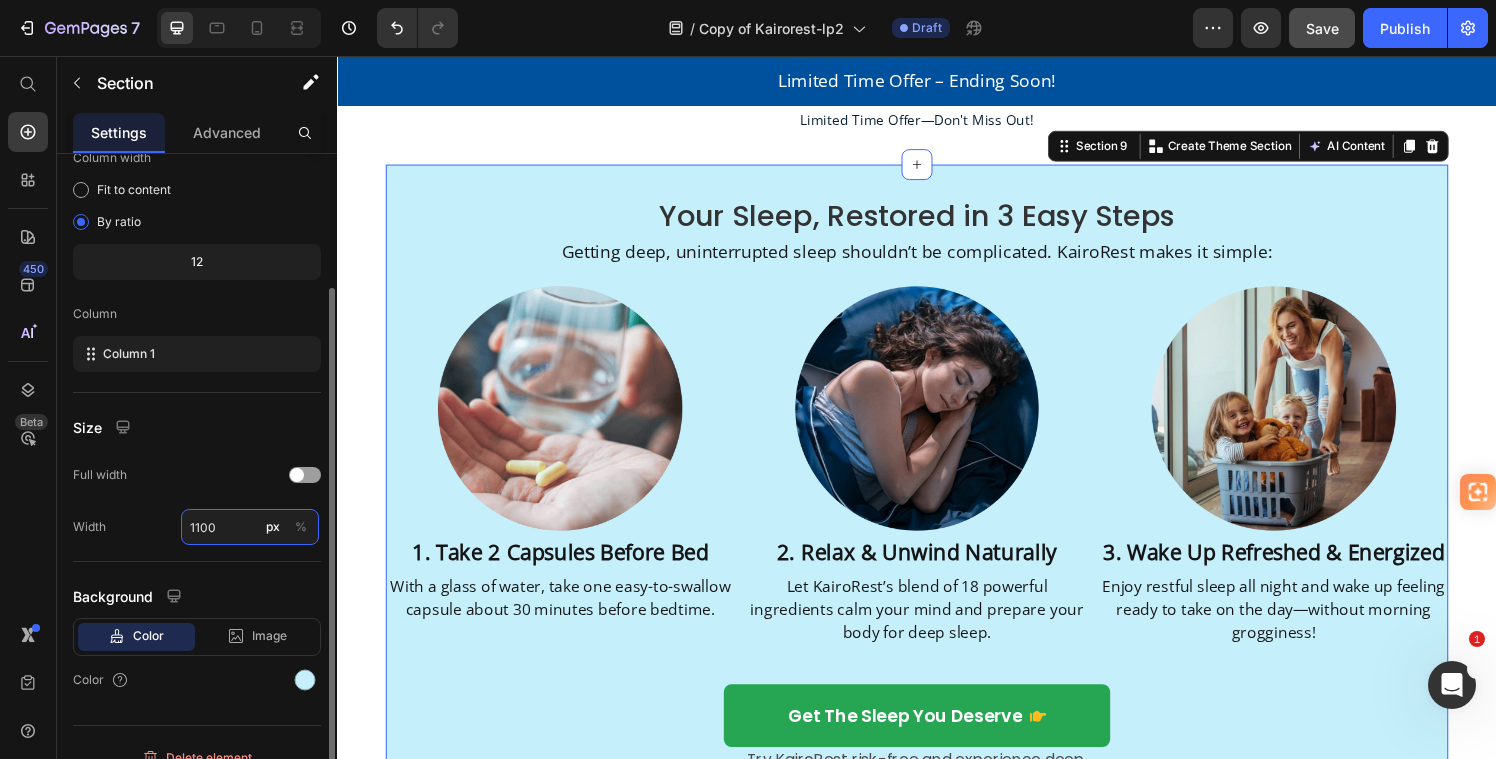 click on "1100" at bounding box center [250, 527] 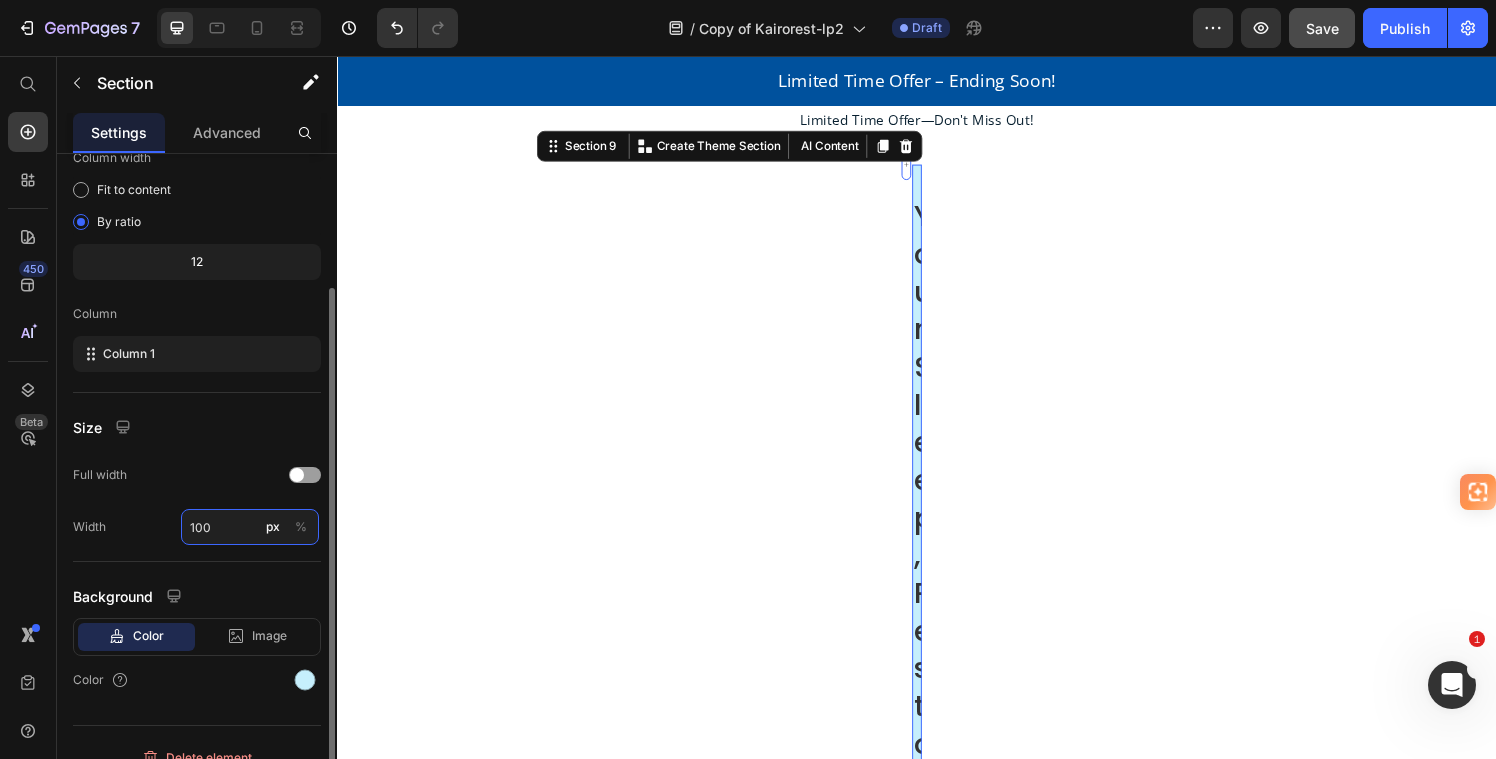 type on "1000" 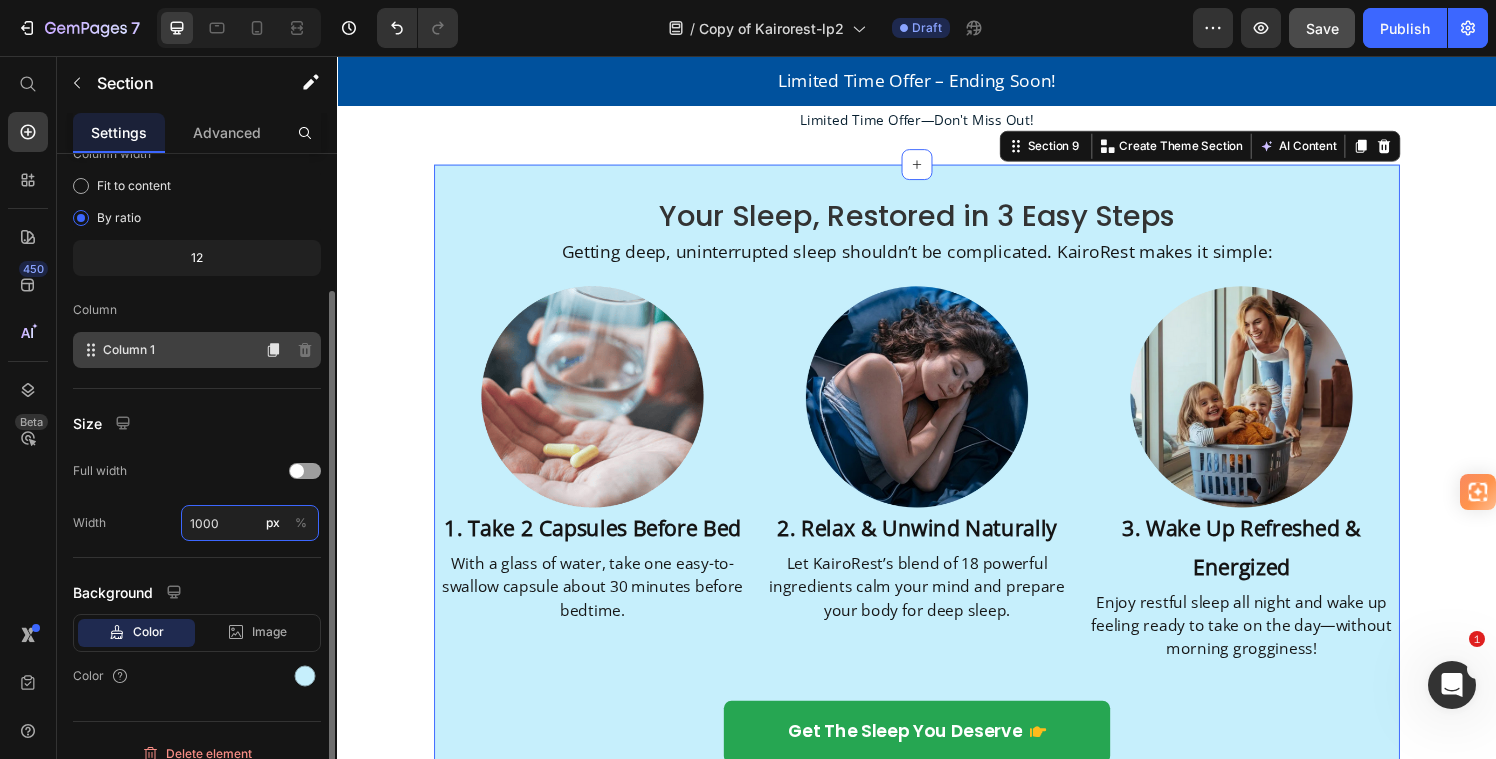 scroll, scrollTop: 8, scrollLeft: 0, axis: vertical 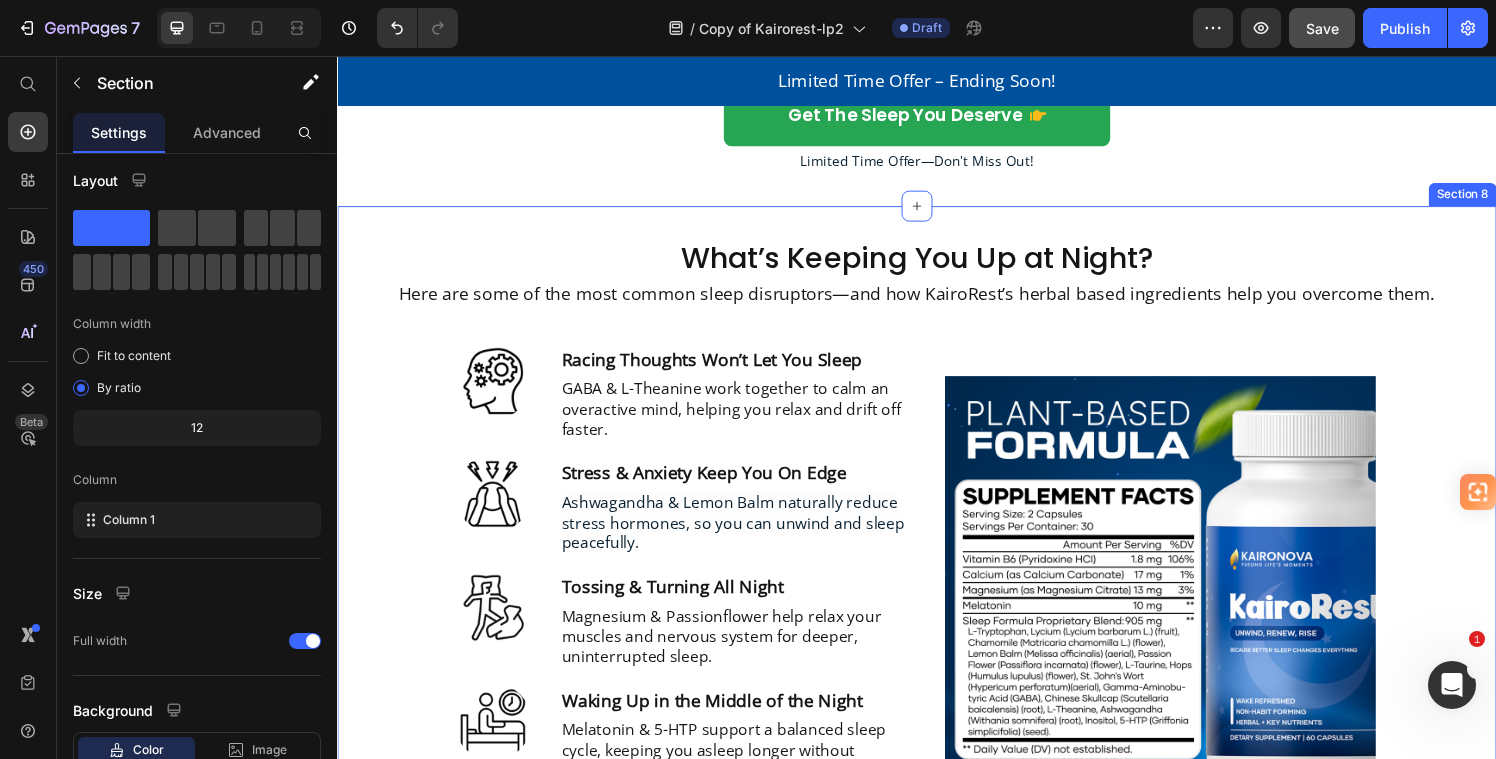 click on "What’s Keeping You Up at Night? Heading Here are some of the most common sleep disruptors—and how KairoRest’s herbal based ingredients help you overcome them. Text Block Row Image Racing Thoughts Won’t Let You Sleep Text Block GABA & L-Theanine work together to calm an overactive mind, helping you relax and drift off faster. Text Block Row Image Stress & Anxiety Keep You On Edge Text Block Ashwagandha & Lemon Balm naturally reduce stress hormones, so you can unwind and sleep peacefully. Text Block Row Image Tossing & Turning All Night Text Block Magnesium & Passionflower help relax your muscles and nervous system for deeper, uninterrupted sleep. Text Block Row Image Waking Up in the Middle of the Night Text Block Melatonin & 5-HTP support a balanced sleep cycle, keeping you asleep longer without interruptions. Text Block Row Image Waking Up Groggy & Exhausted Text Block Vitamin B6 & L-Tryptophan promote serotonin production, so you wake up feeling refreshed and energized. Text Block Row Image Row Row" at bounding box center (937, 687) 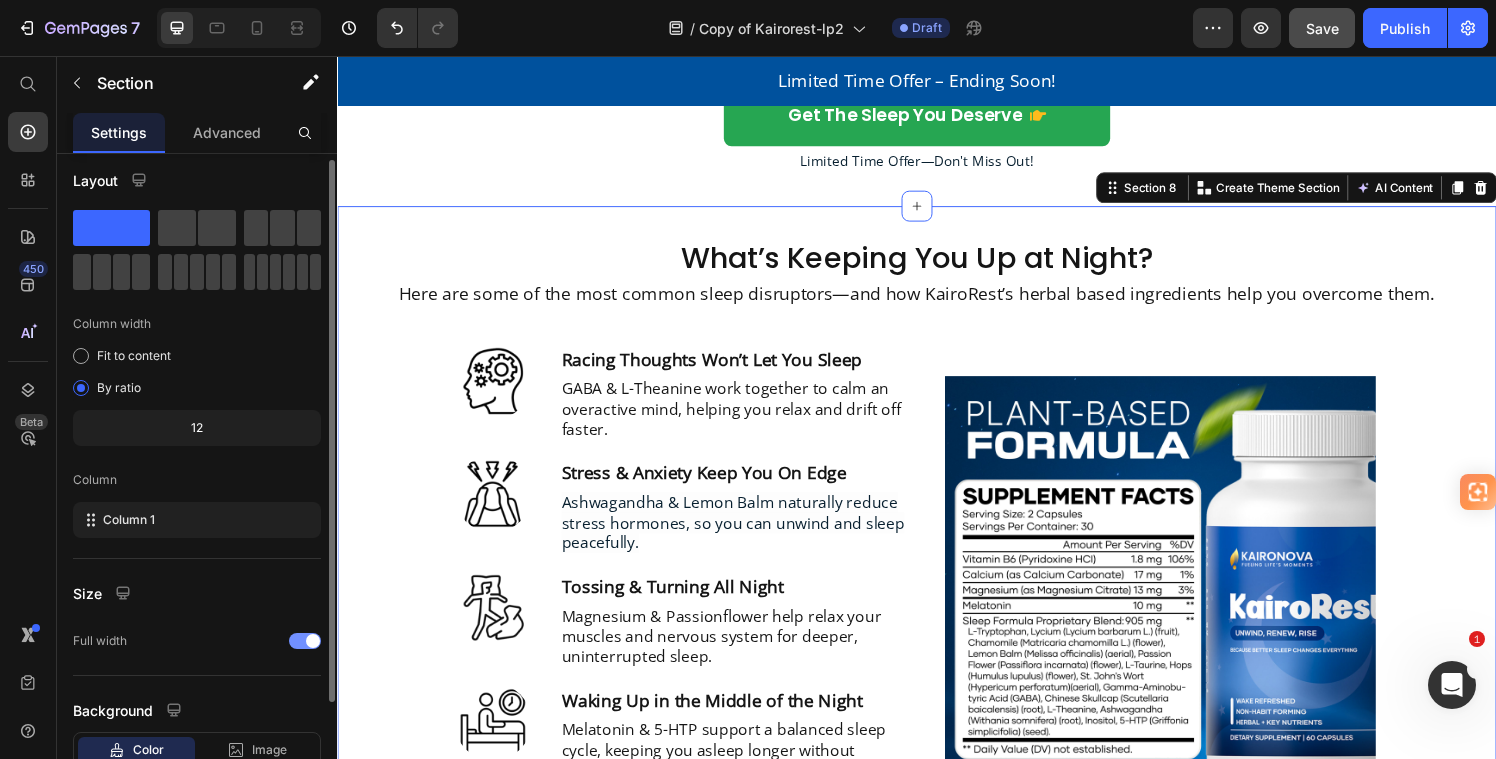 click at bounding box center [305, 641] 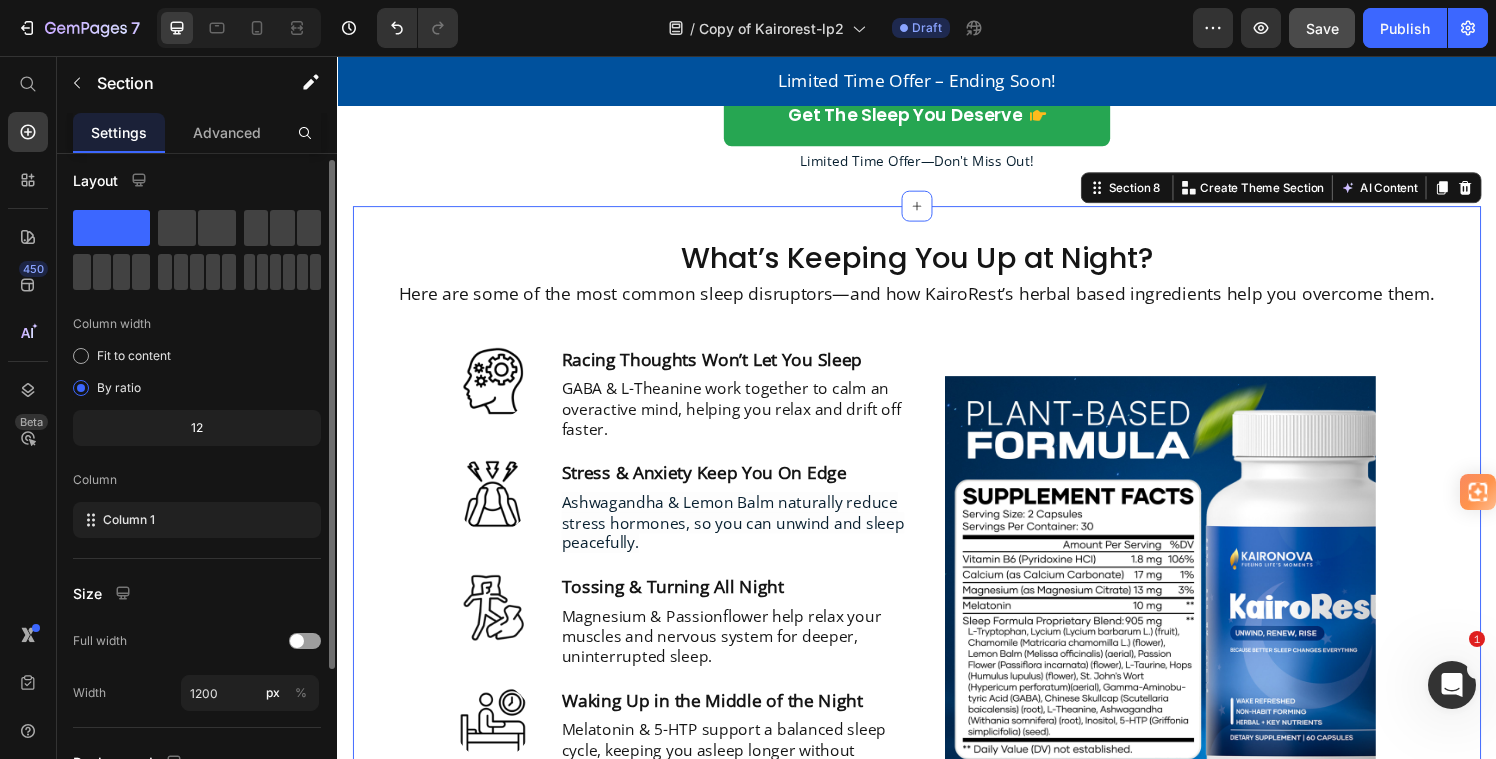 scroll, scrollTop: 39, scrollLeft: 0, axis: vertical 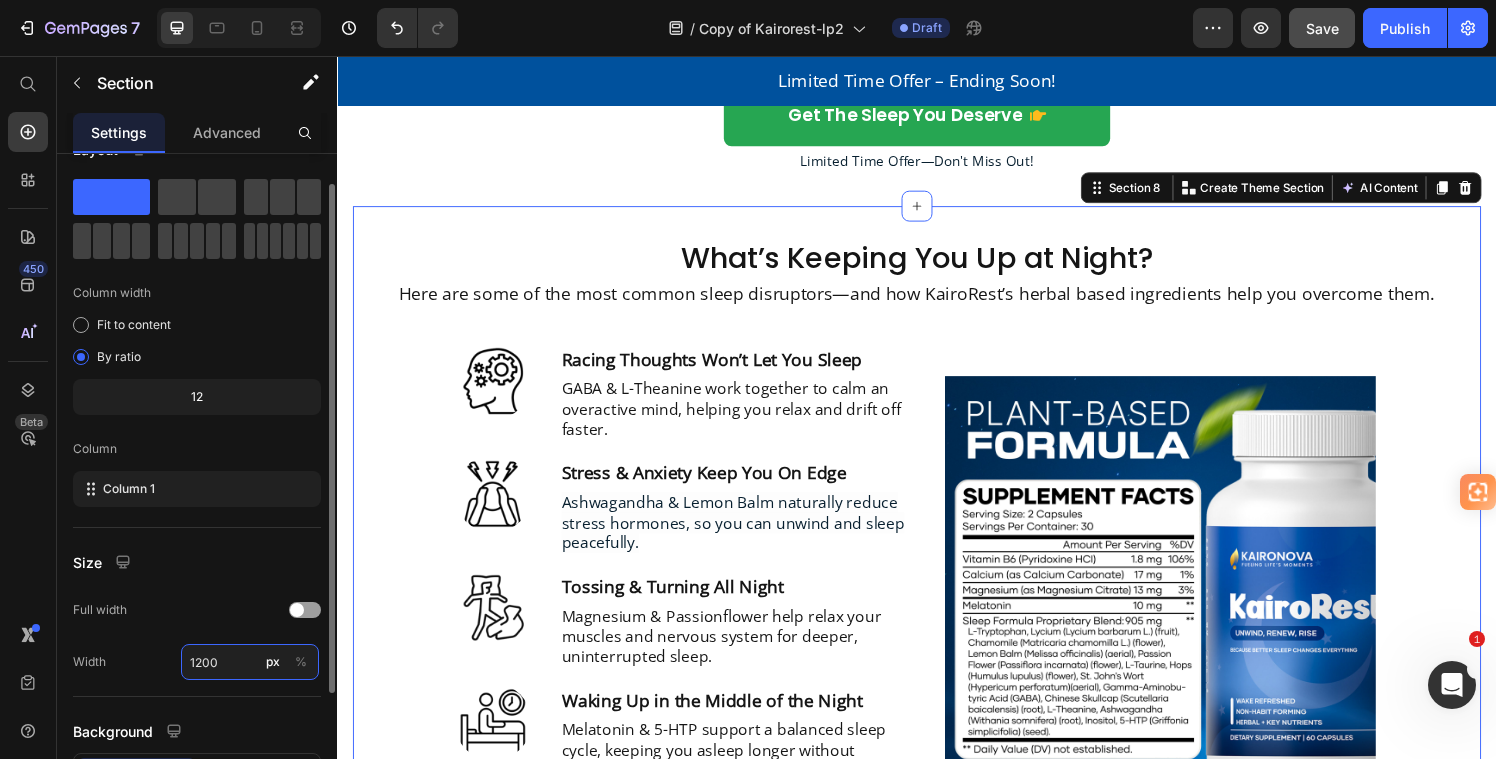 click on "1200" at bounding box center [250, 662] 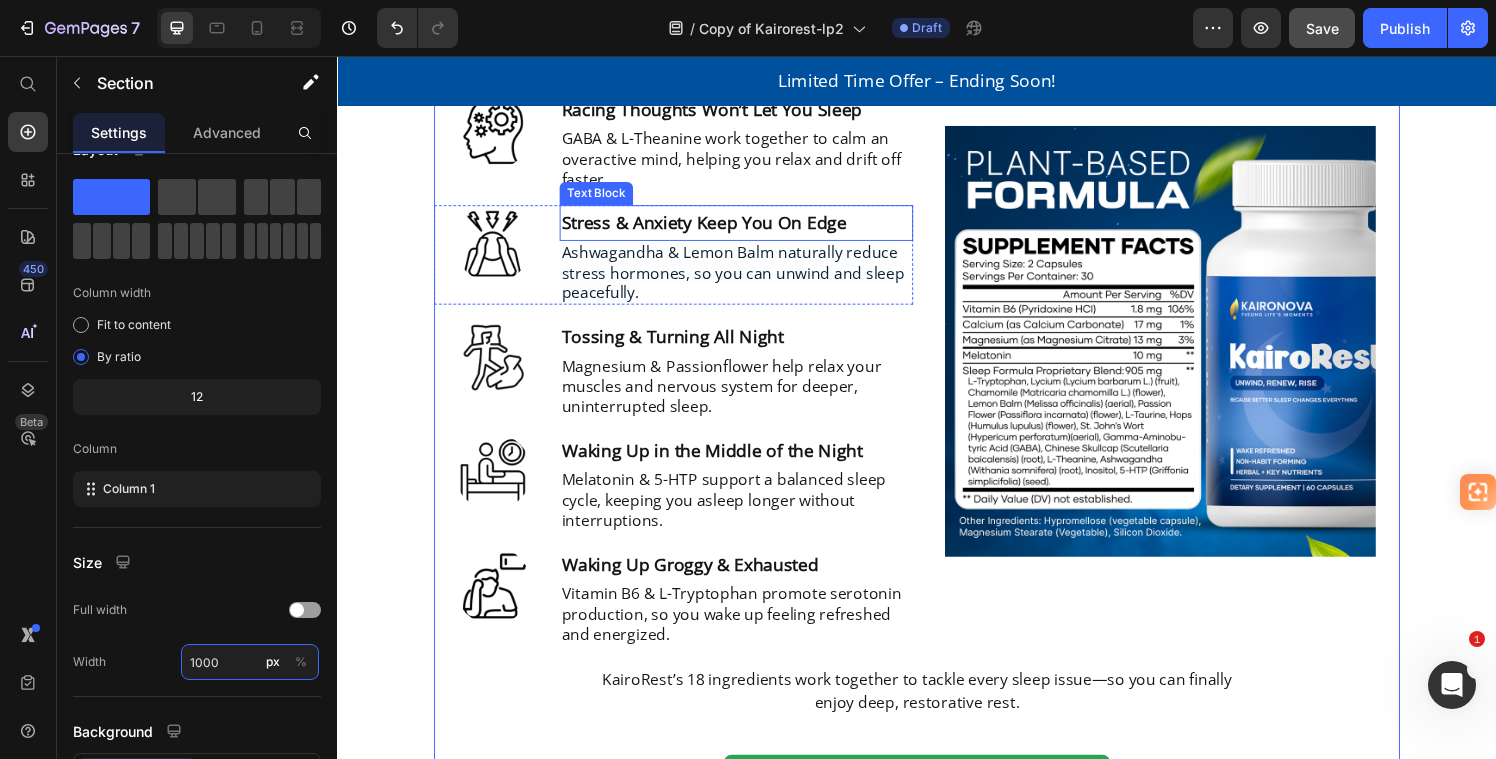 scroll, scrollTop: 3003, scrollLeft: 0, axis: vertical 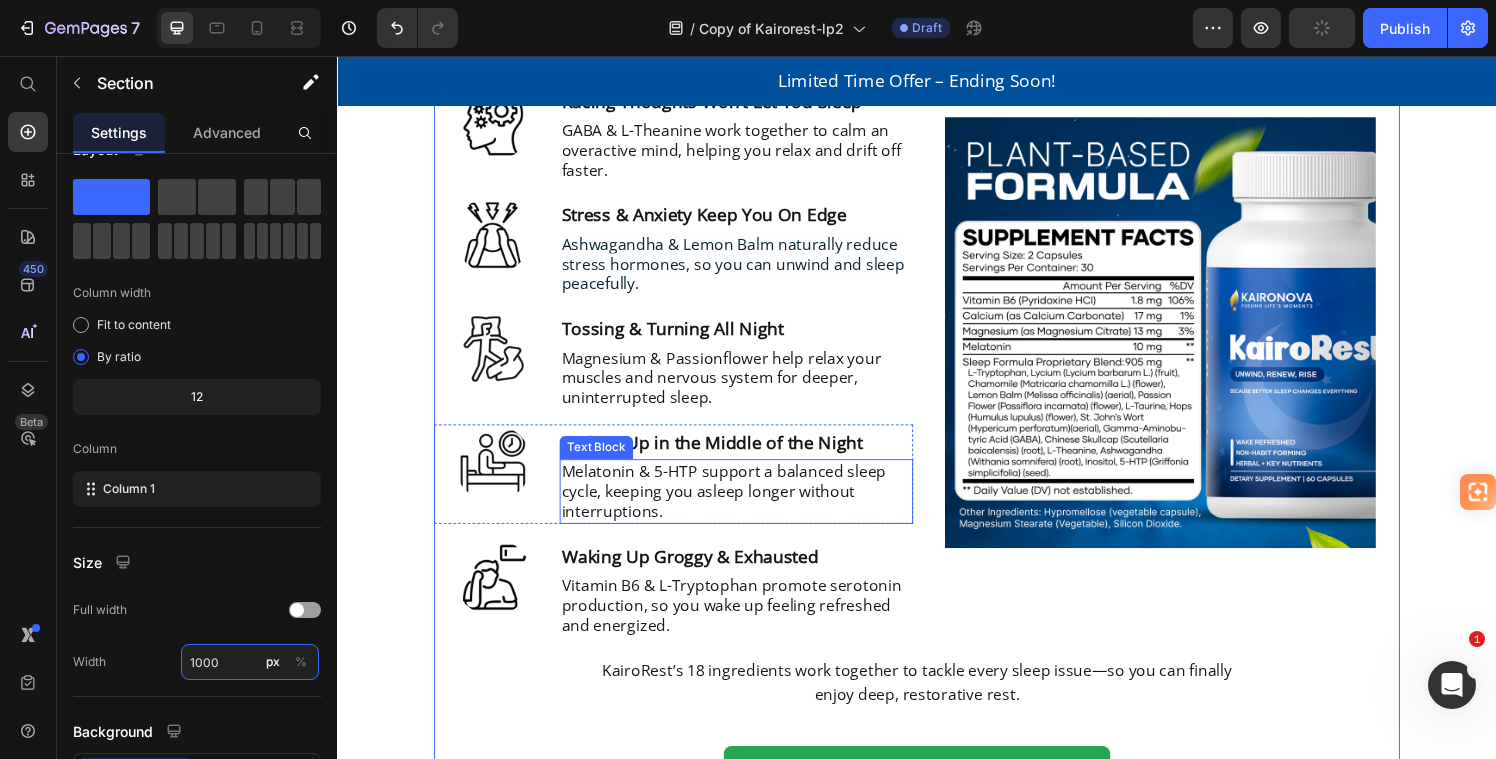 type on "1200" 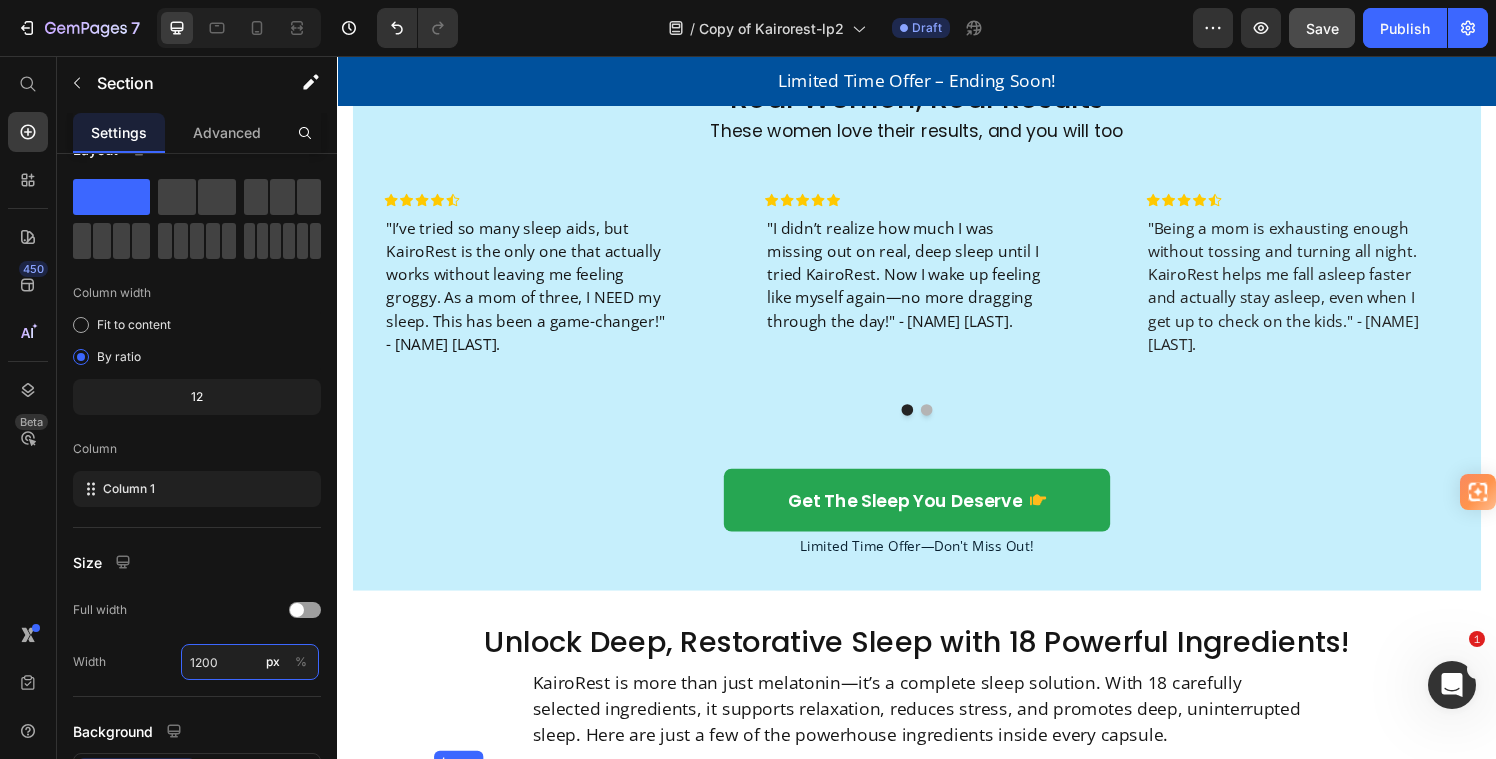 scroll, scrollTop: 1155, scrollLeft: 0, axis: vertical 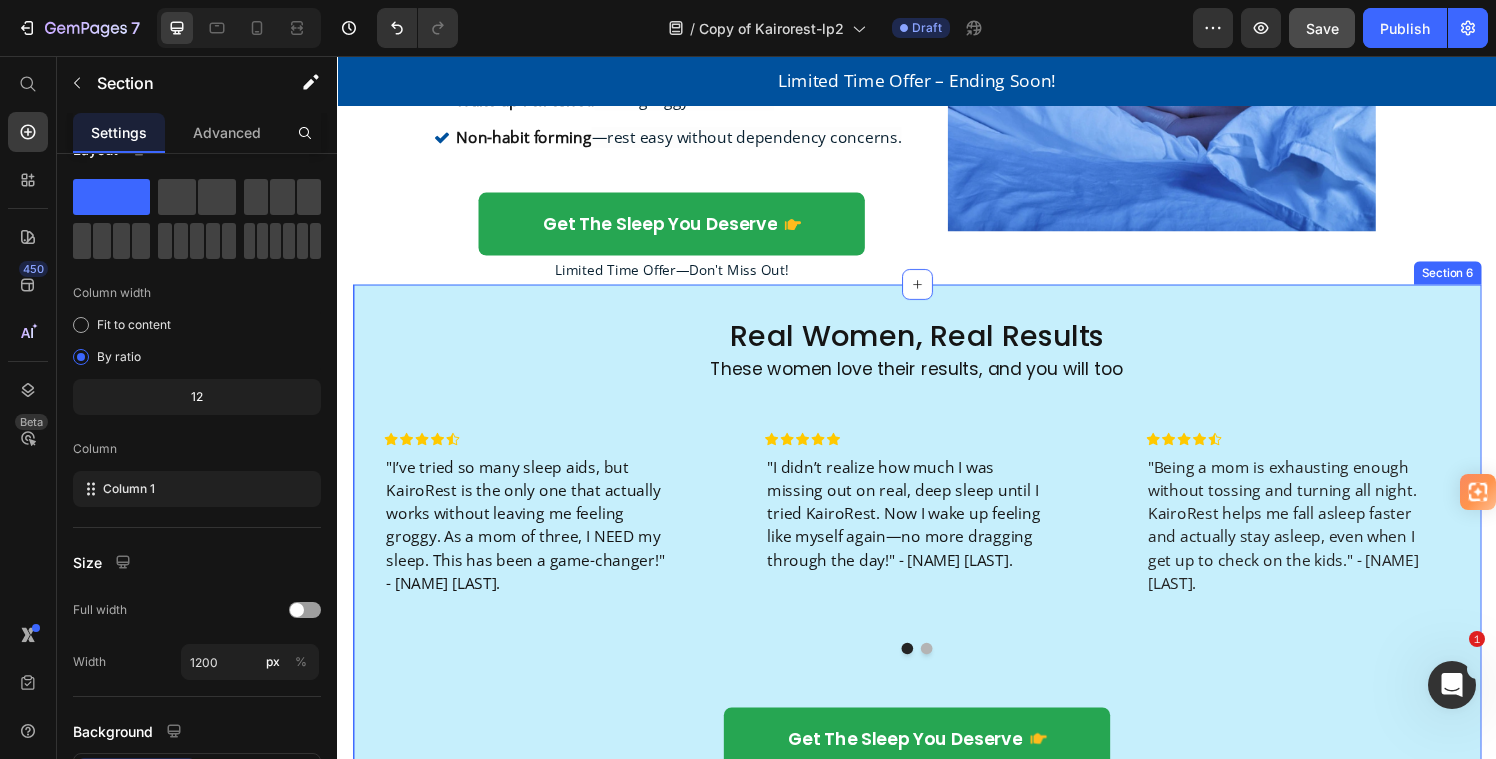 click on "Real Women, Real Results Heading These women love their results, and you will too Text Block Row
Icon
Icon
Icon
Icon
Icon Row "I’ve tried so many sleep aids, but KairoRest is the only one that actually works without leaving me feeling groggy. As a mom of three, I NEED my sleep. This has been a game-changer!" - [NAME] [LAST]. Text block Row
Icon
Icon
Icon
Icon
Icon Row "I didn’t realize how much I was missing out on real, deep sleep until I tried KairoRest. Now I wake up feeling like myself again—no more dragging through the day!" - [NAME] [LAST]. Text block Row
Icon
Icon
Icon
Icon
Icon Row "Being a mom is exhausting enough without tossing and turning all night. KairoRest helps me fall asleep faster and actually stay asleep, even when I get up to check on the kids." - [NAME] [LAST]." at bounding box center (937, 574) 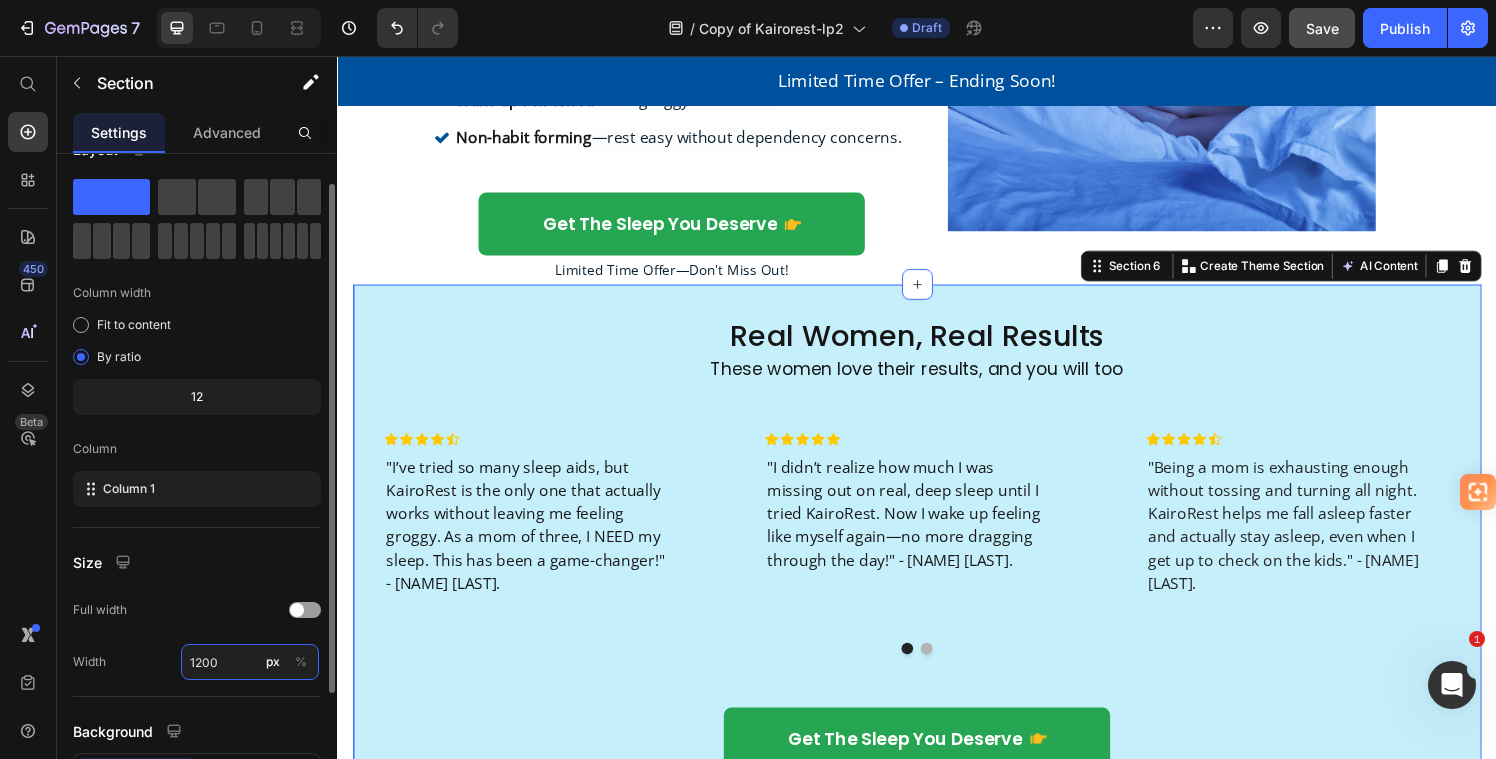 click on "1200" at bounding box center [250, 662] 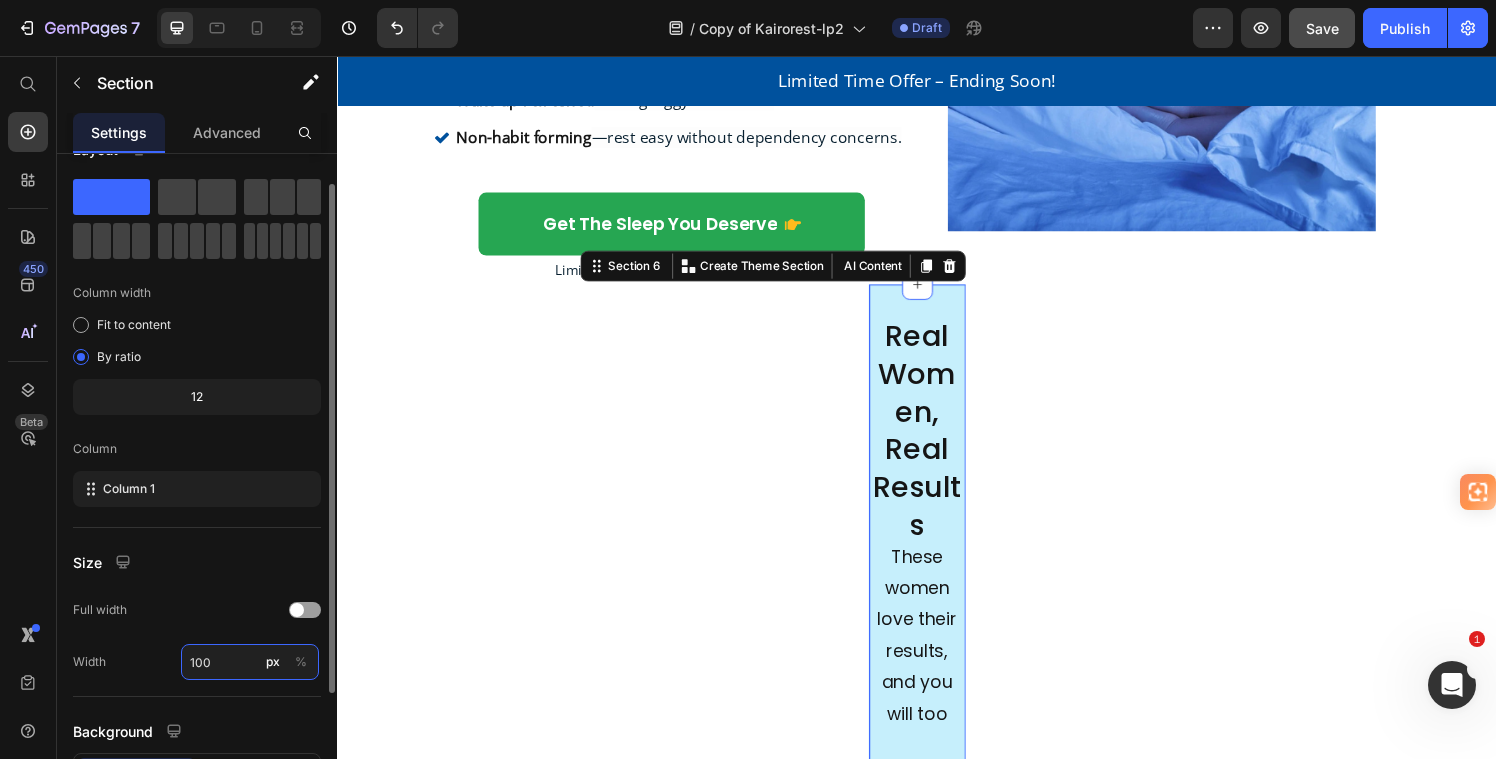 type on "1000" 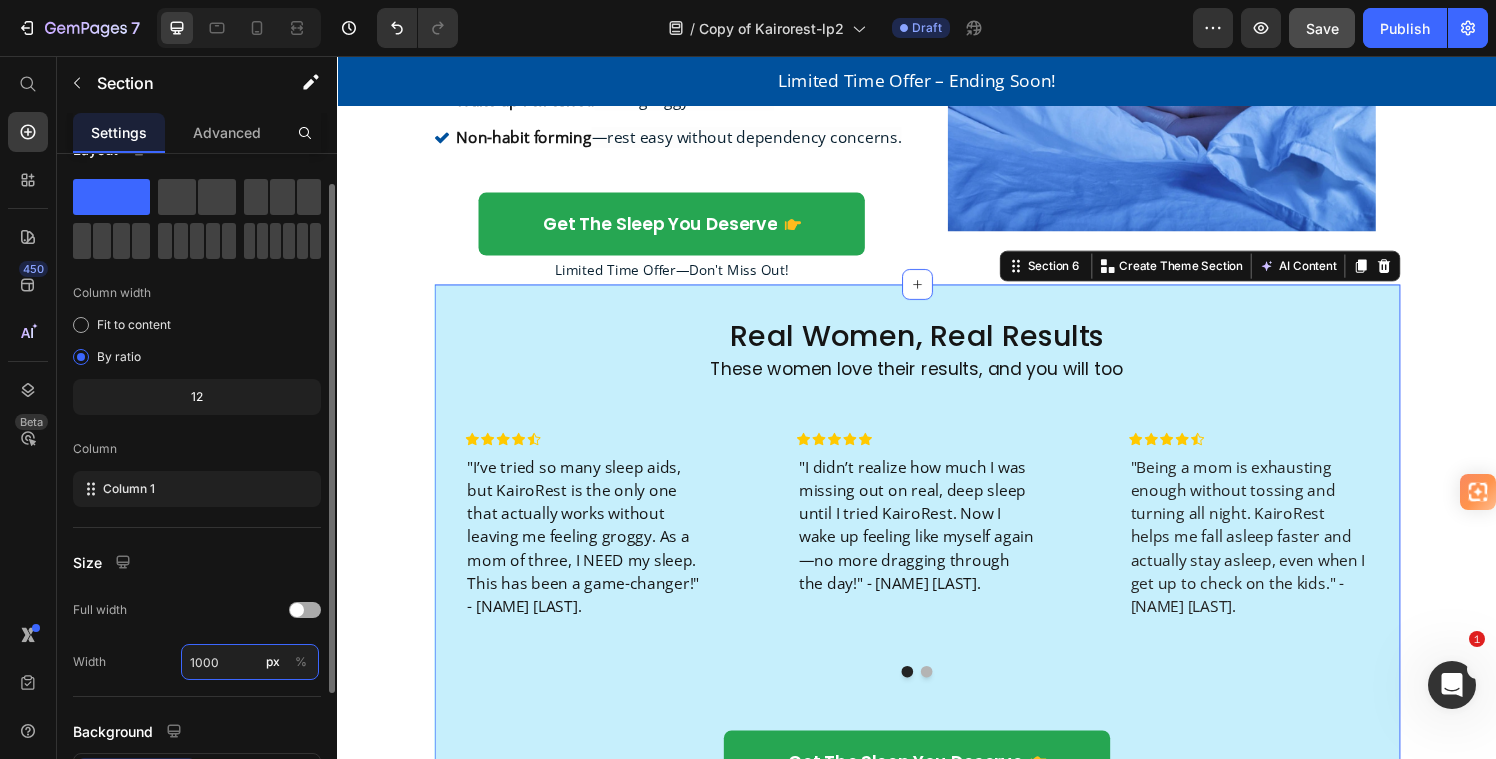 scroll, scrollTop: 0, scrollLeft: 0, axis: both 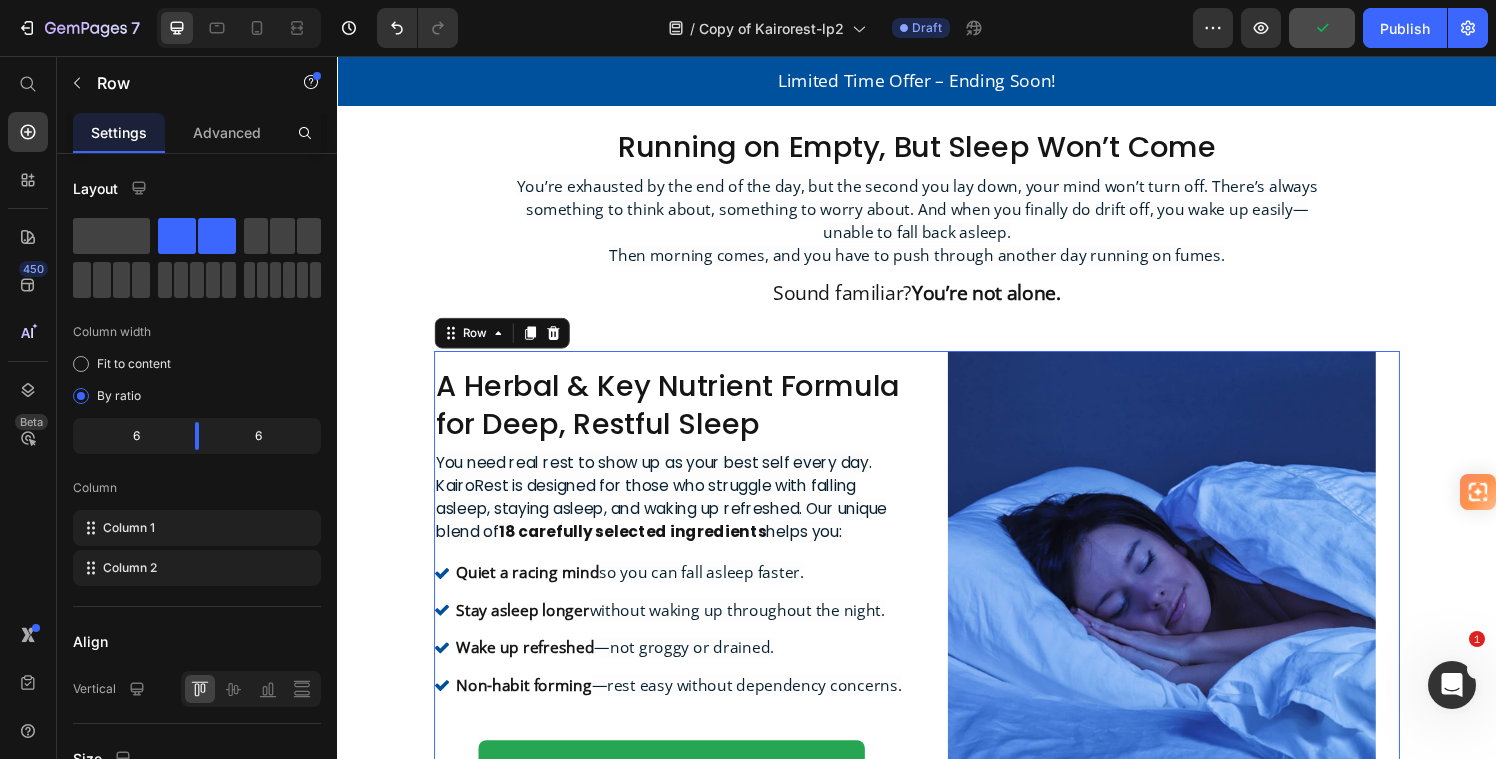 click on "A Herbal & Key Nutrient Formula for Deep, Restful Sleep Heading You need real rest to show up as your best self every day. KairoRest is designed for those who struggle with falling asleep, staying asleep, and waking up refreshed. Our unique blend of  18 carefully selected ingredients  helps you: Text Block
Quiet a racing mind  so you can fall asleep faster.
Stay asleep longer  without waking up throughout the night.
Wake up refreshed —not groggy or drained.
Non-habit forming —rest easy without dependency concerns. Item List
get the sleep you deserve Button Limited Time Offer—Don't Miss Out! Text Block Row" at bounding box center [683, 609] 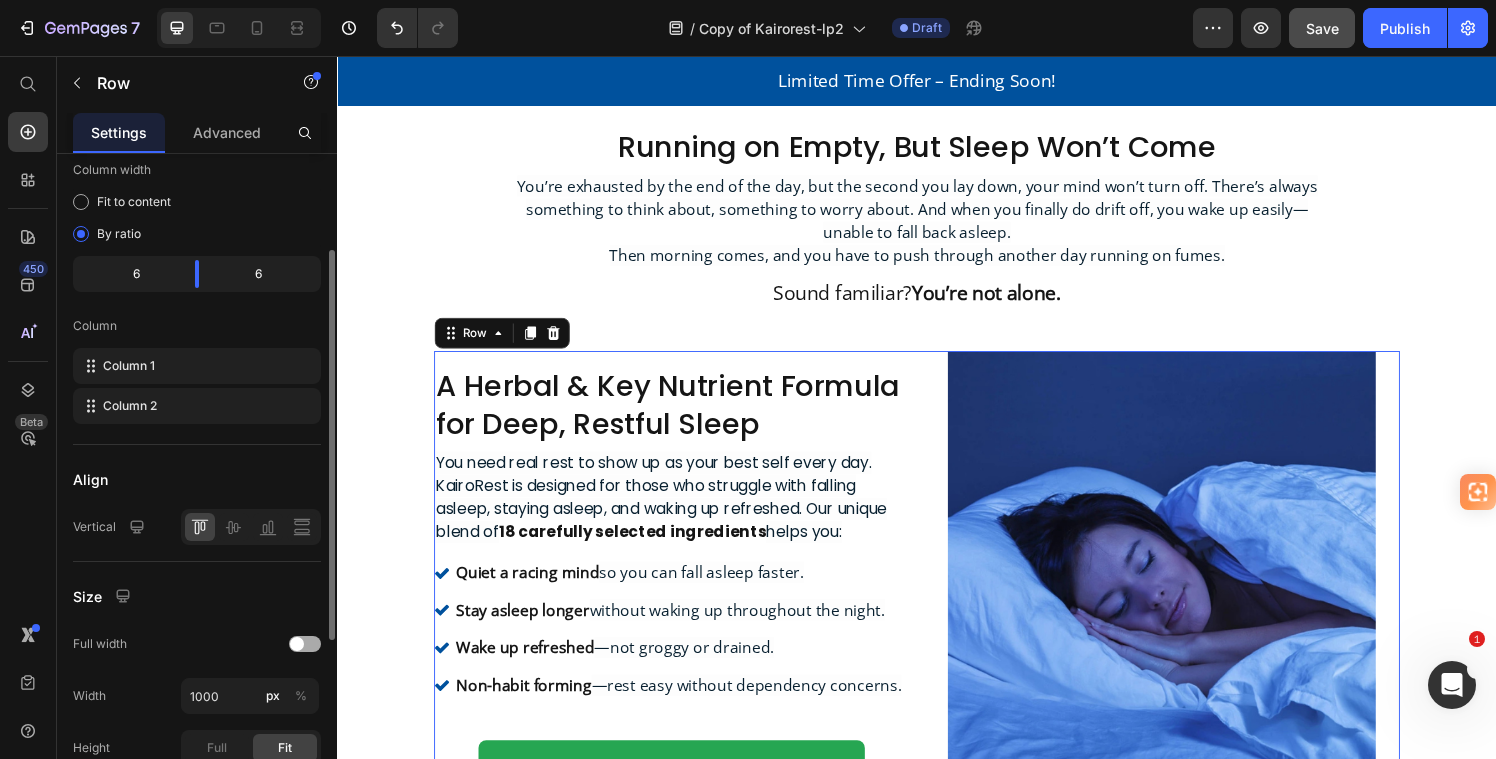 scroll, scrollTop: 193, scrollLeft: 0, axis: vertical 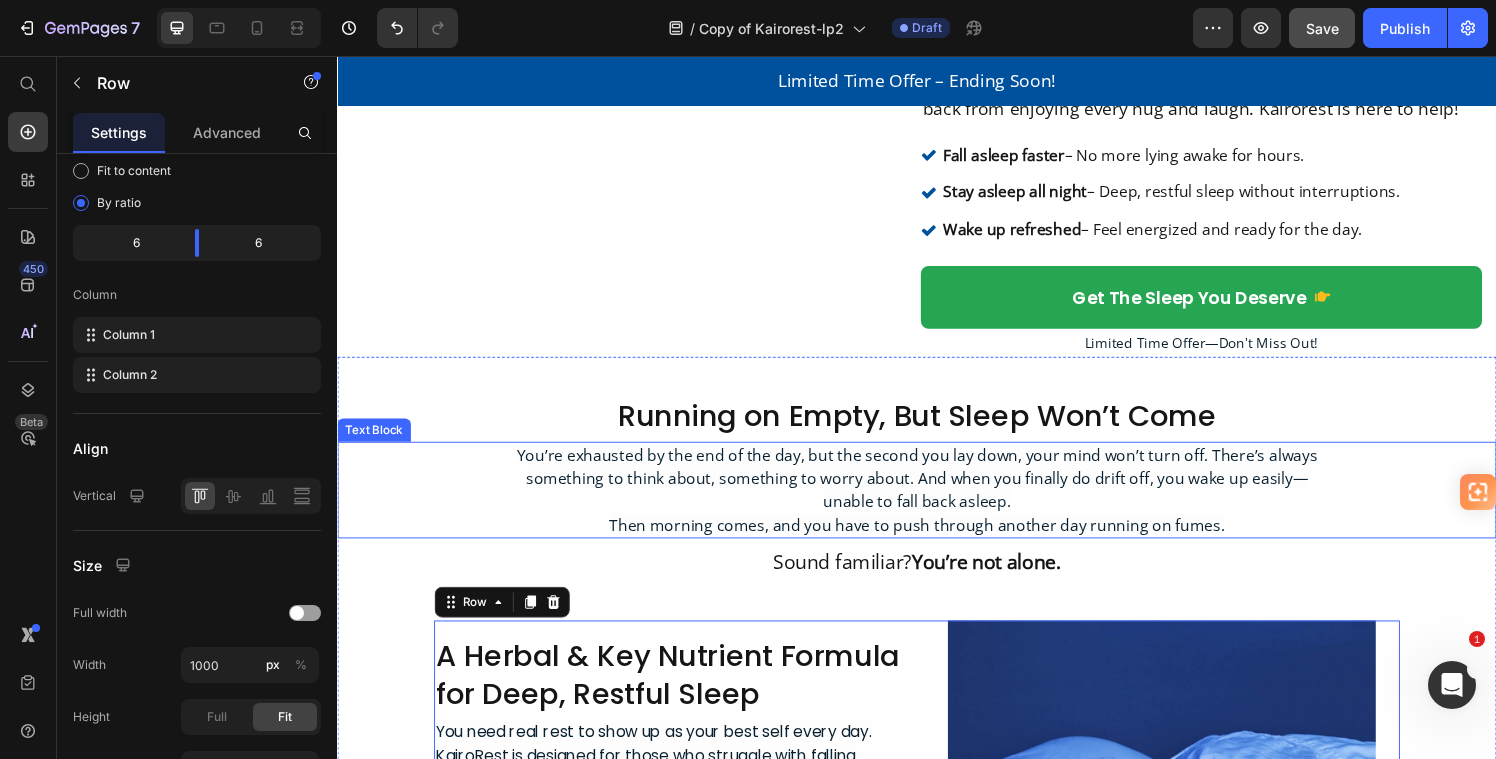 click on "You’re exhausted by the end of the day, but the second you lay down, your mind won’t turn off. There’s always something to think about, something to worry about. And when you finally do drift off, you wake up easily—unable to fall back asleep. Then morning comes, and you have to push through another day running on fumes." at bounding box center (937, 505) 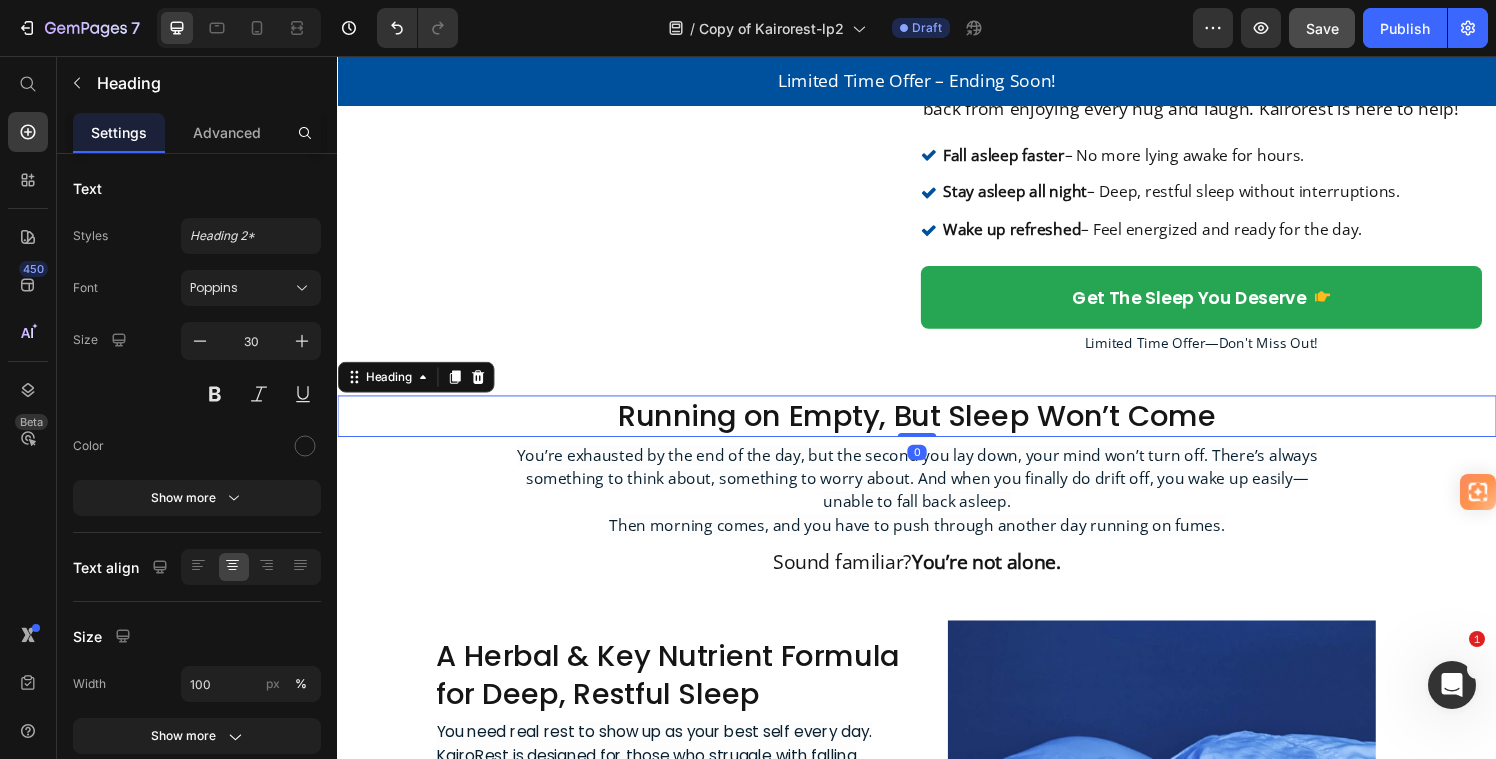 click on "Running on Empty, But Sleep Won’t Come" at bounding box center [937, 428] 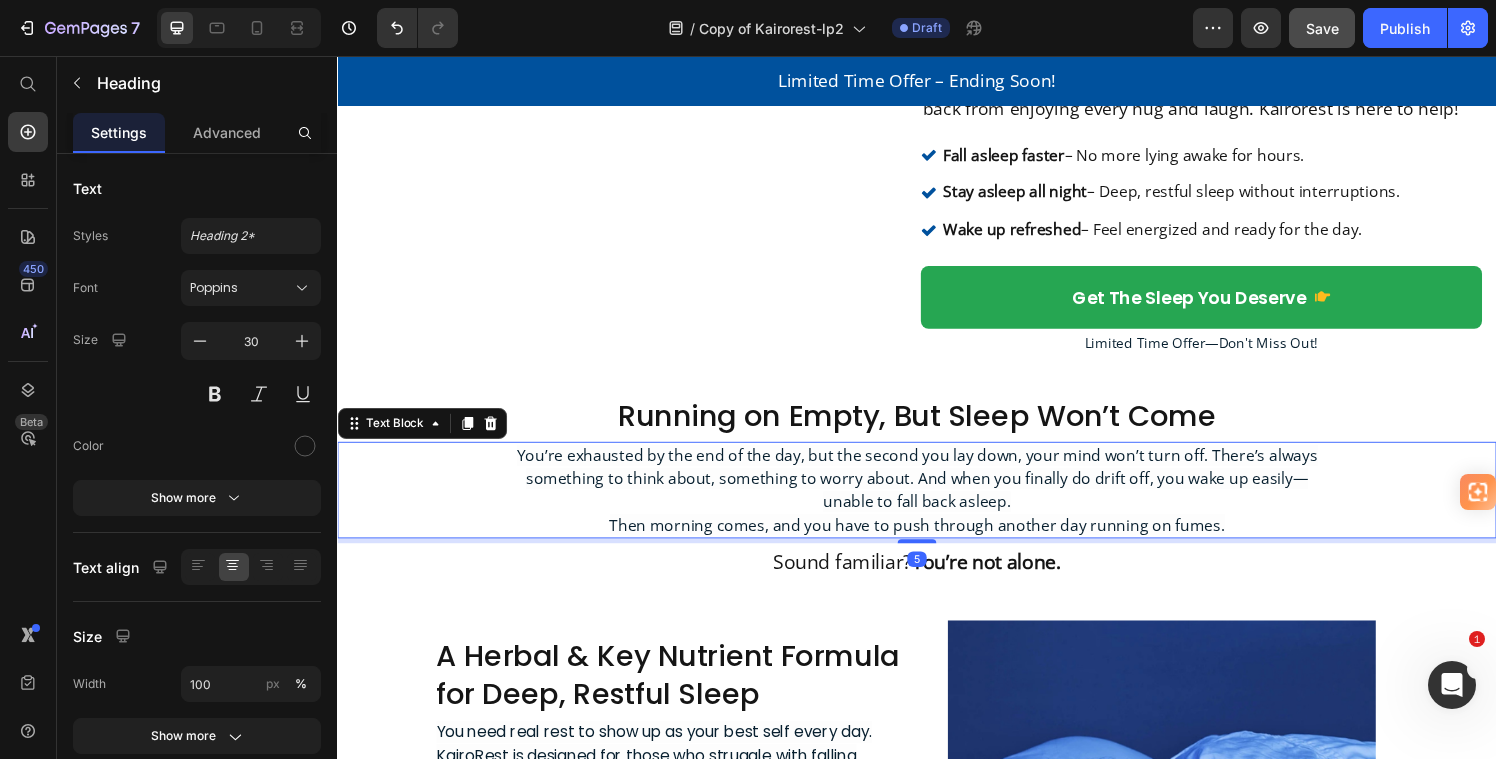 click on "You’re exhausted by the end of the day, but the second you lay down, your mind won’t turn off. There’s always something to think about, something to worry about. And when you finally do drift off, you wake up easily—unable to fall back asleep. Then morning comes, and you have to push through another day running on fumes." at bounding box center [937, 505] 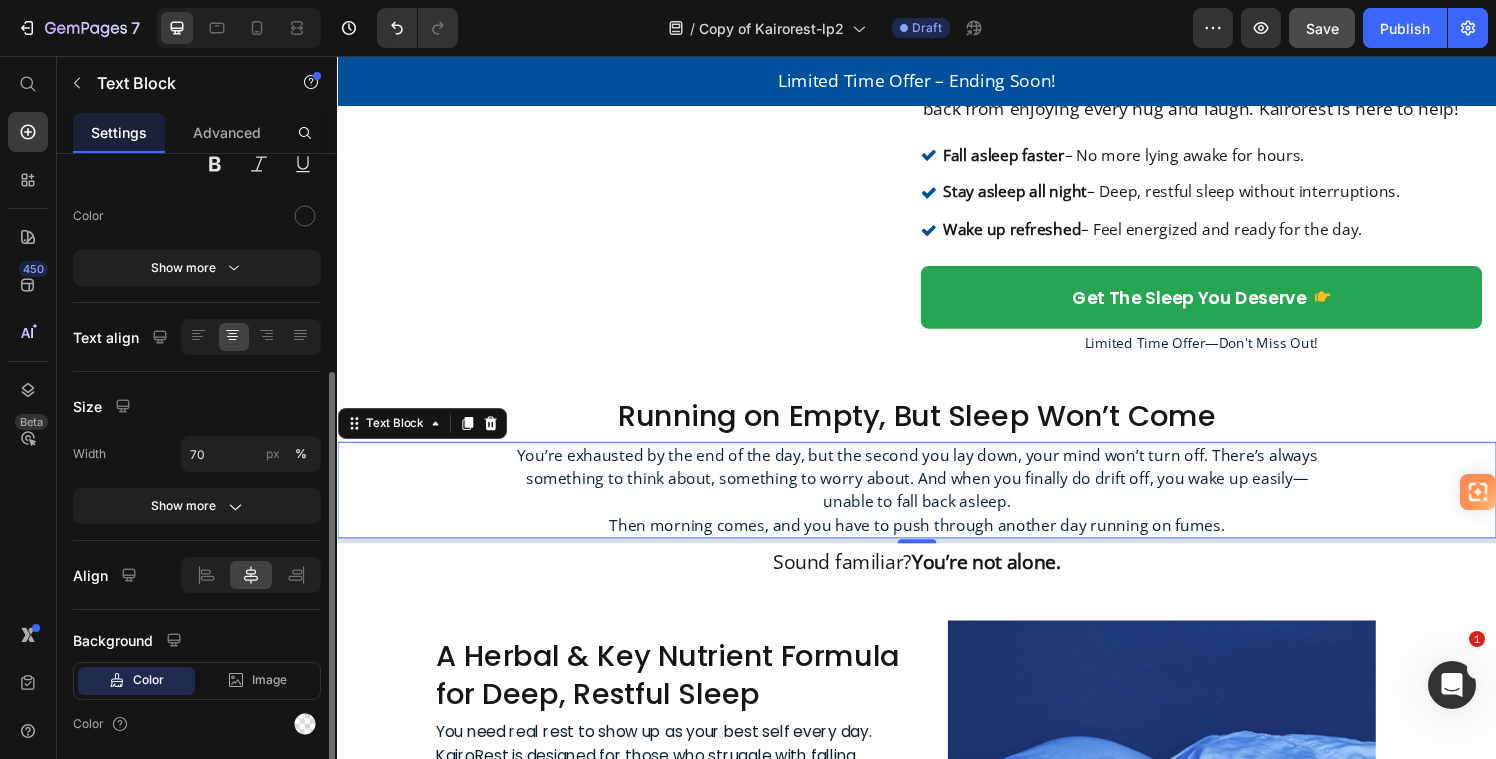 scroll, scrollTop: 0, scrollLeft: 0, axis: both 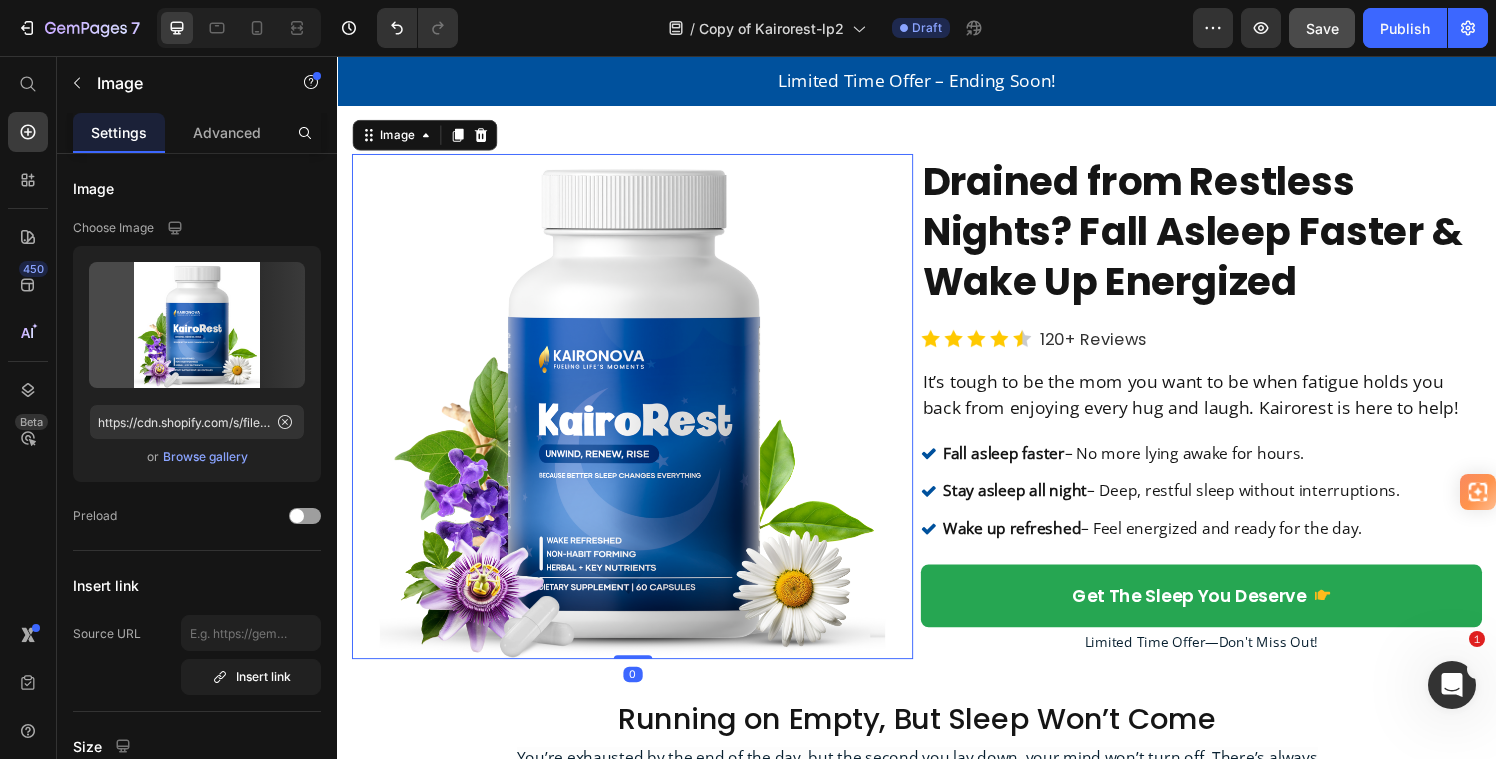 click at bounding box center (642, 418) 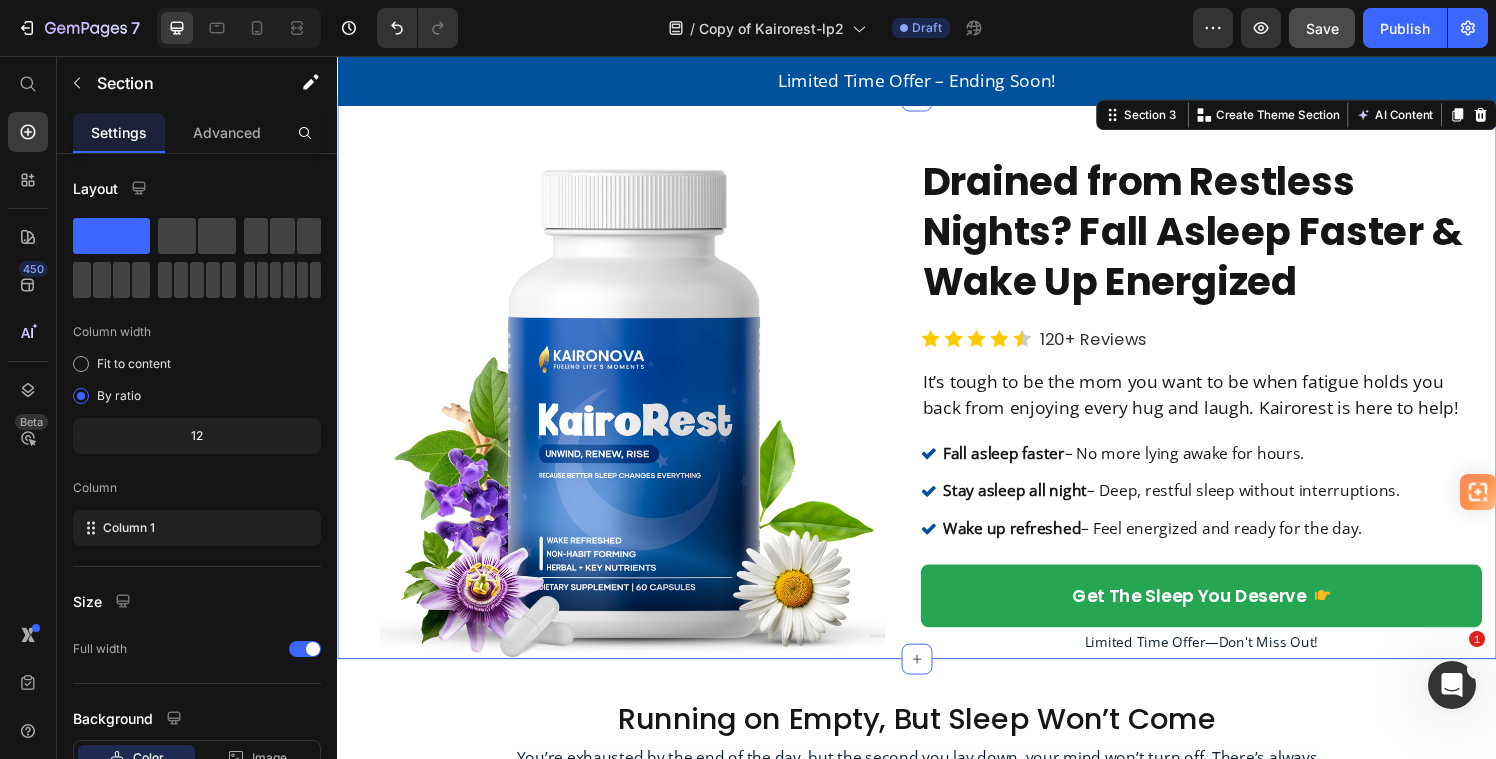 click on "Image Drained from Restless Nights? Fall Asleep Faster & Wake Up Energized Heading Image 120+ Reviews Text Block Row It’s tough to be the mom you want to be when fatigue holds you back from enjoying every hug and laugh. Kairorest is here to help! Text Block
Fall asleep faster  – No more lying awake for hours.
Stay asleep all night  – Deep, restful sleep without interruptions.
Wake up refreshed  – Feel energized and ready for the day. Item List
get the sleep you deserve Button Limited Time Offer—Don't Miss Out! Text Block Row Drained from Restless Nights? Fall Asleep Faster & Wake Up Energized Heading Image Image 120 + Reviews Text Block Row It’s tough to be the mom you want to be when fatigue holds you back from enjoying every hug and laugh. Kairorest is here to help! Text Block
get the sleep you deserve Button Limited Time Offer—Don't Miss Out! Text Block Row
Fall asleep faster  – No more lying awake for hours." at bounding box center [937, 388] 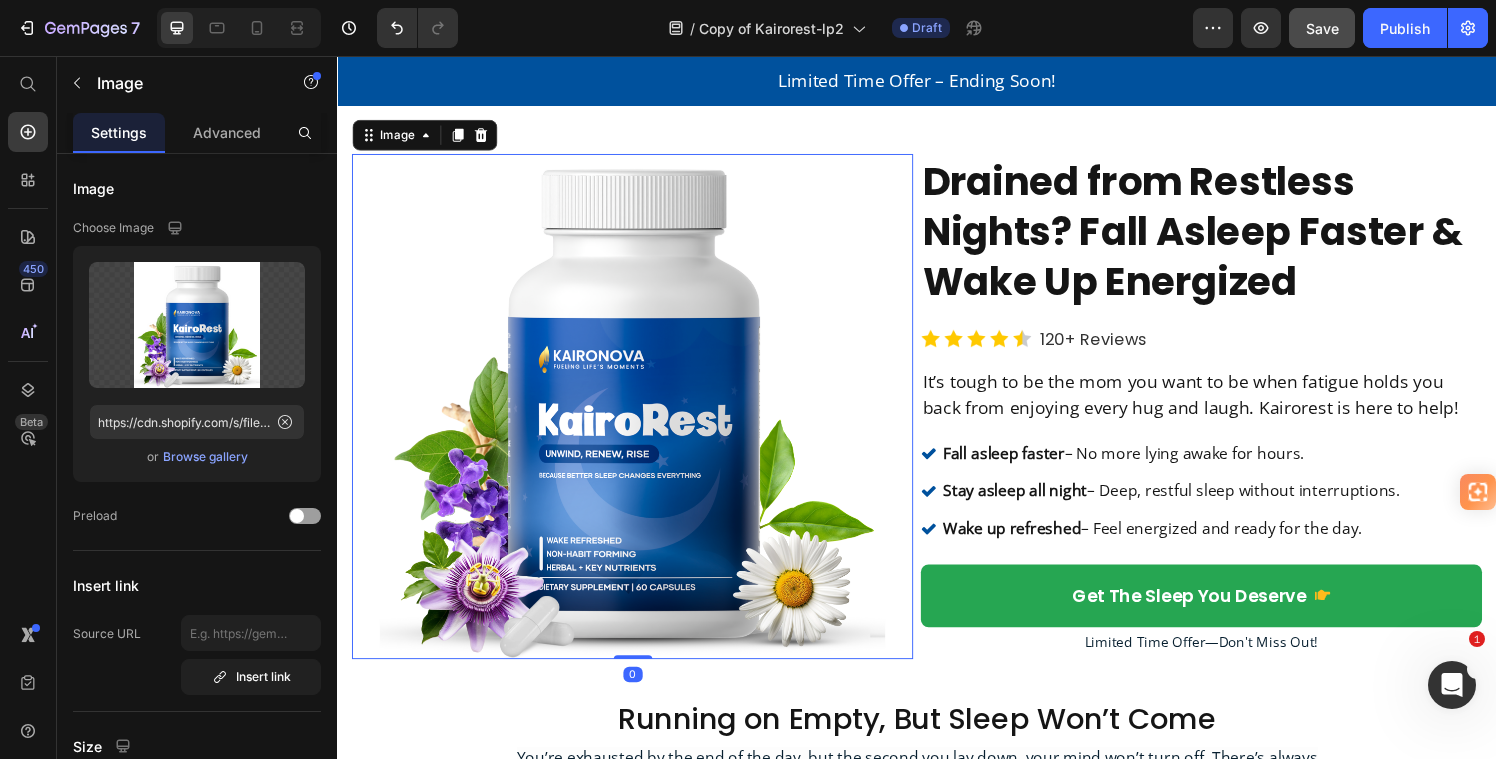 click at bounding box center [642, 418] 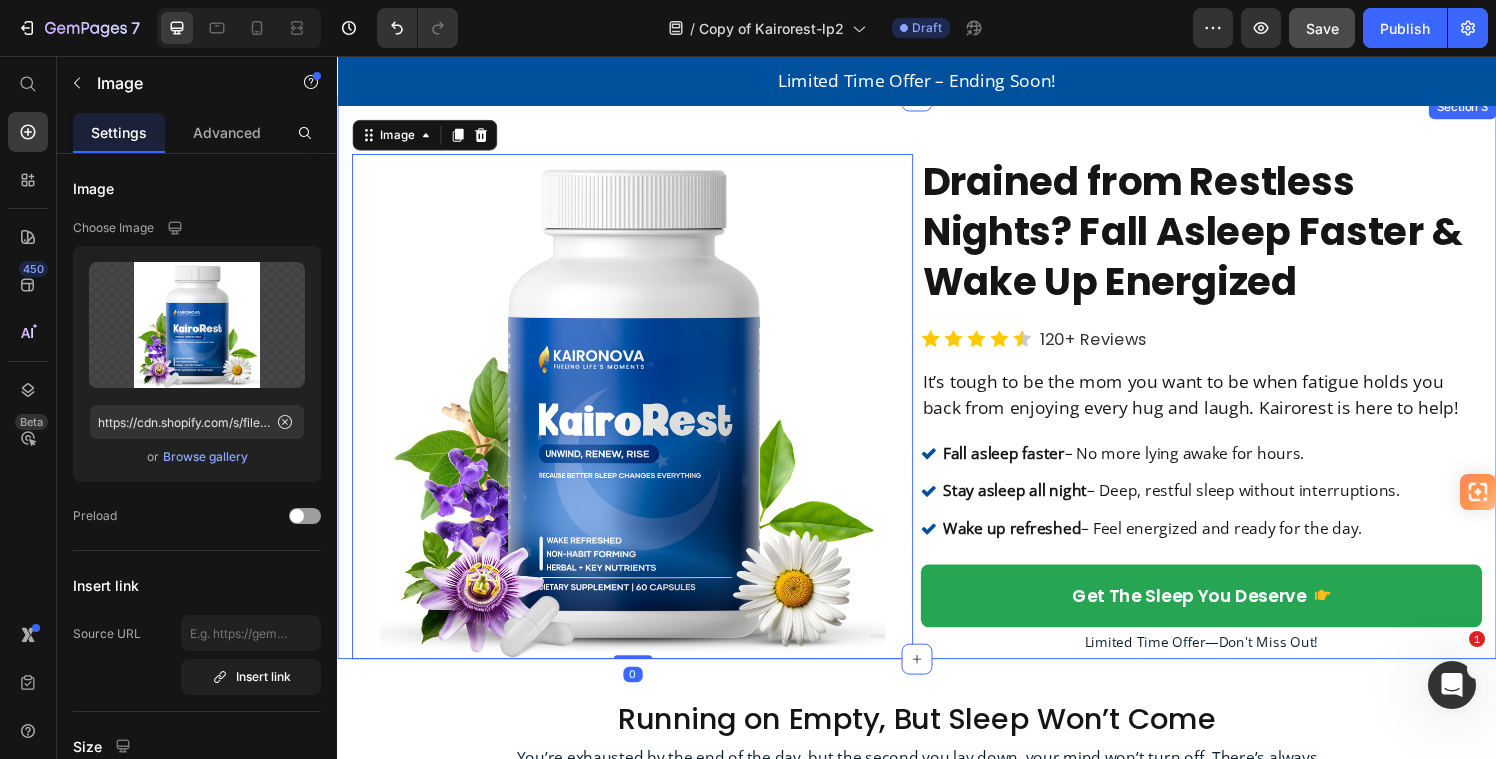 click on "Image   0 Drained from Restless Nights? Fall Asleep Faster & Wake Up Energized Heading Image 120+ Reviews Text Block Row It’s tough to be the mom you want to be when fatigue holds you back from enjoying every hug and laugh. Kairorest is here to help! Text Block
Fall asleep faster  – No more lying awake for hours.
Stay asleep all night  – Deep, restful sleep without interruptions.
Wake up refreshed  – Feel energized and ready for the day. Item List
get the sleep you deserve Button Limited Time Offer—Don't Miss Out! Text Block Row Drained from Restless Nights? Fall Asleep Faster & Wake Up Energized Heading Image Image 120 + Reviews Text Block Row It’s tough to be the mom you want to be when fatigue holds you back from enjoying every hug and laugh. Kairorest is here to help! Text Block
get the sleep you deserve Button Limited Time Offer—Don't Miss Out! Text Block Row
Fall asleep faster  – No more lying awake for hours." at bounding box center (937, 388) 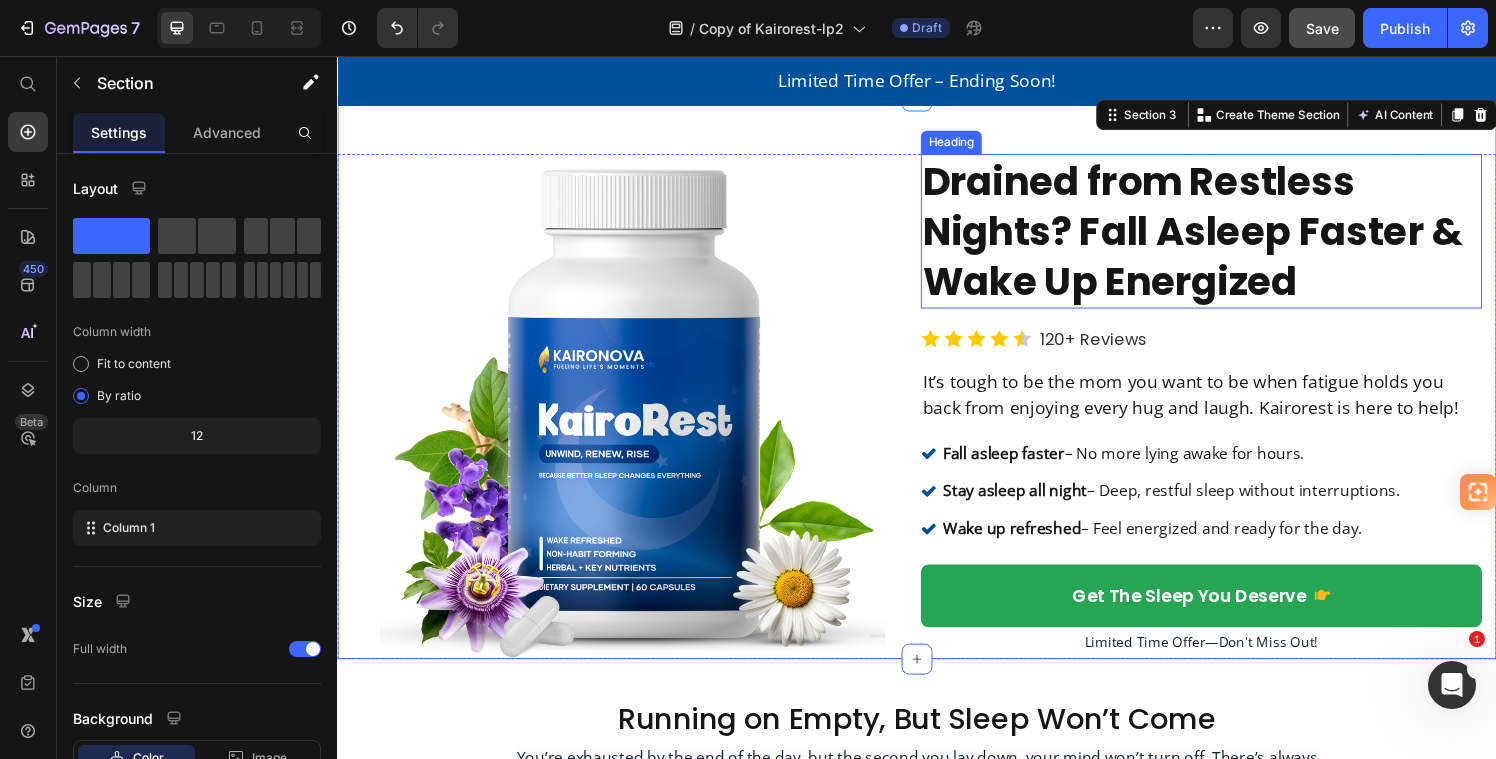 click on "Drained from Restless Nights? Fall Asleep Faster & Wake Up Energized" at bounding box center (1231, 237) 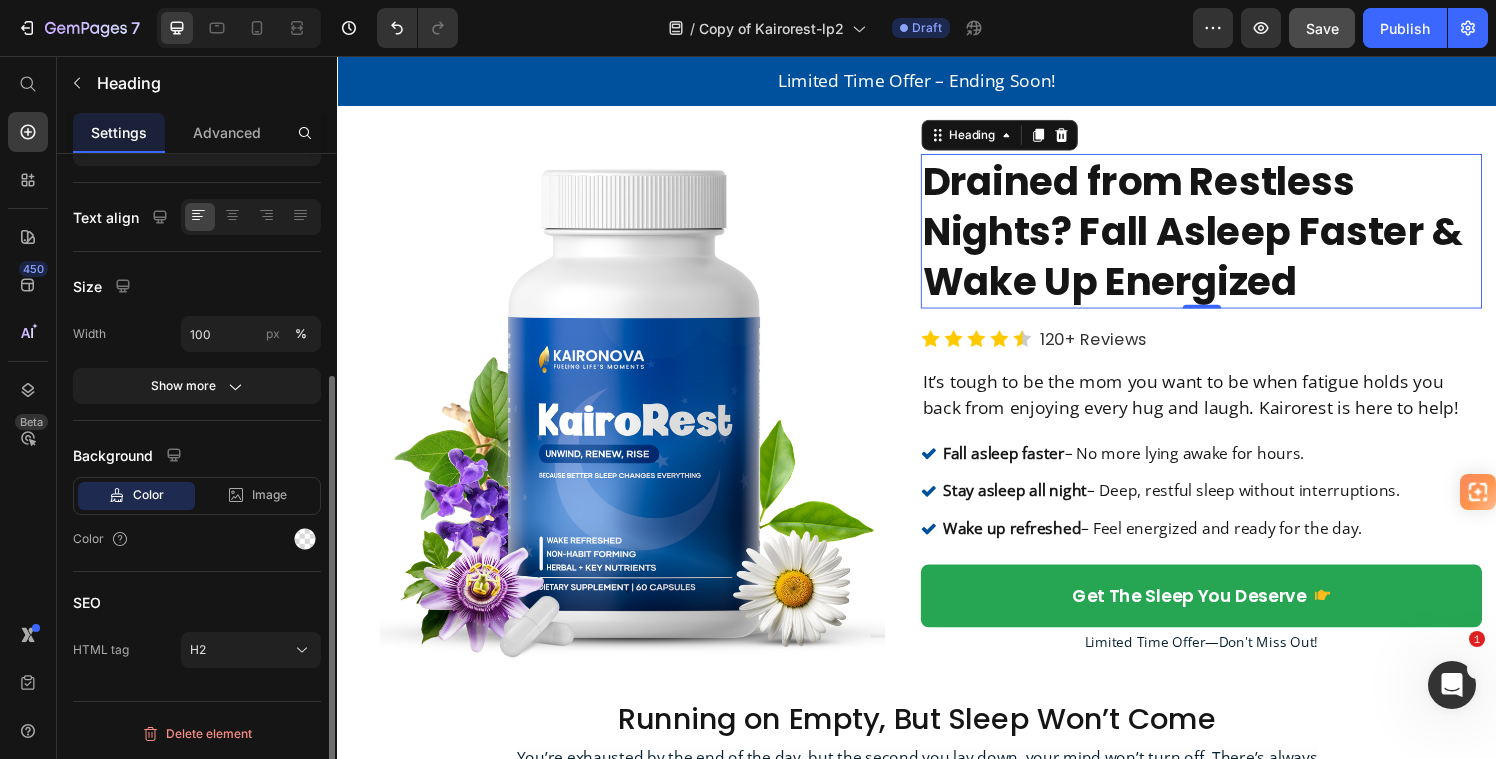 scroll, scrollTop: 121, scrollLeft: 0, axis: vertical 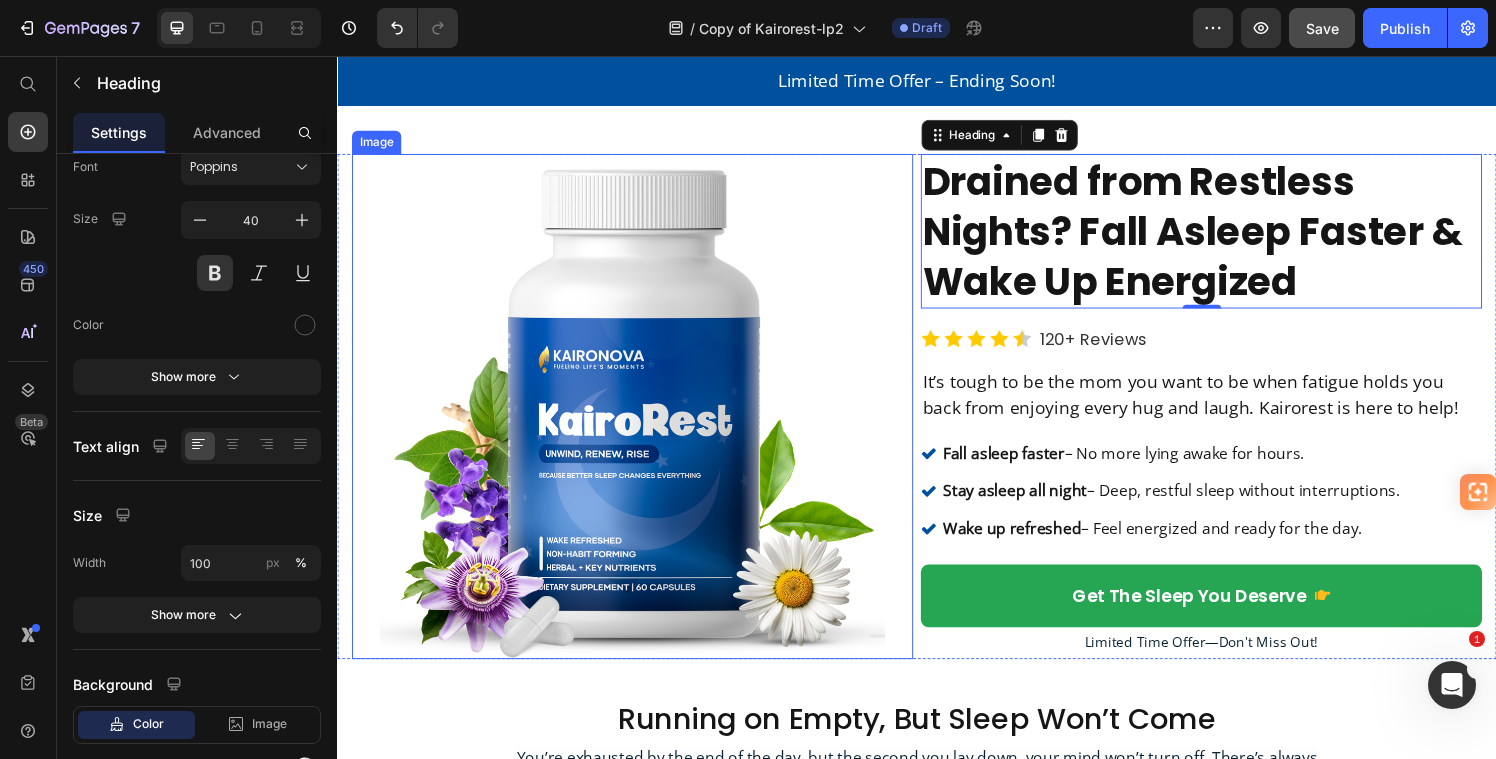 click at bounding box center [642, 418] 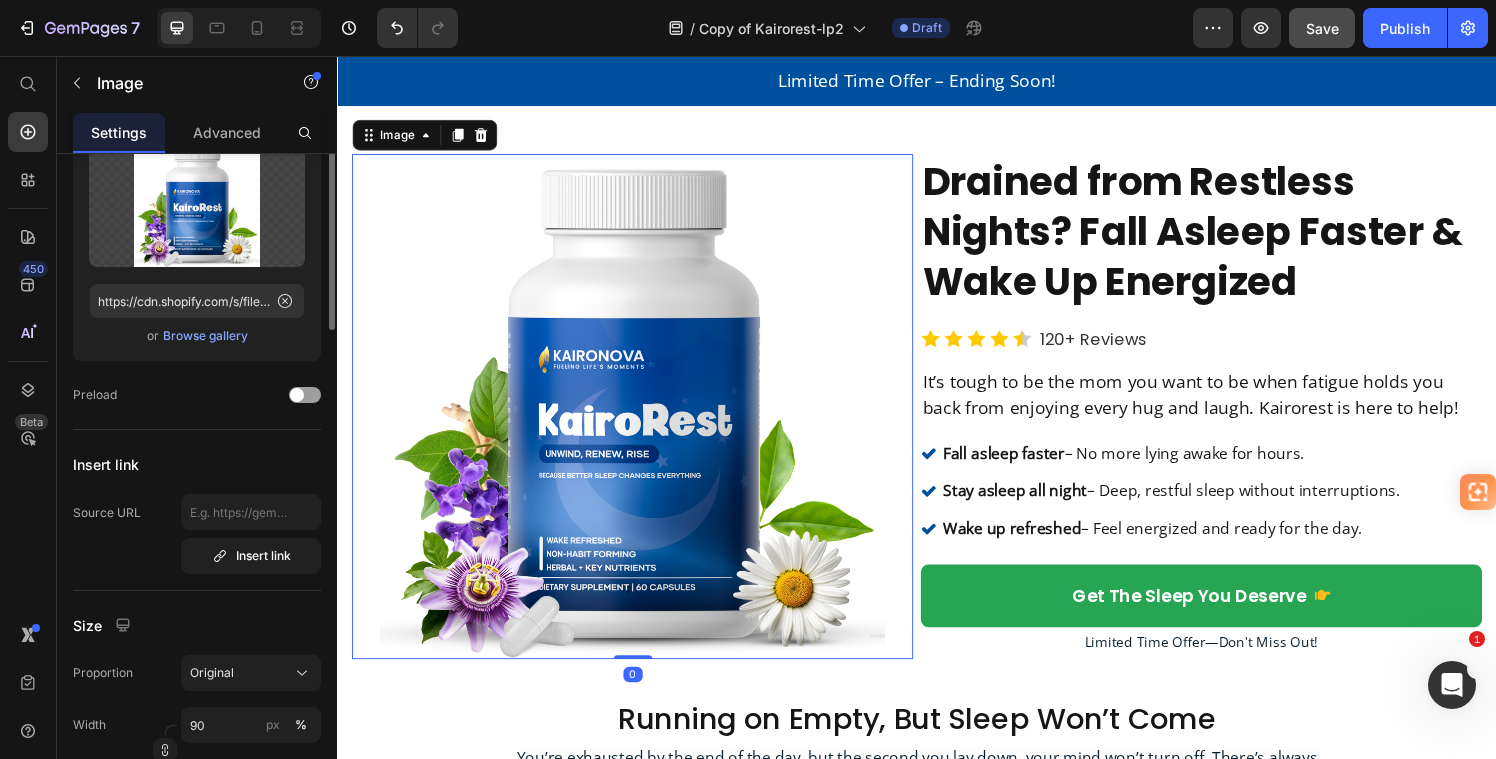 scroll, scrollTop: 0, scrollLeft: 0, axis: both 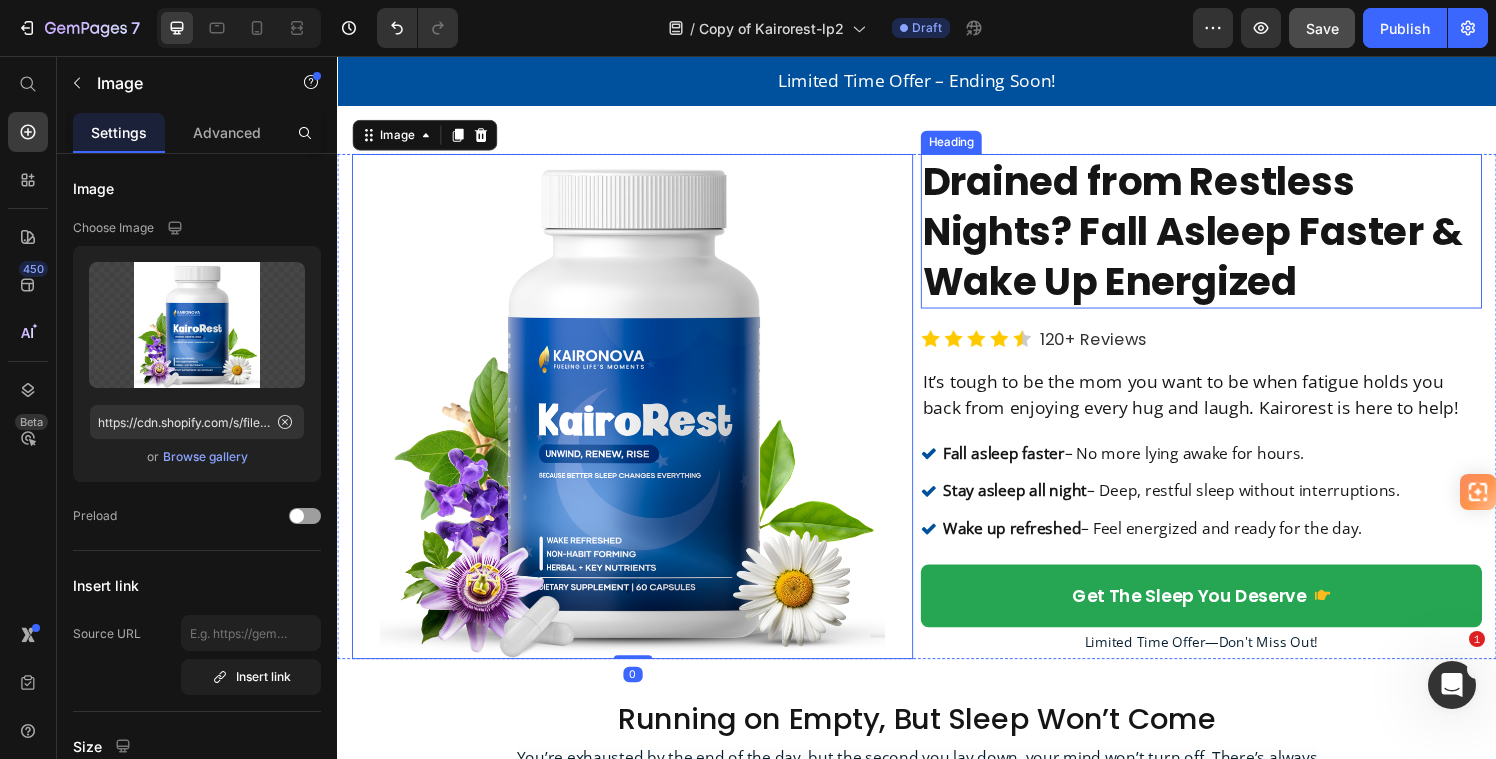 click on "Drained from Restless Nights? Fall Asleep Faster & Wake Up Energized" at bounding box center [1231, 237] 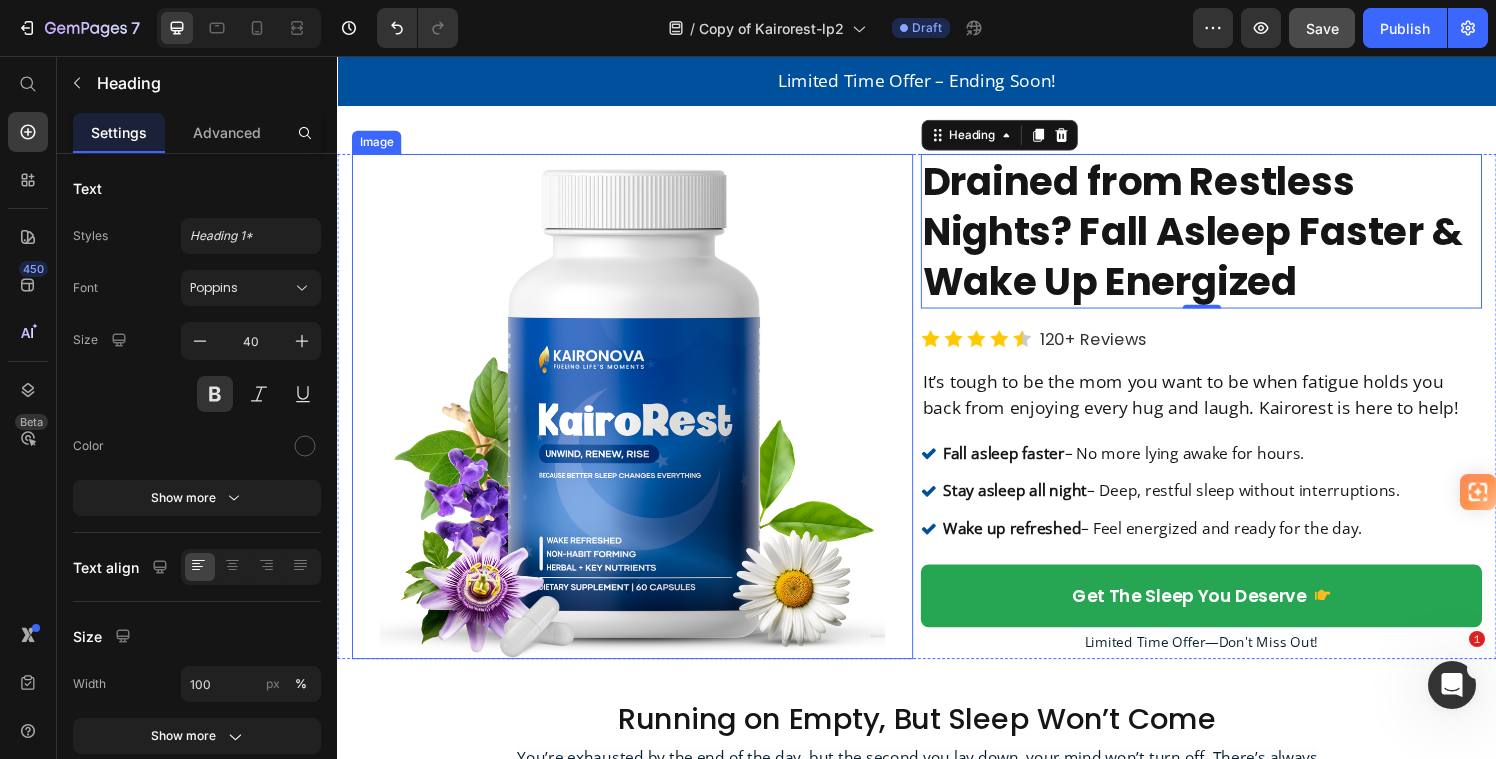 click at bounding box center (642, 418) 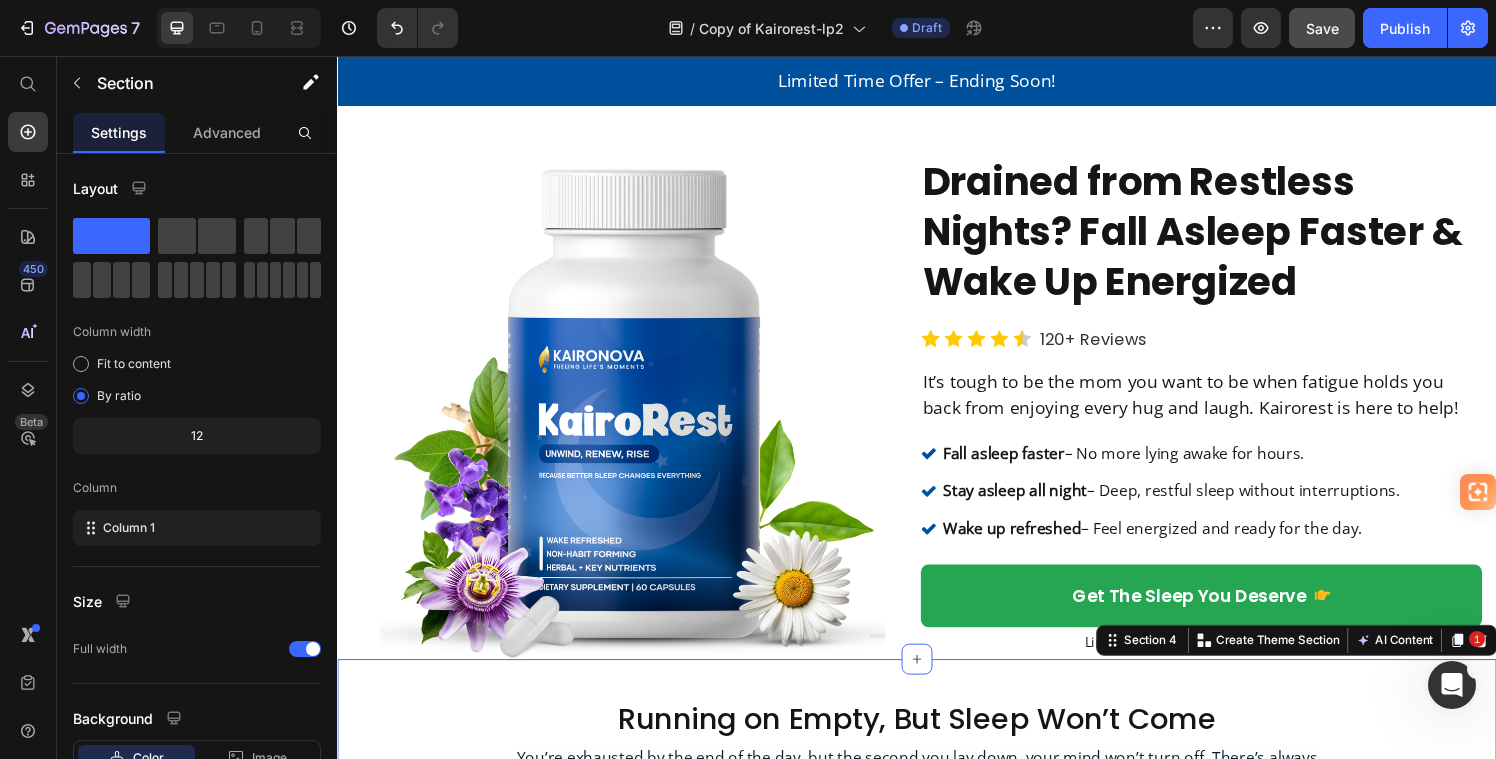 click on "Running on Empty, But Sleep Won’t Come Heading You’re exhausted by the end of the day, but the second you lay down, your mind won’t turn off. There’s always something to think about, something to worry about. And when you finally do drift off, you wake up easily—unable to fall back asleep. Then morning comes, and you have to push through another day running on fumes. Text Block Sound familiar?  You’re not alone. Text Block A Herbal & Key Nutrient Formula for Deep, Restful Sleep Heading You need real rest to show up as your best self every day. KairoRest is designed for those who struggle with falling asleep, staying asleep, and waking up refreshed. Our unique blend of  18 carefully selected ingredients  helps you: Text Block
Quiet a racing mind  so you can fall asleep faster.
Stay asleep longer  without waking up throughout the night.
Wake up refreshed —not groggy or drained.
Non-habit forming Item List
Button Text Block Row" at bounding box center [937, 1065] 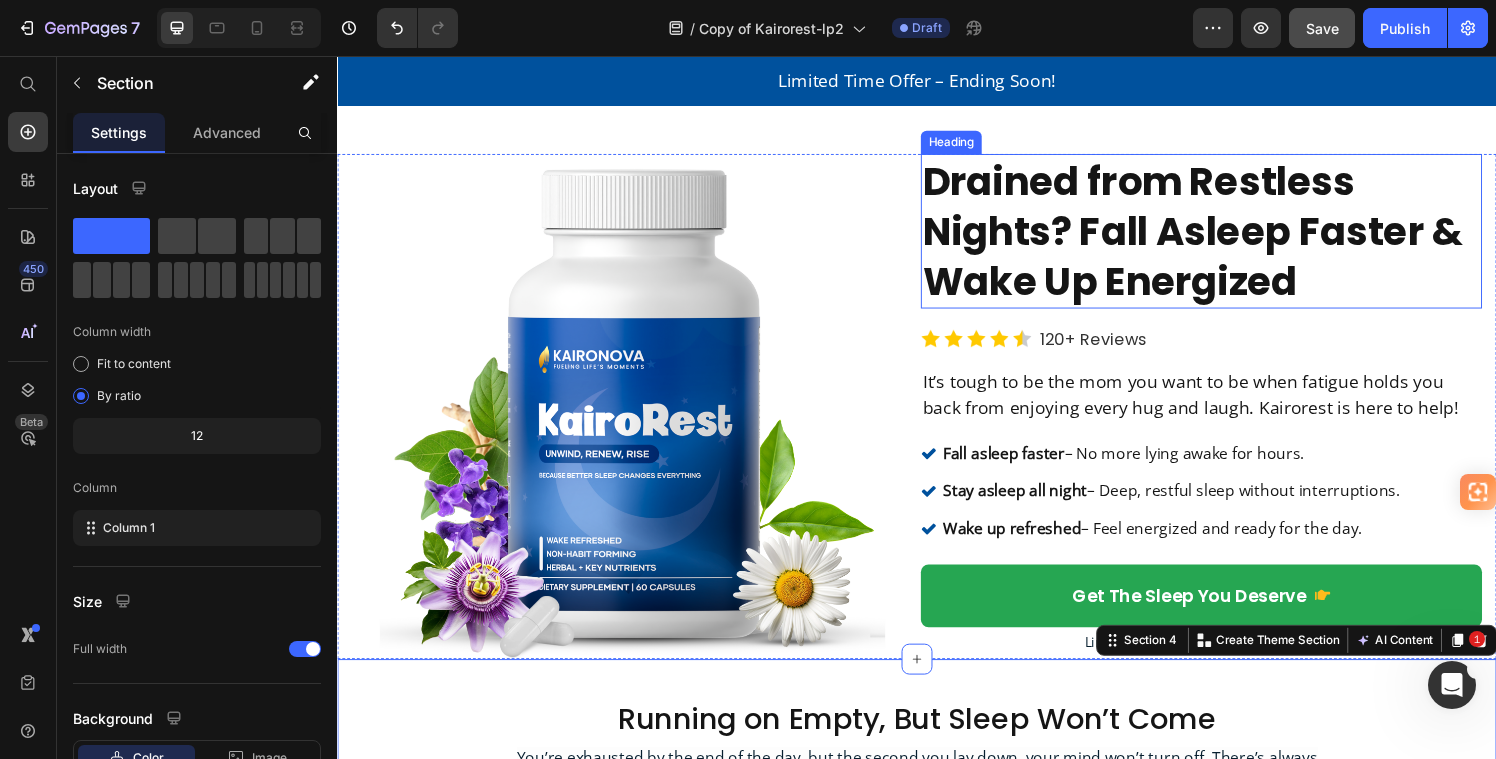 click on "Heading" at bounding box center (972, 145) 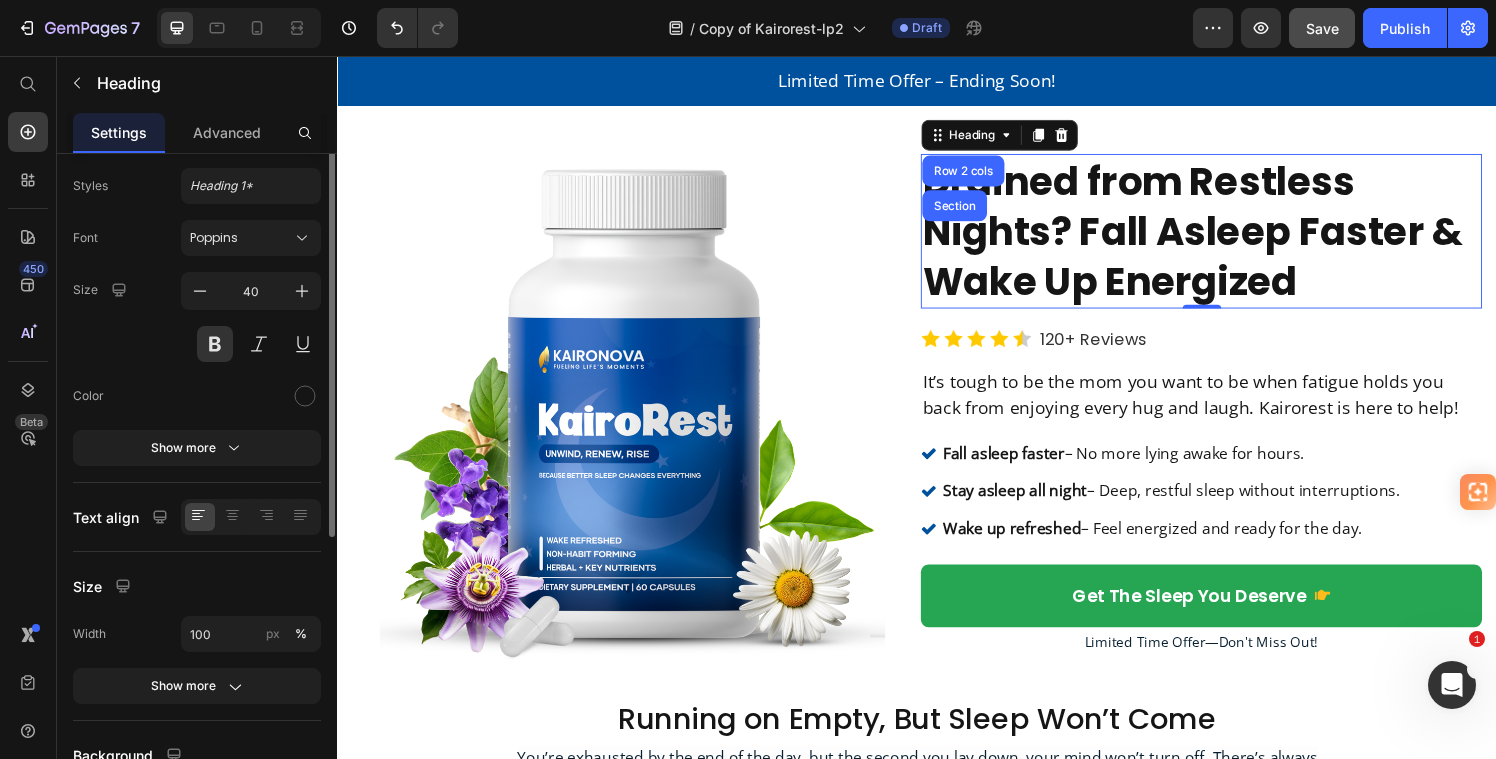 scroll, scrollTop: 0, scrollLeft: 0, axis: both 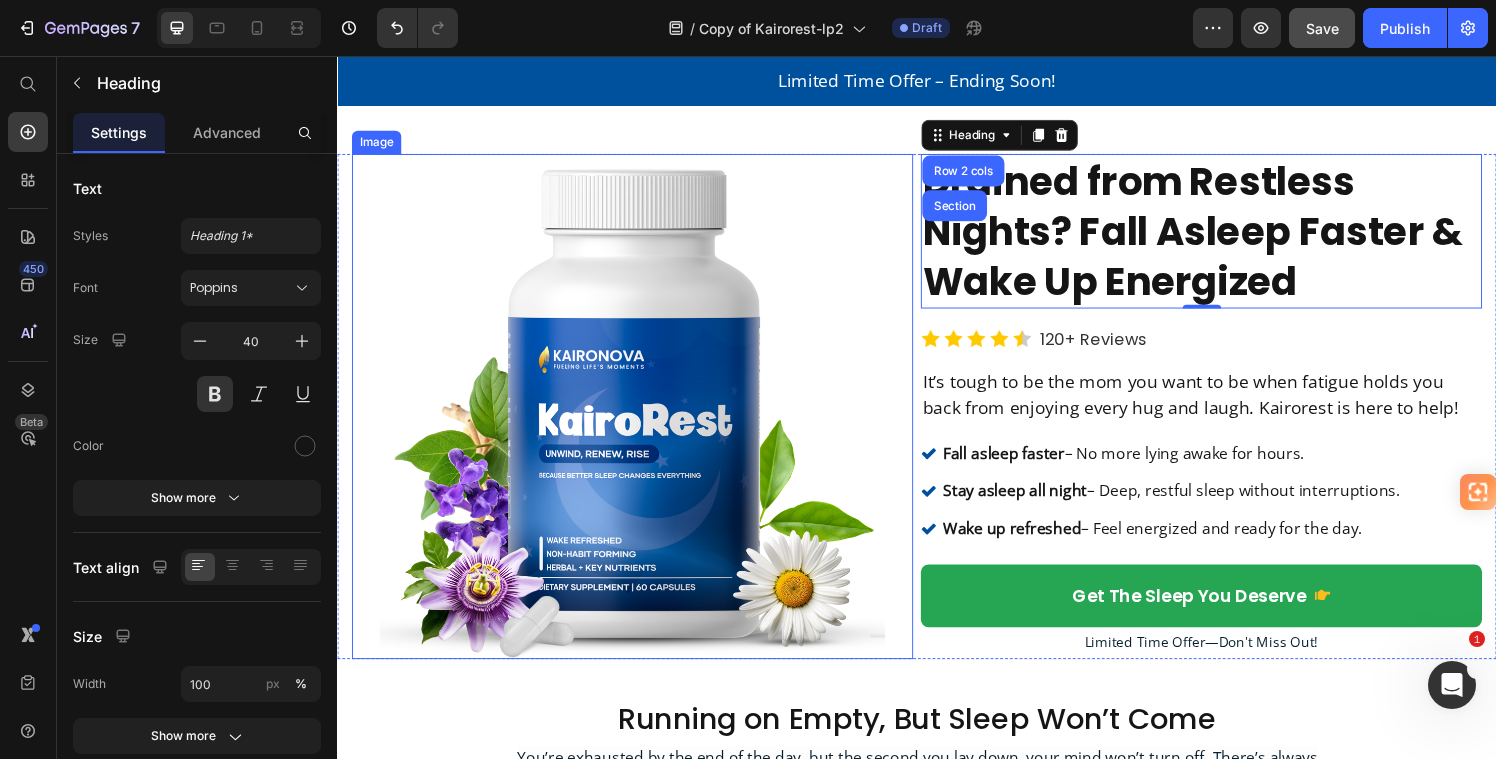 click at bounding box center (642, 418) 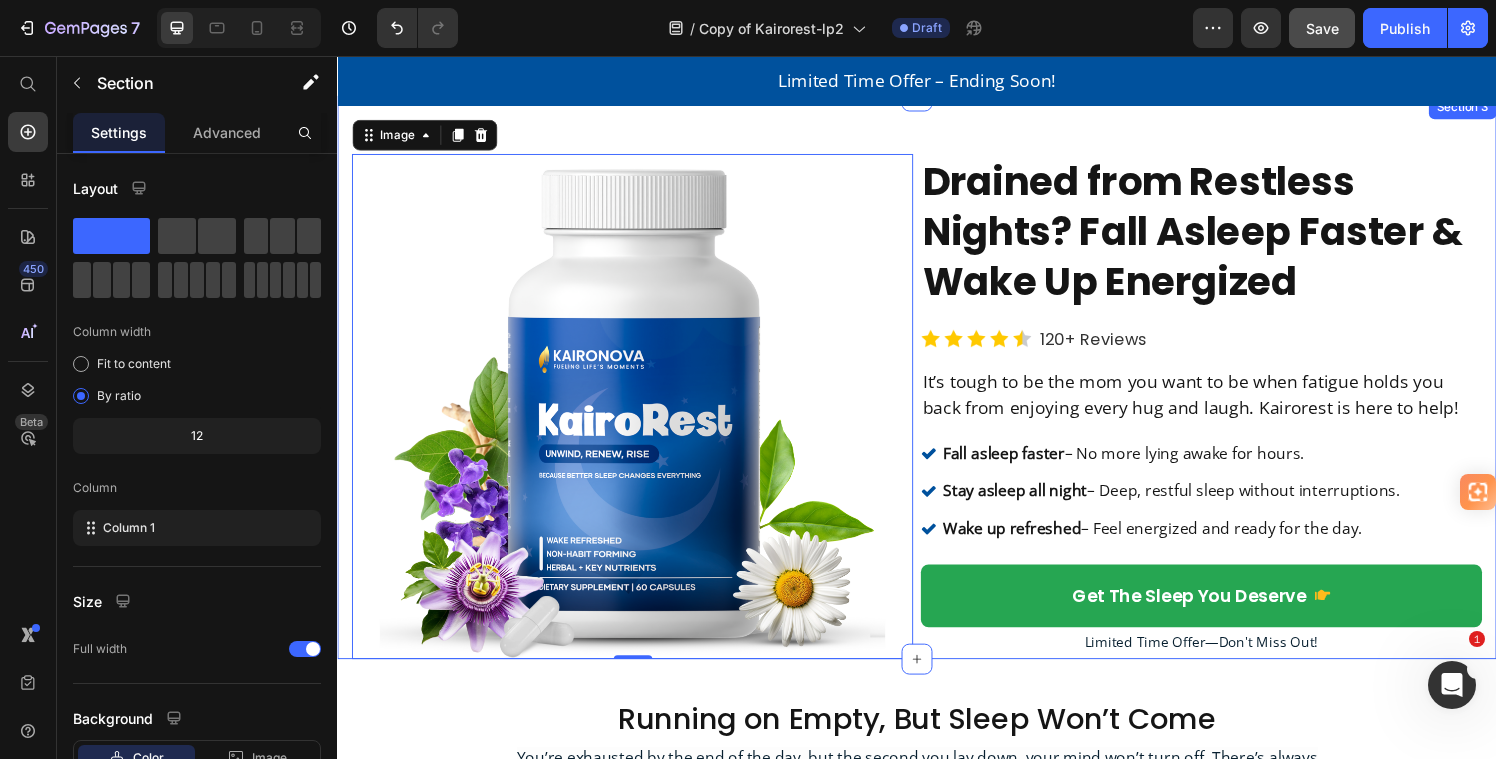 click on "Image   0 Drained from Restless Nights? Fall Asleep Faster & Wake Up Energized Heading Image 120+ Reviews Text Block Row It’s tough to be the mom you want to be when fatigue holds you back from enjoying every hug and laugh. Kairorest is here to help! Text Block
Fall asleep faster  – No more lying awake for hours.
Stay asleep all night  – Deep, restful sleep without interruptions.
Wake up refreshed  – Feel energized and ready for the day. Item List
get the sleep you deserve Button Limited Time Offer—Don't Miss Out! Text Block Row Drained from Restless Nights? Fall Asleep Faster & Wake Up Energized Heading Image Image 120 + Reviews Text Block Row It’s tough to be the mom you want to be when fatigue holds you back from enjoying every hug and laugh. Kairorest is here to help! Text Block
get the sleep you deserve Button Limited Time Offer—Don't Miss Out! Text Block Row
Fall asleep faster  – No more lying awake for hours." at bounding box center [937, 388] 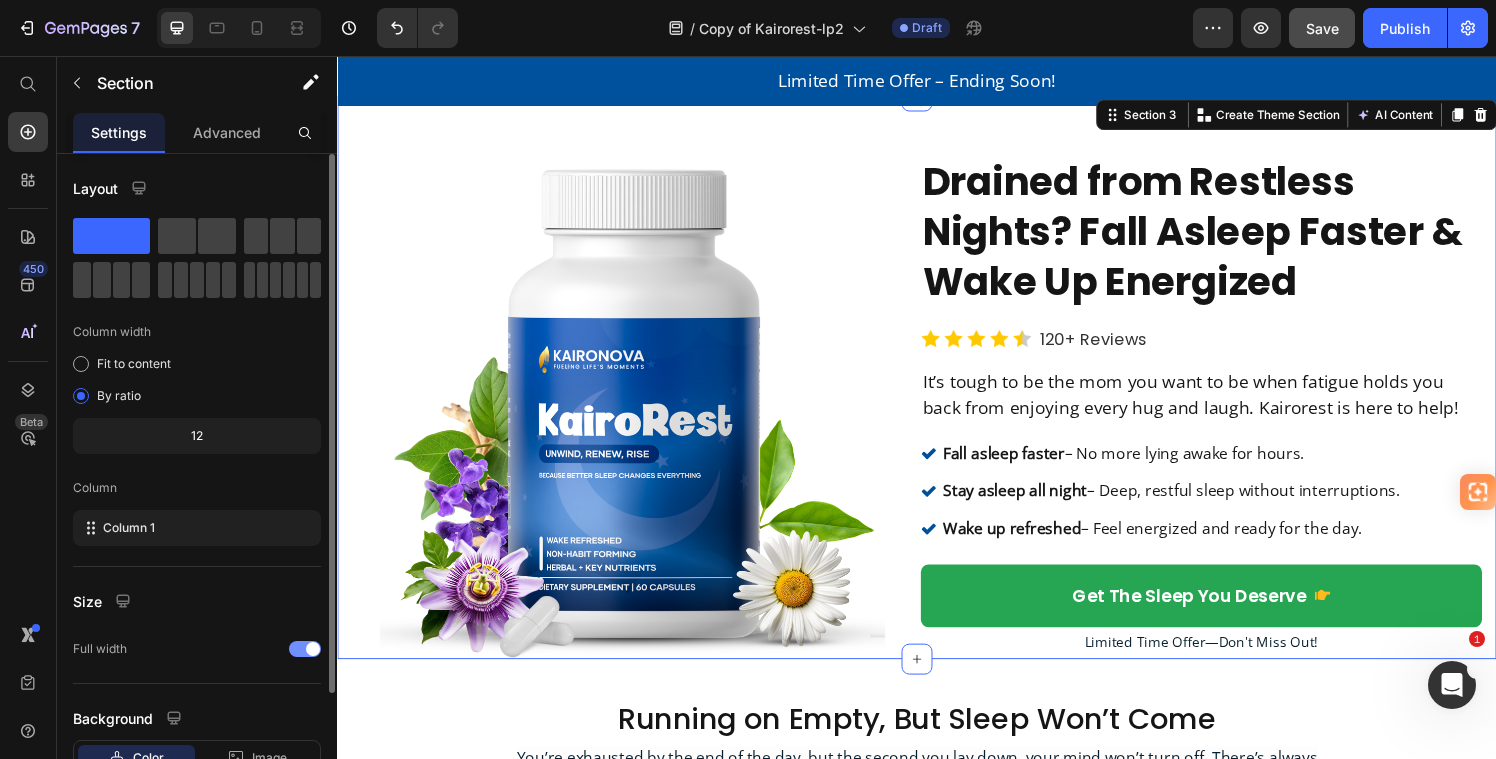 click at bounding box center (305, 649) 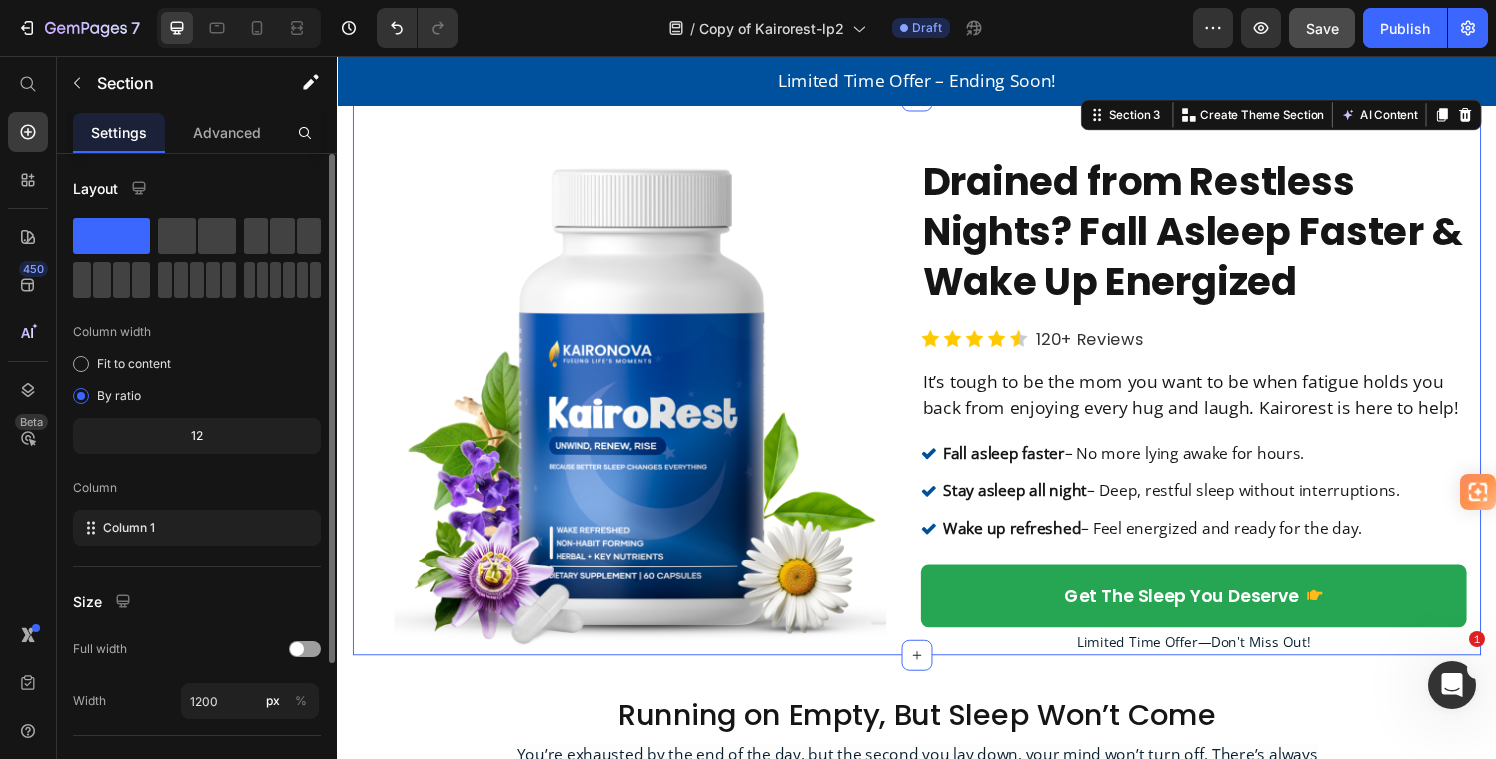 scroll, scrollTop: 4, scrollLeft: 0, axis: vertical 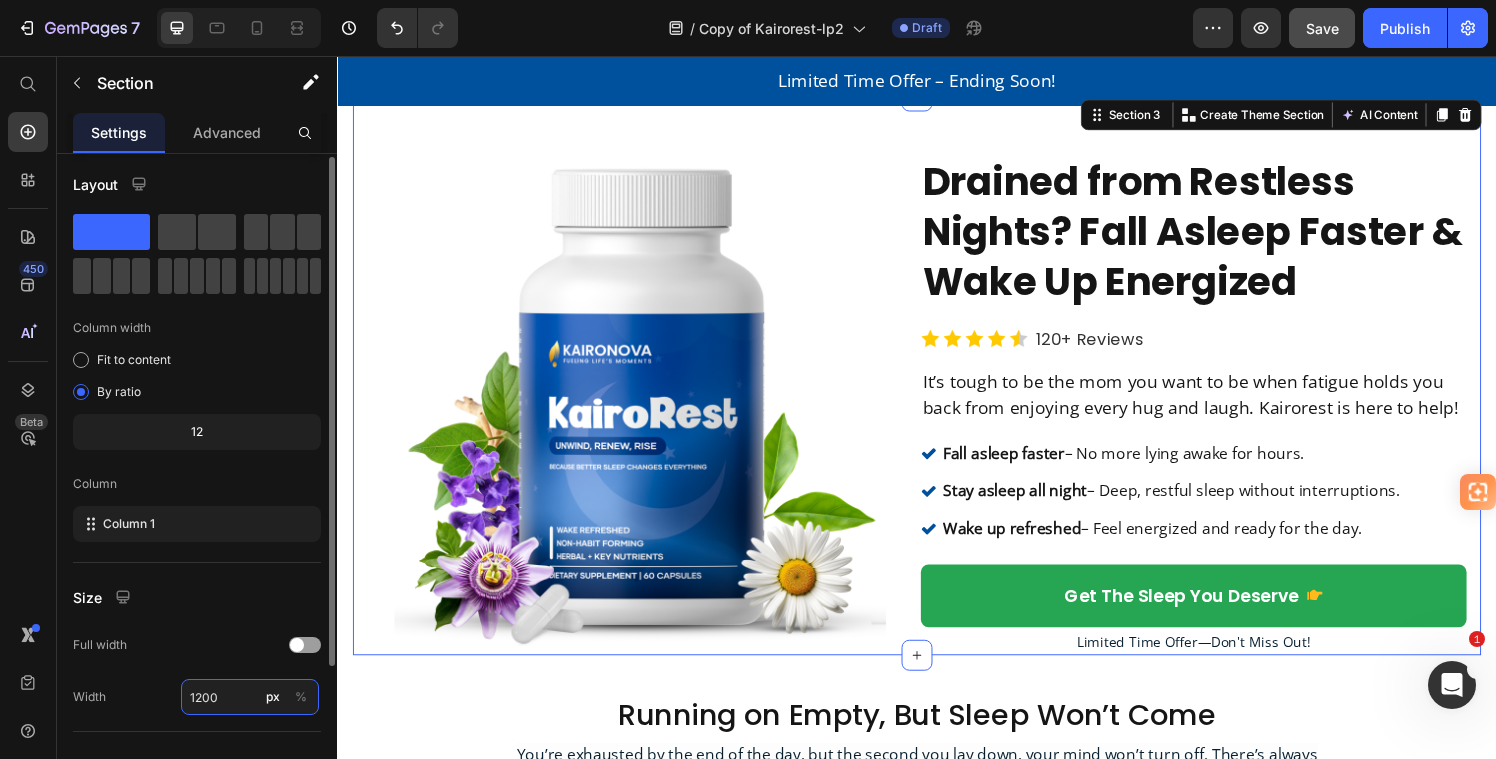 click on "1200" at bounding box center (250, 697) 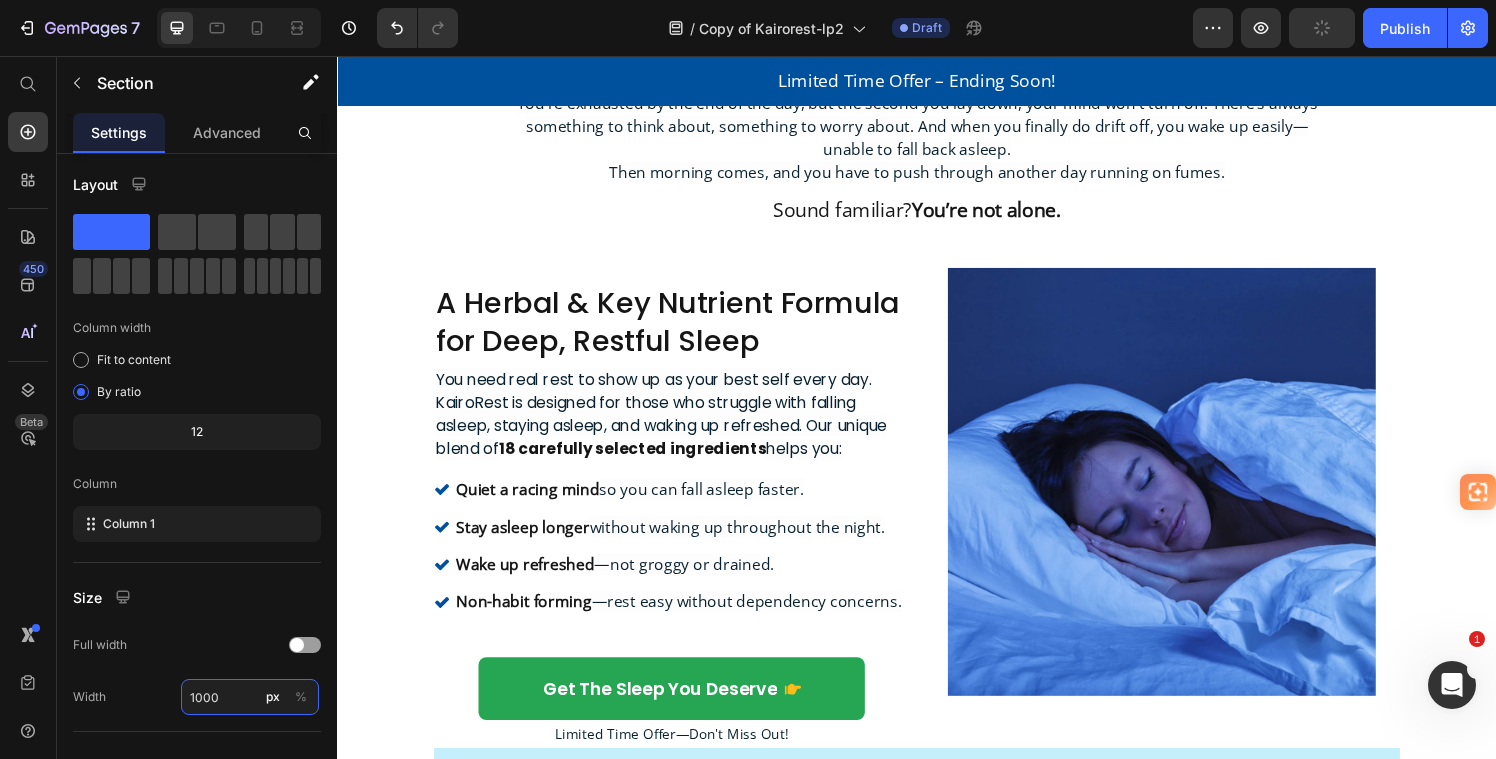 type on "1200" 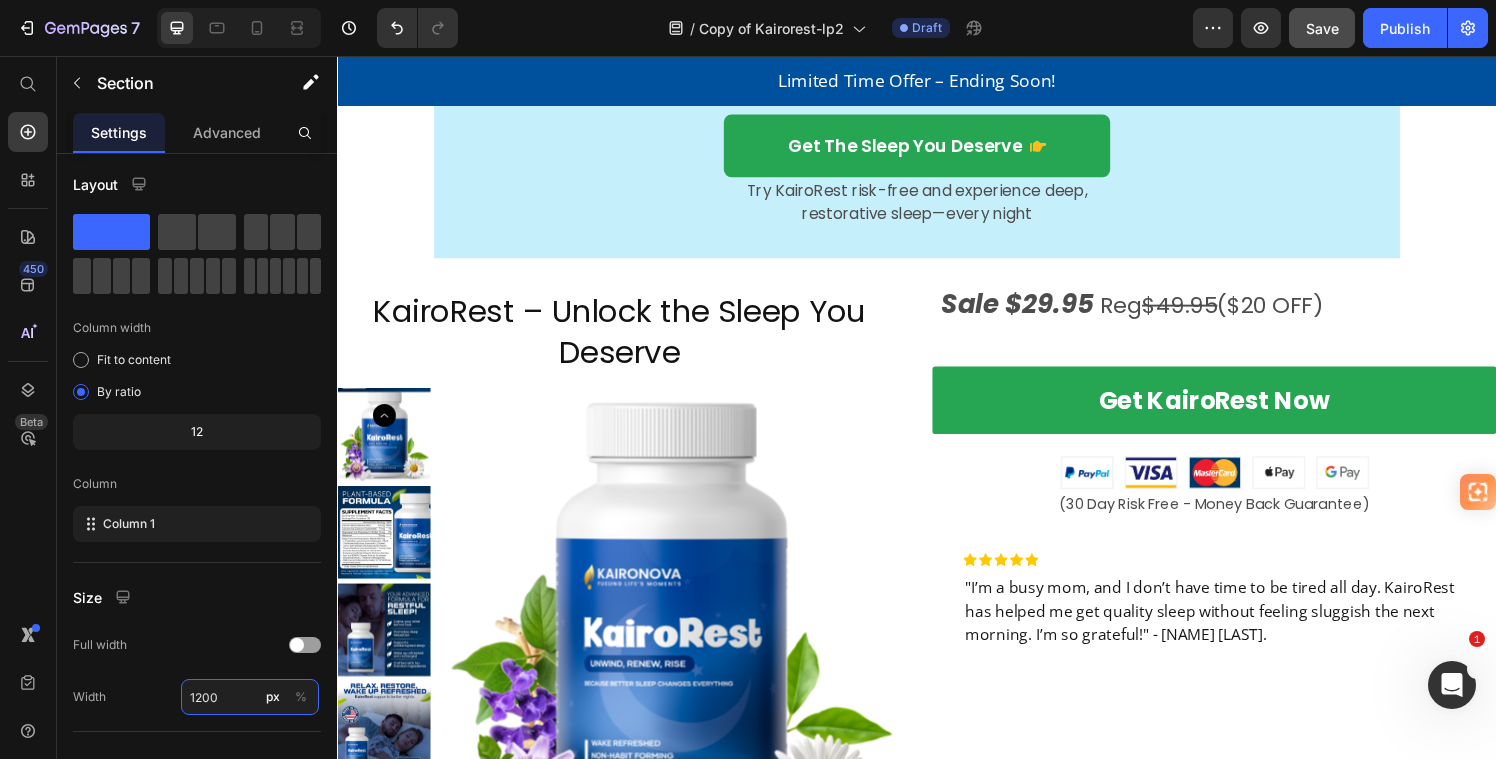 scroll, scrollTop: 4486, scrollLeft: 0, axis: vertical 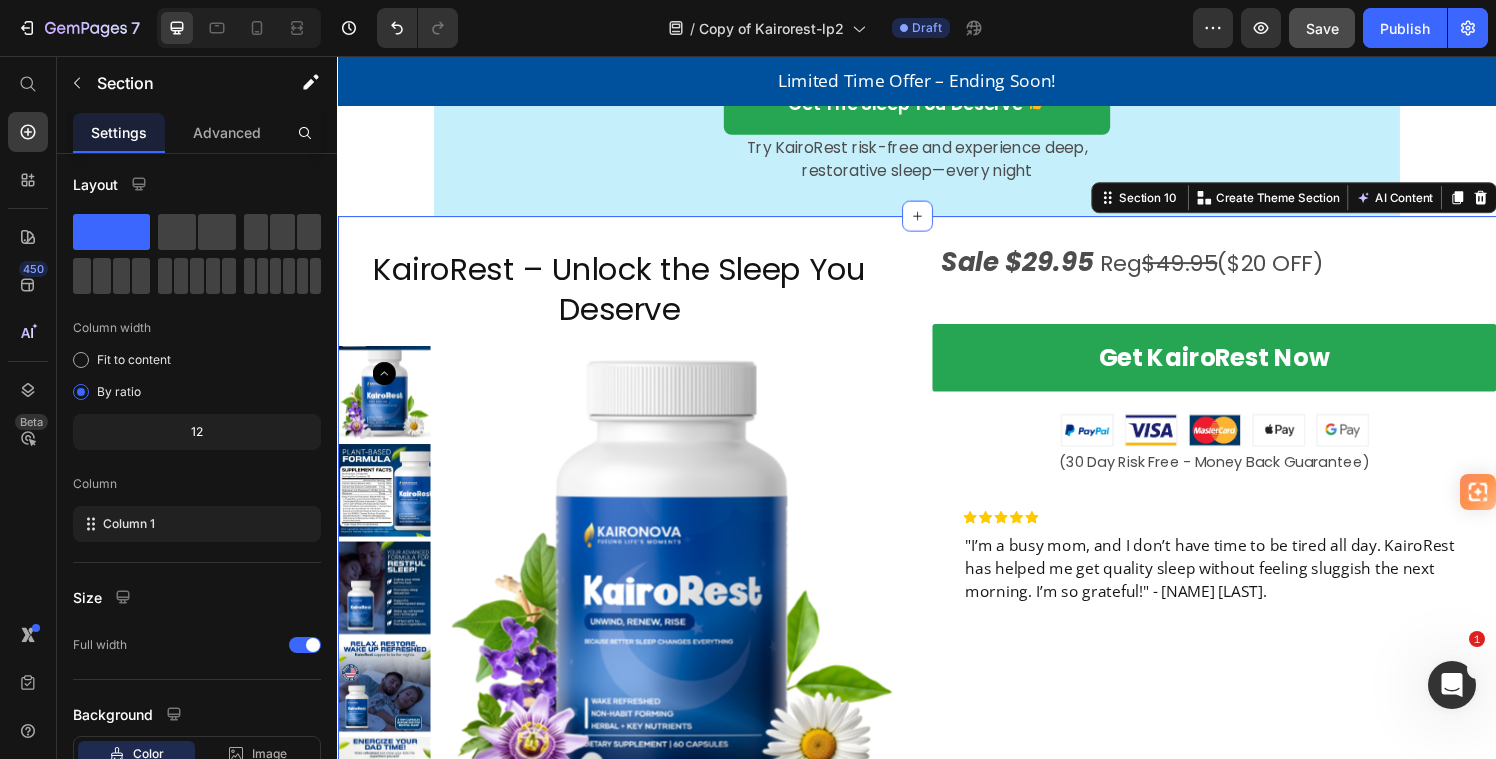 click on "KairoRest – Unlock the Sleep You Deserve Product Title
Product Images   Sale   $29.95       Reg  $49.95  ($20 OFF) Text Block Row Get KairoRest Now Button Image (30 Day Risk Free - Money Back Guarantee) Text Block
Icon
Icon
Icon
Icon
Icon Row "I’m a busy mom, and I don’t have time to be tired all day. KairoRest has helped me get quality sleep without feeling sluggish the next morning. I’m so grateful!" - [NAME] [LAST]. Text block Row Product Row Section 10   Create Theme Section AI Content Write with GemAI What would you like to describe here? Tone and Voice Persuasive Product Ear Plugs for Sleeping Noise Reduction Show more Generate" at bounding box center [937, 557] 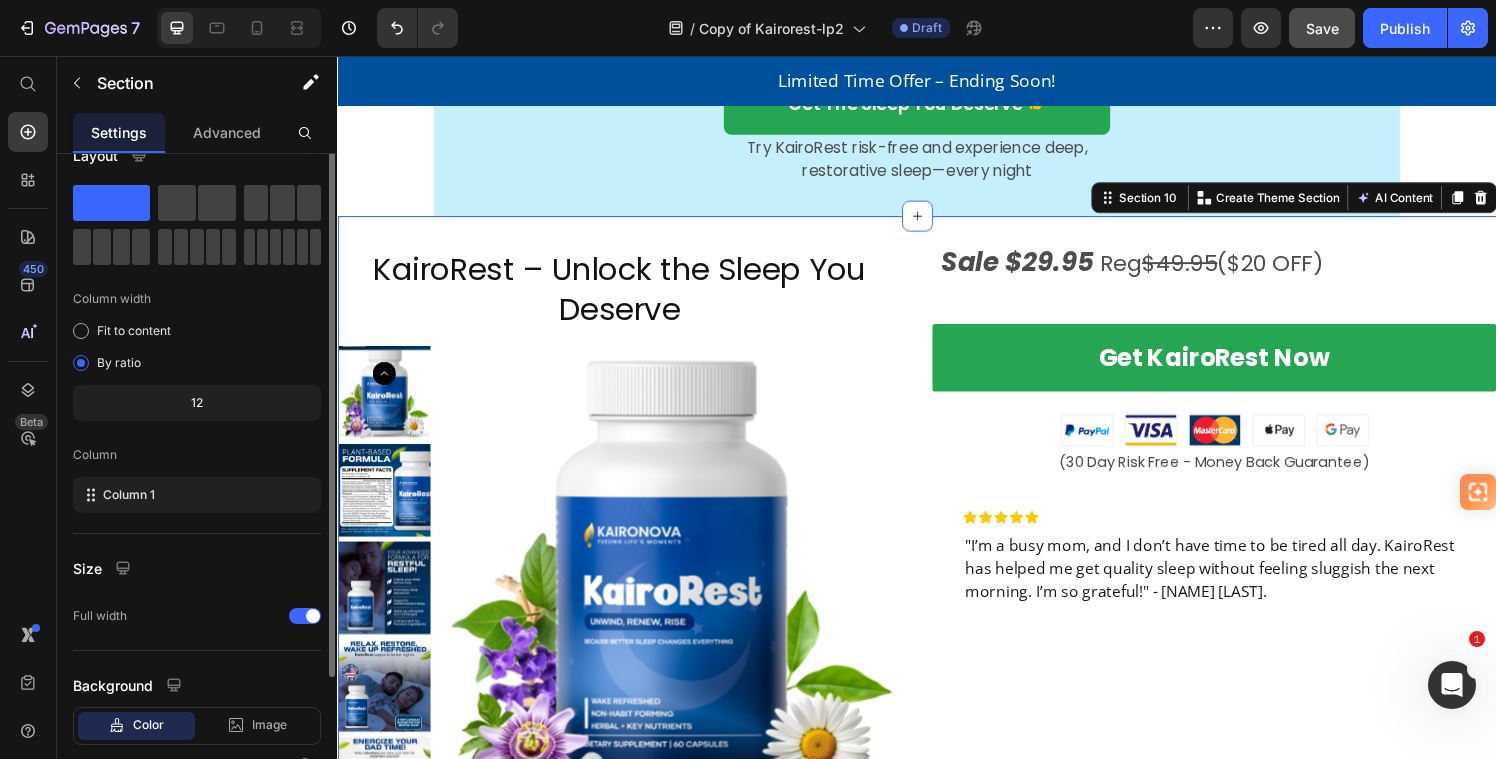 scroll, scrollTop: 102, scrollLeft: 0, axis: vertical 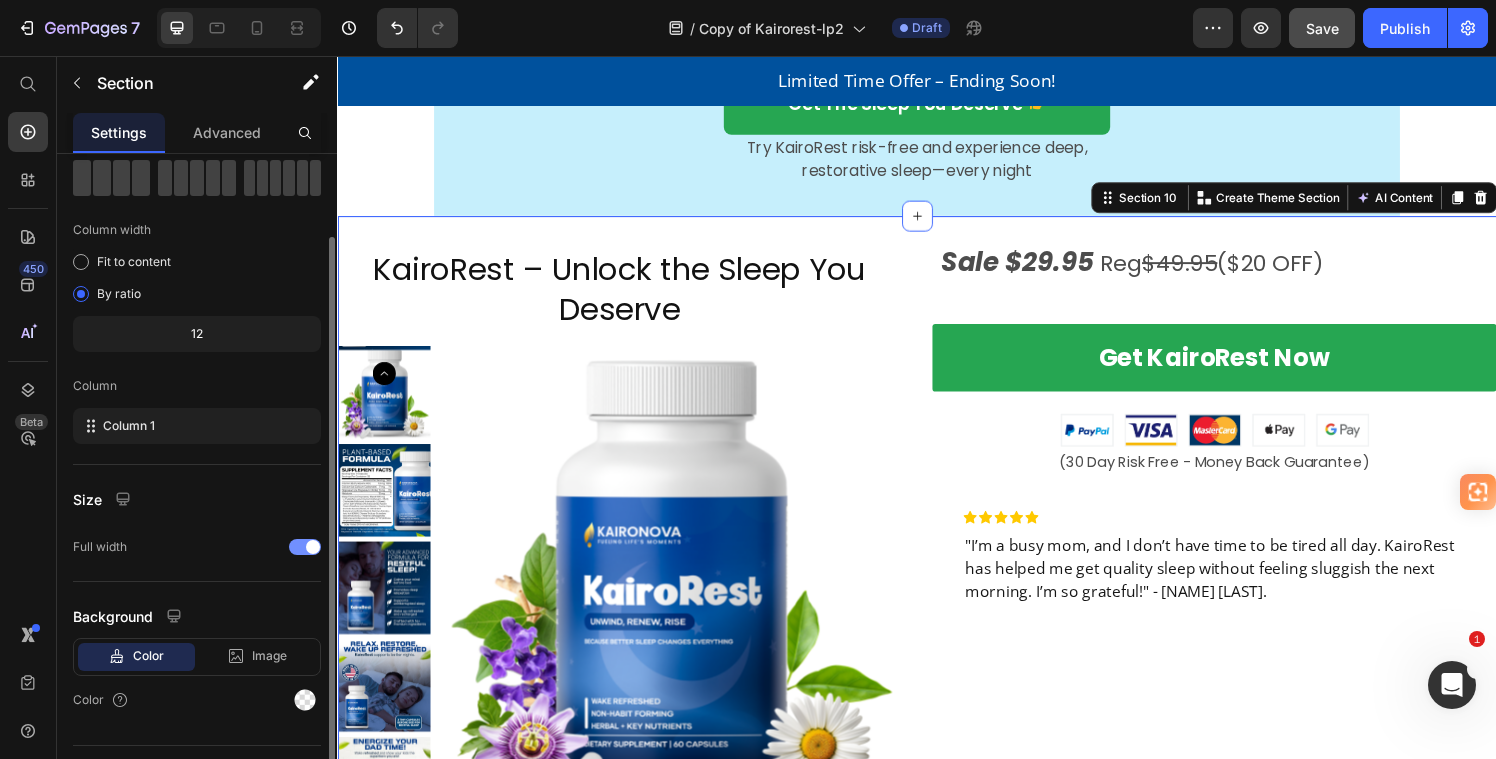 click at bounding box center (305, 547) 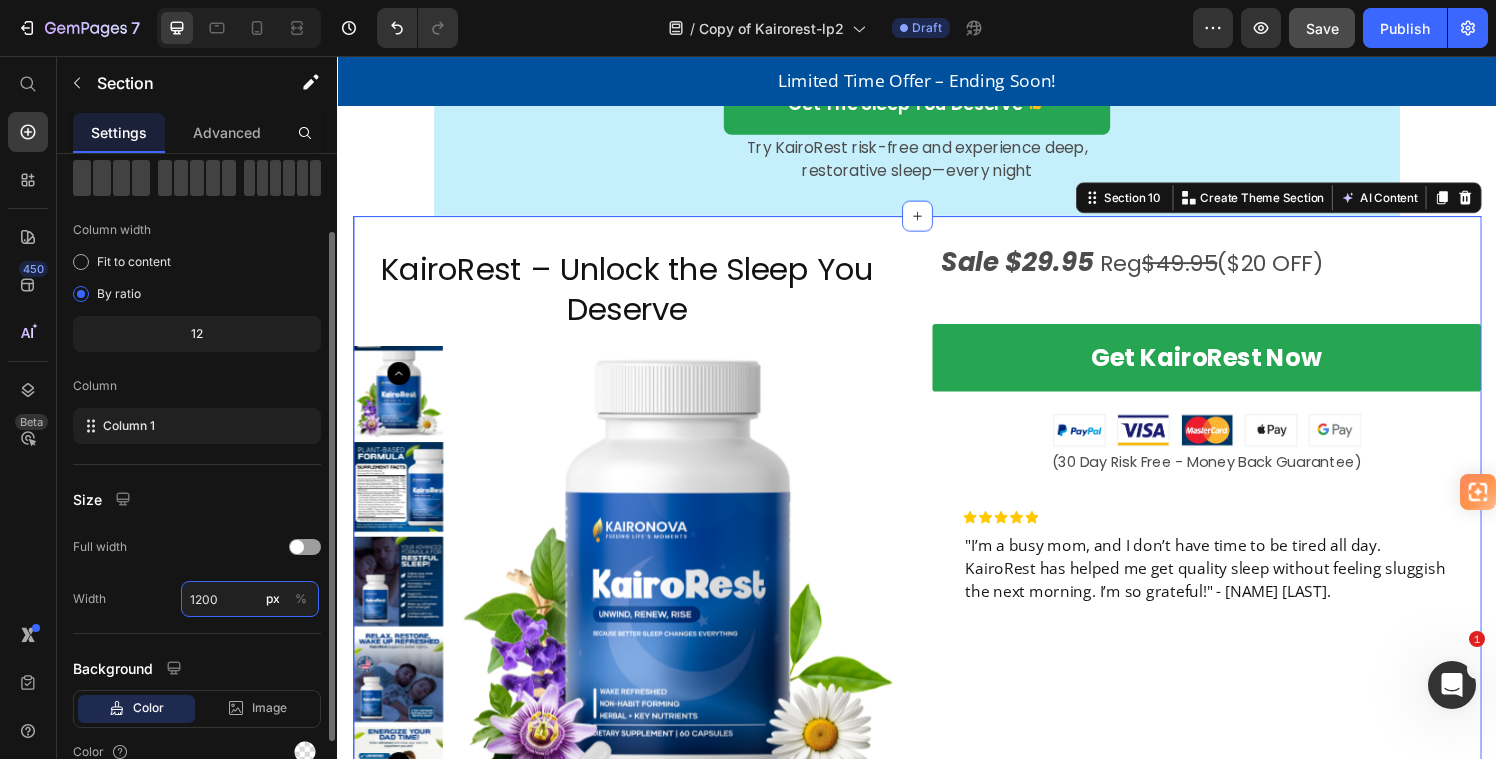 click on "1200" at bounding box center (250, 599) 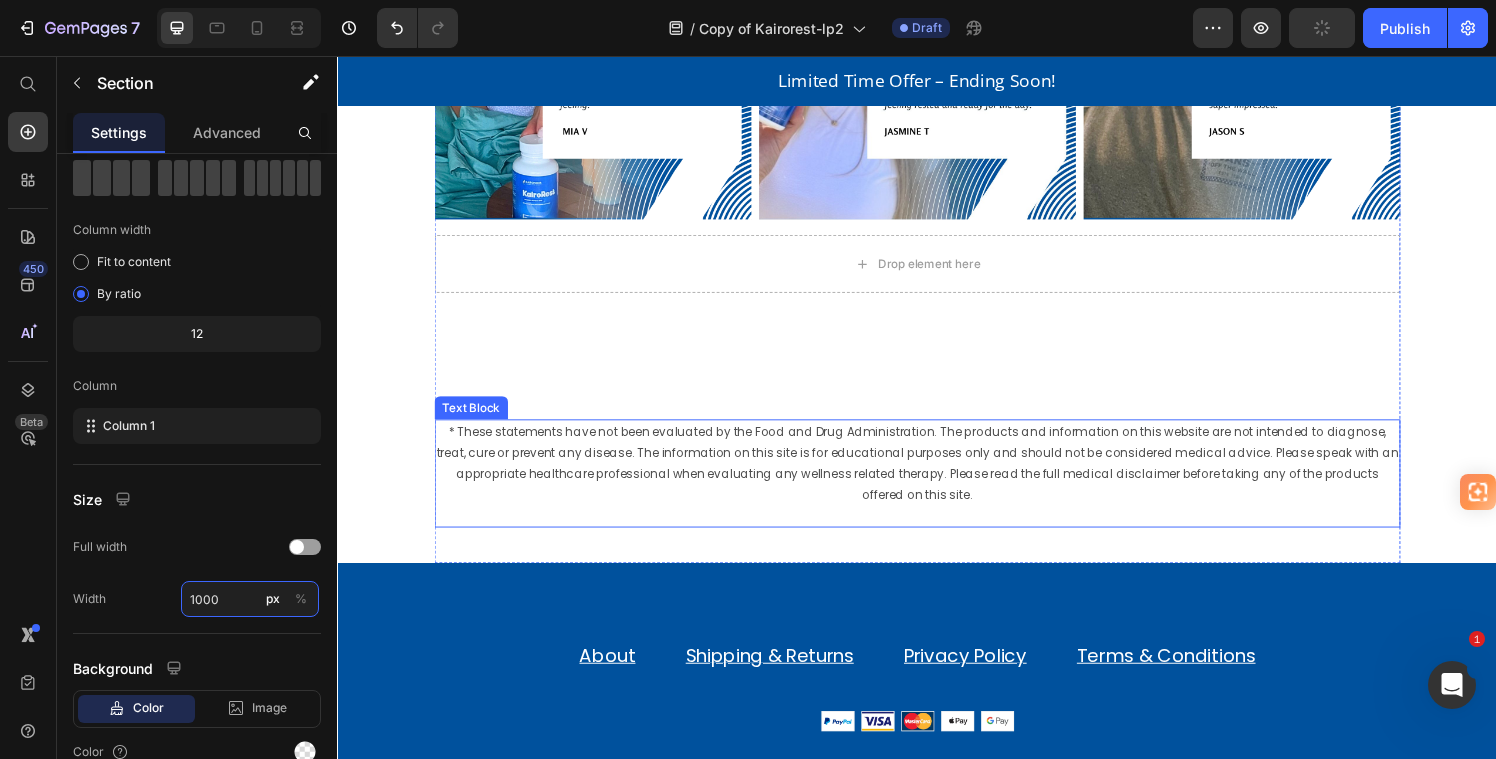 type on "1200" 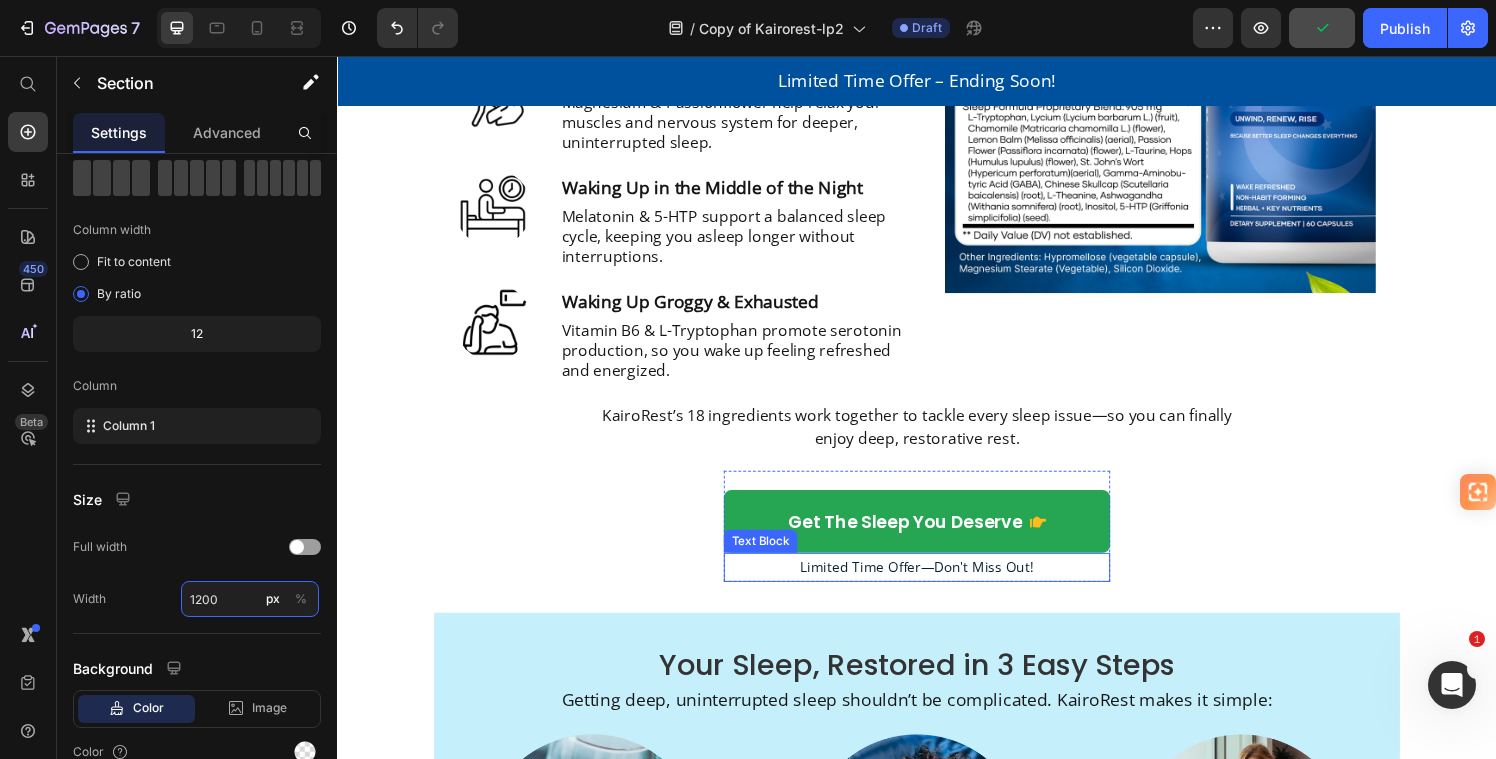 scroll, scrollTop: 2943, scrollLeft: 0, axis: vertical 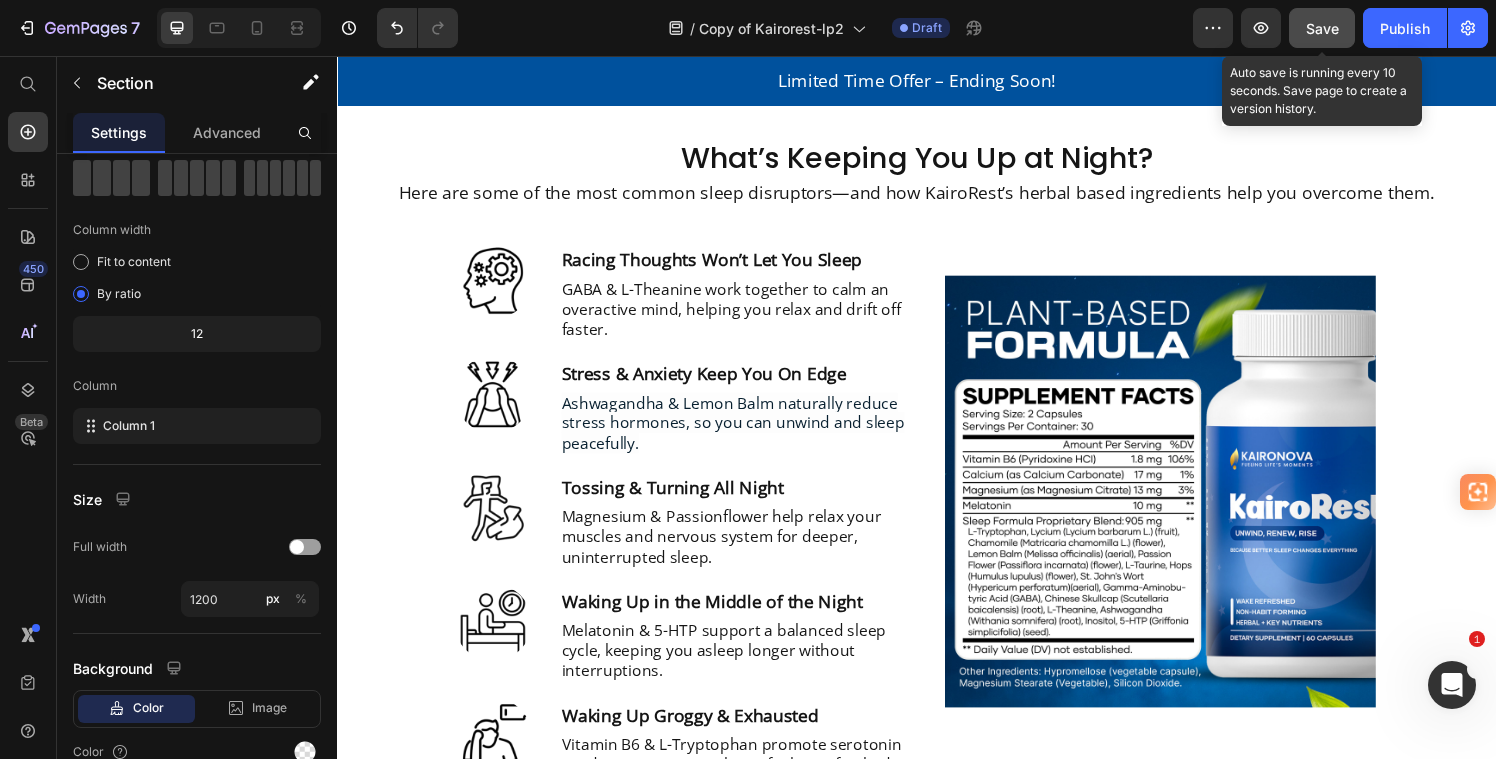 click on "Save" at bounding box center (1322, 28) 